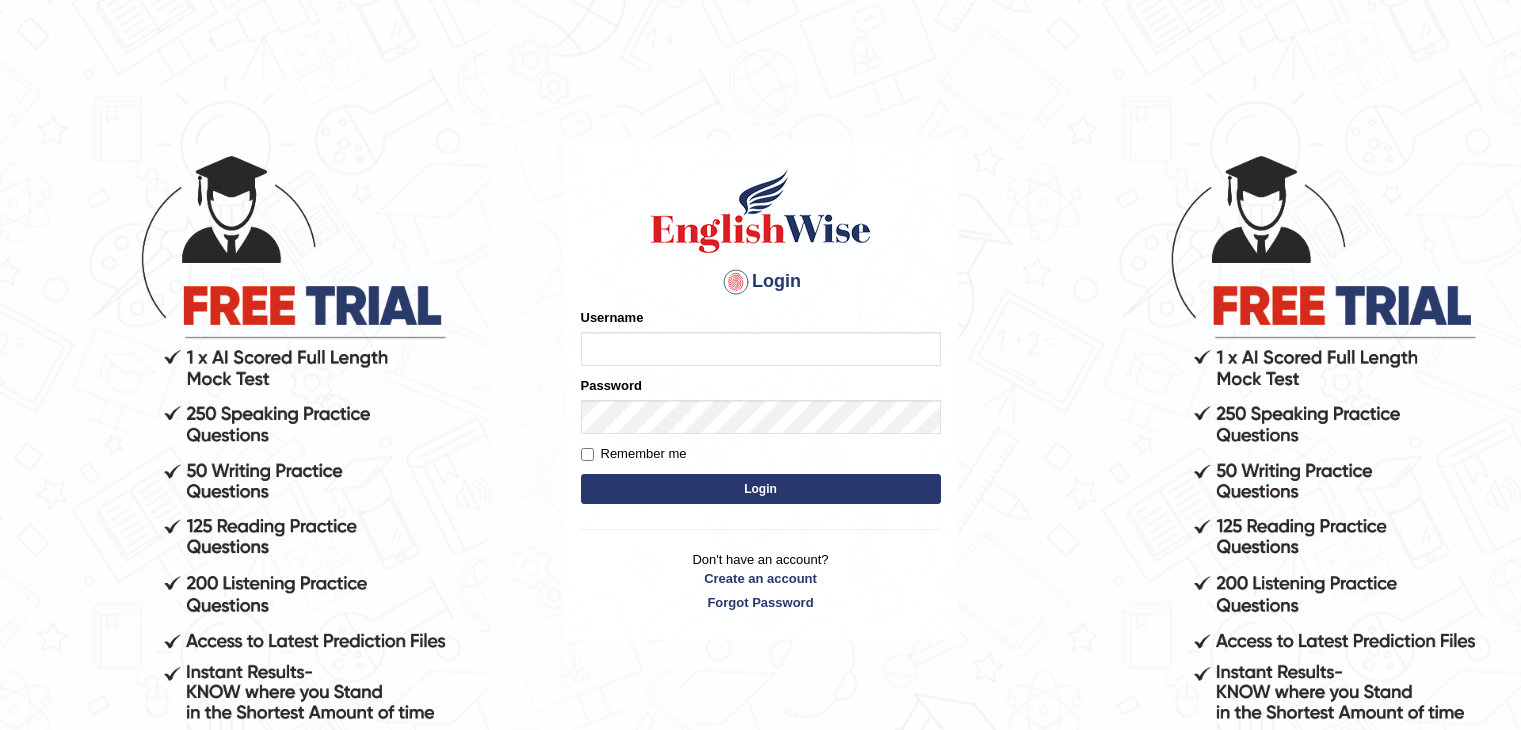 scroll, scrollTop: 0, scrollLeft: 0, axis: both 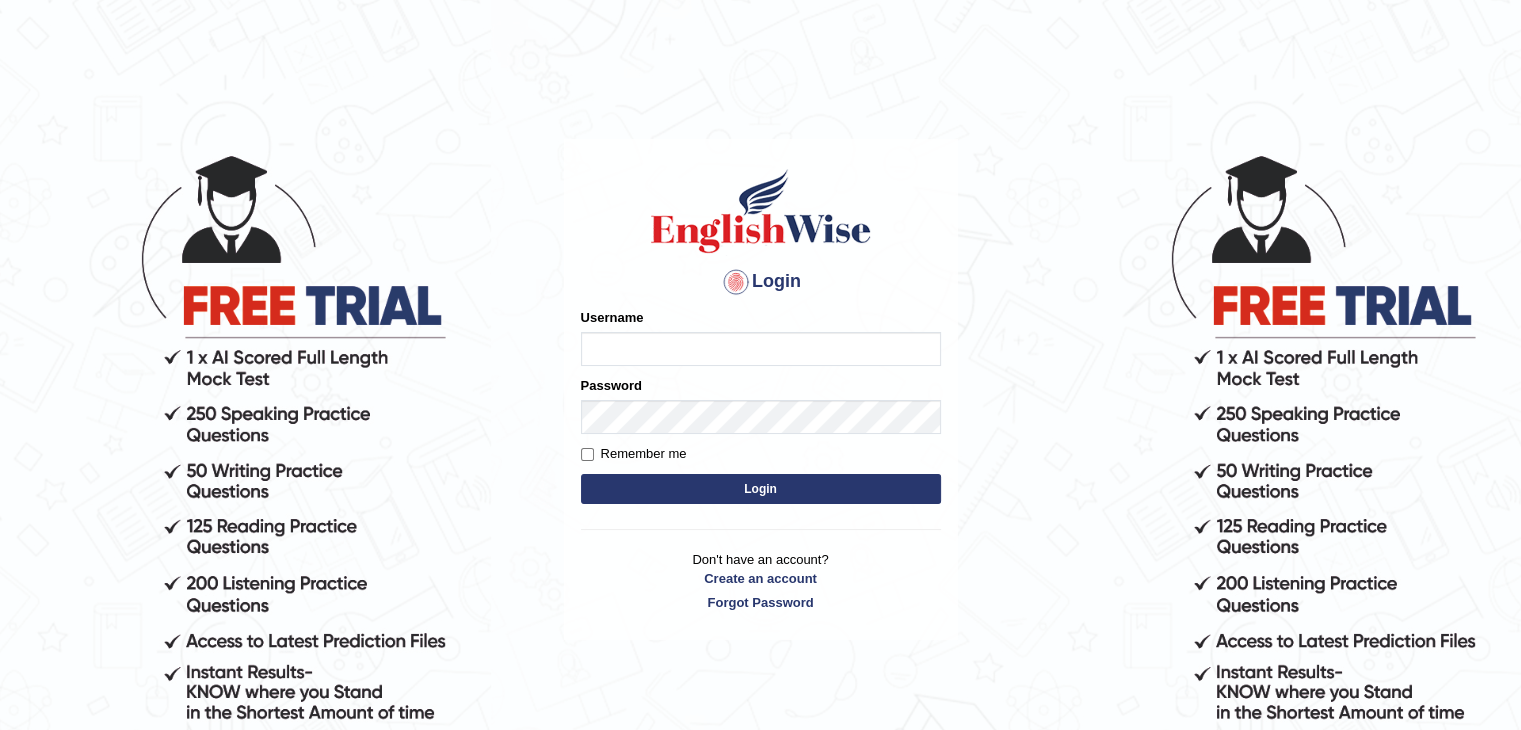 type on "alexa_" 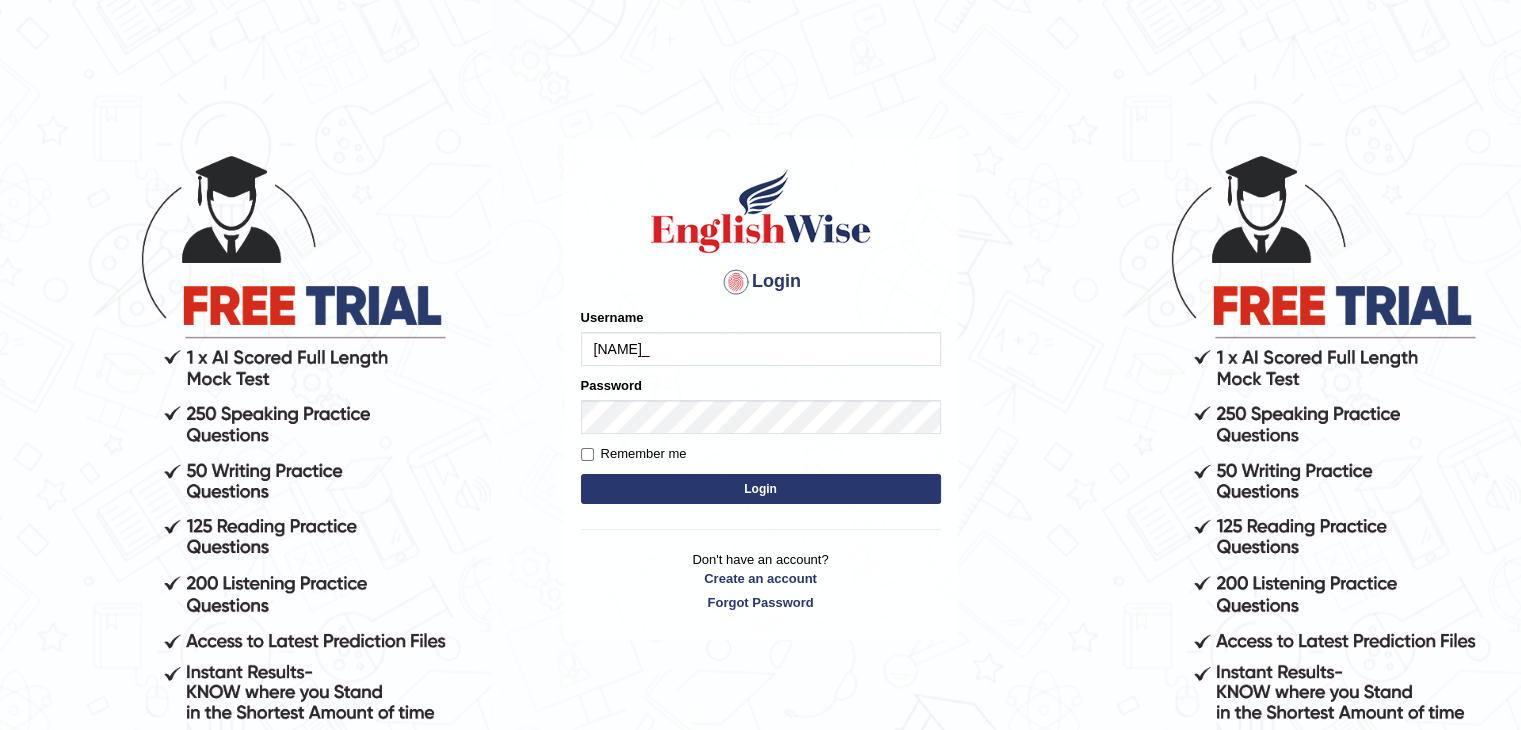 click on "Login" at bounding box center (761, 489) 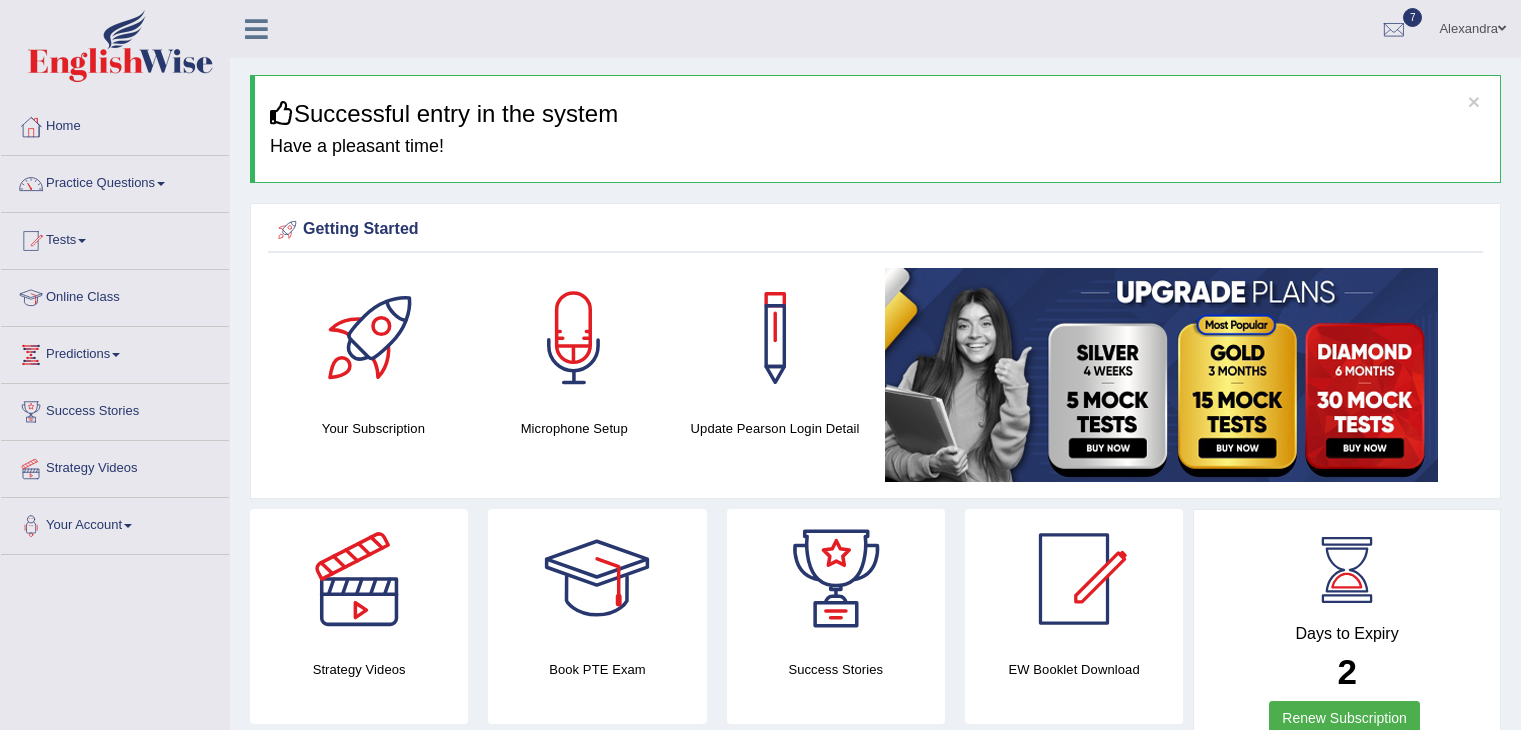 scroll, scrollTop: 0, scrollLeft: 0, axis: both 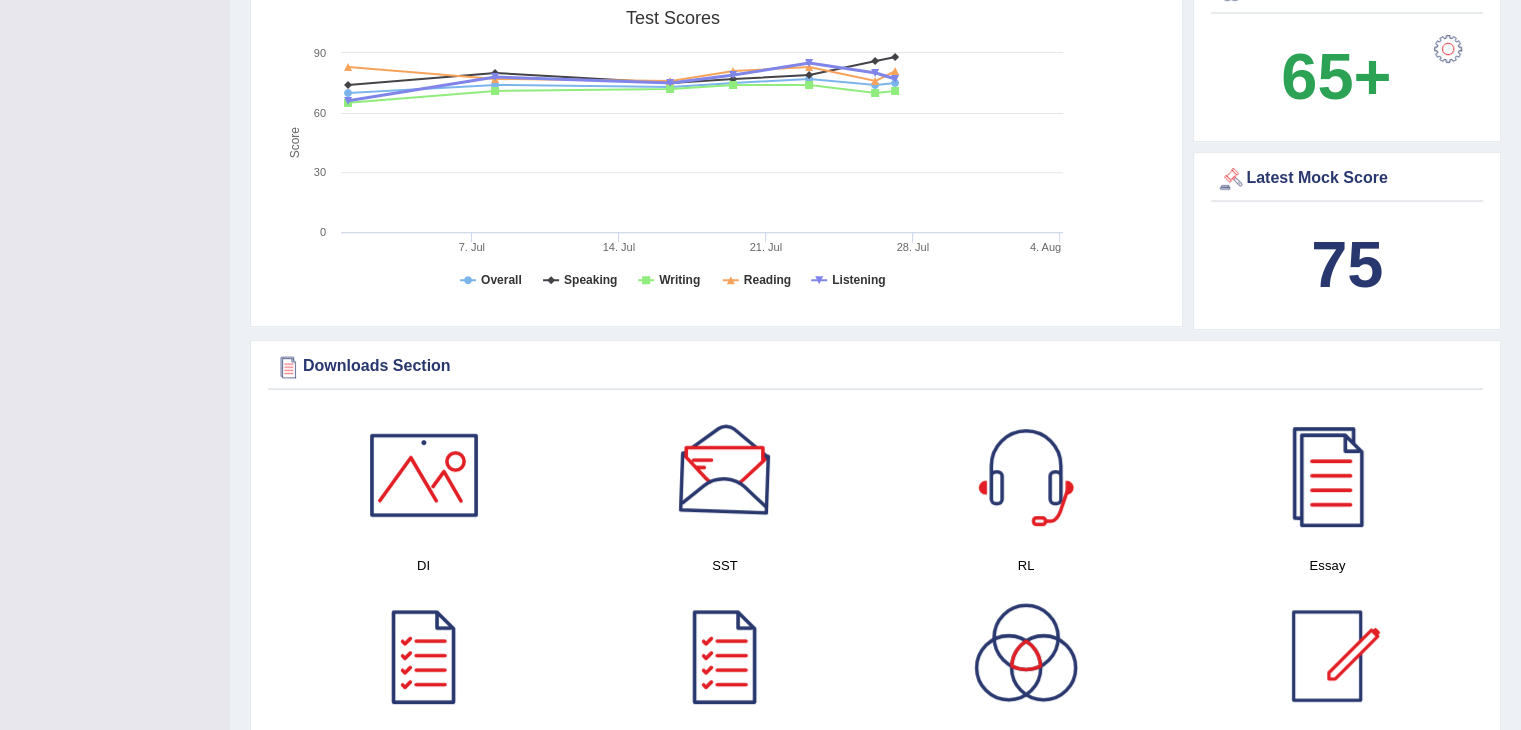 click at bounding box center (725, 475) 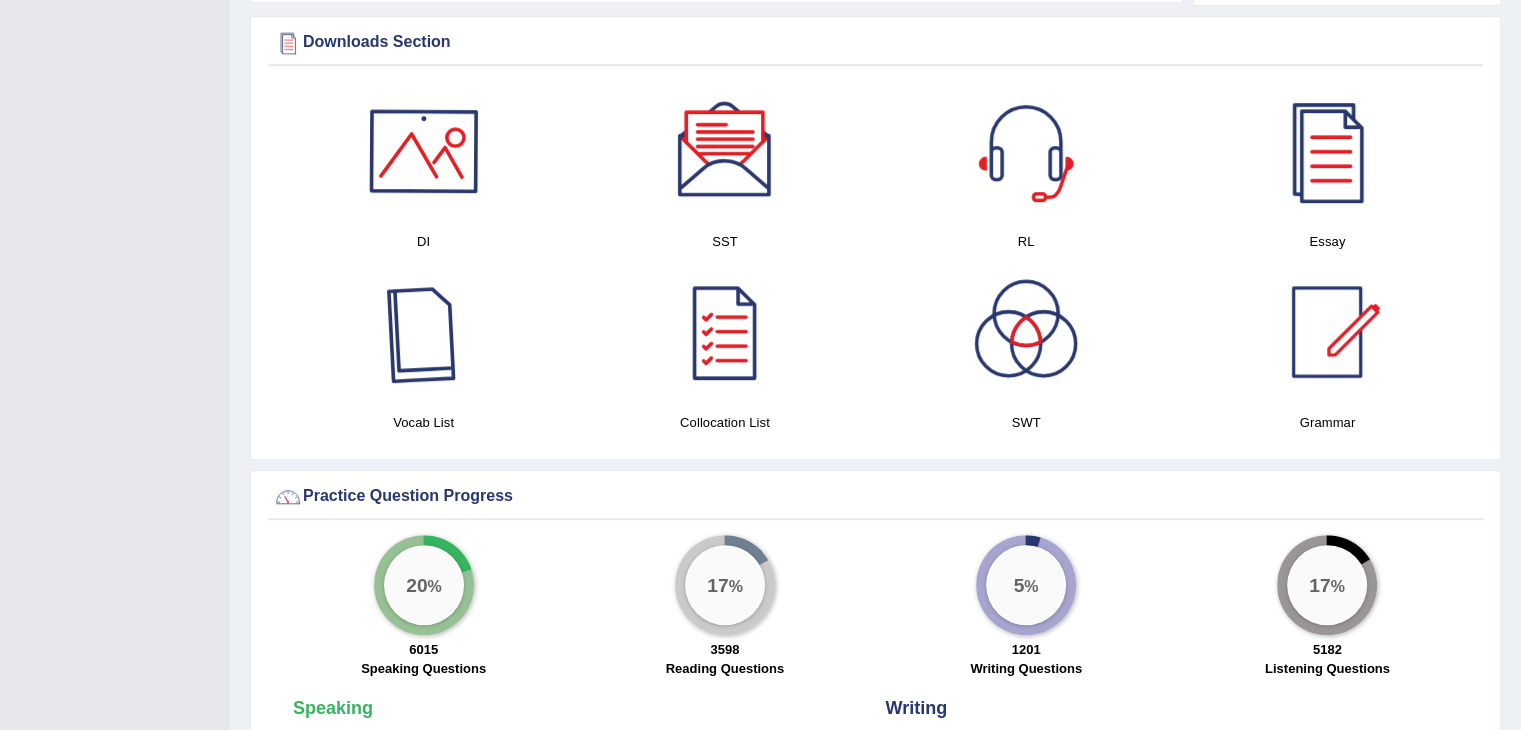 scroll, scrollTop: 1134, scrollLeft: 0, axis: vertical 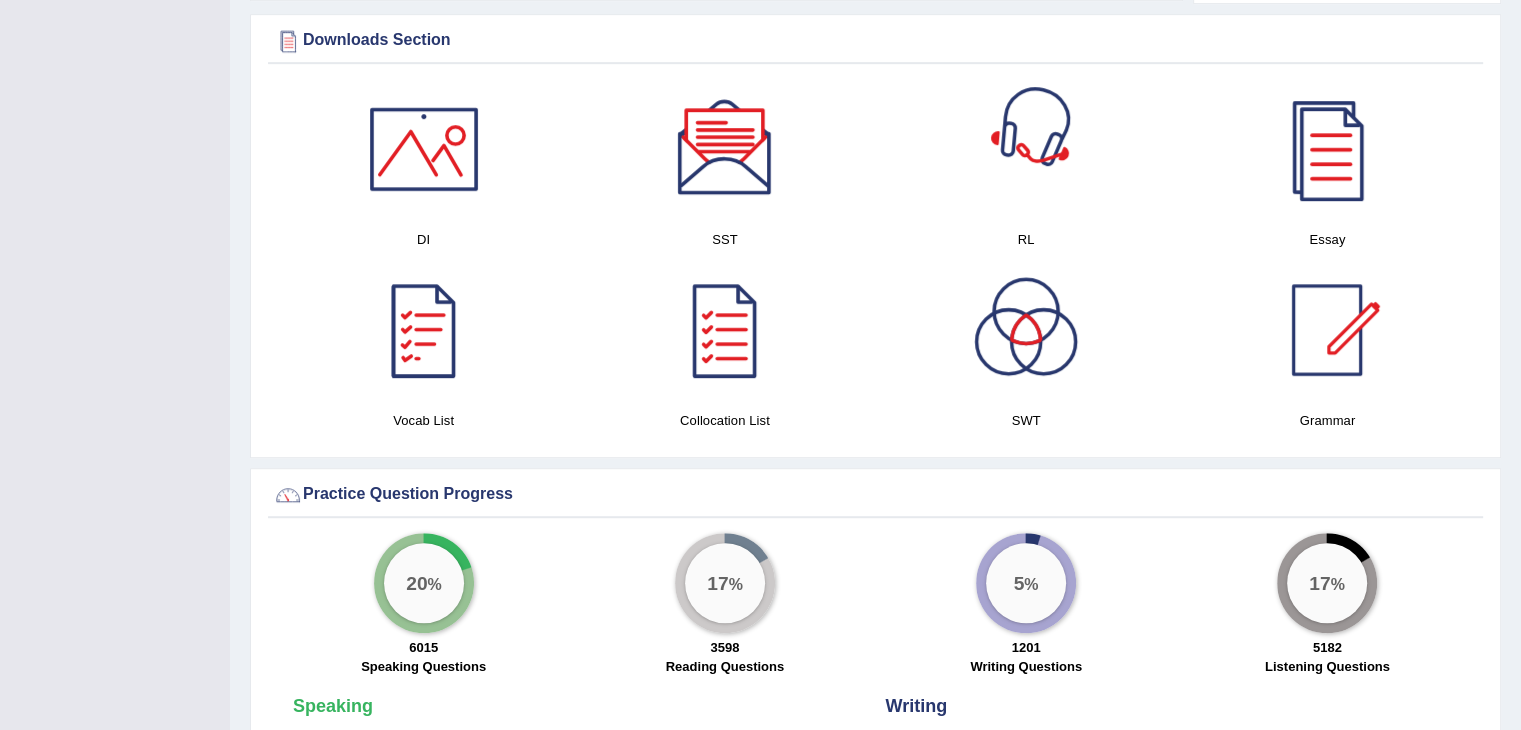 click at bounding box center (1026, 149) 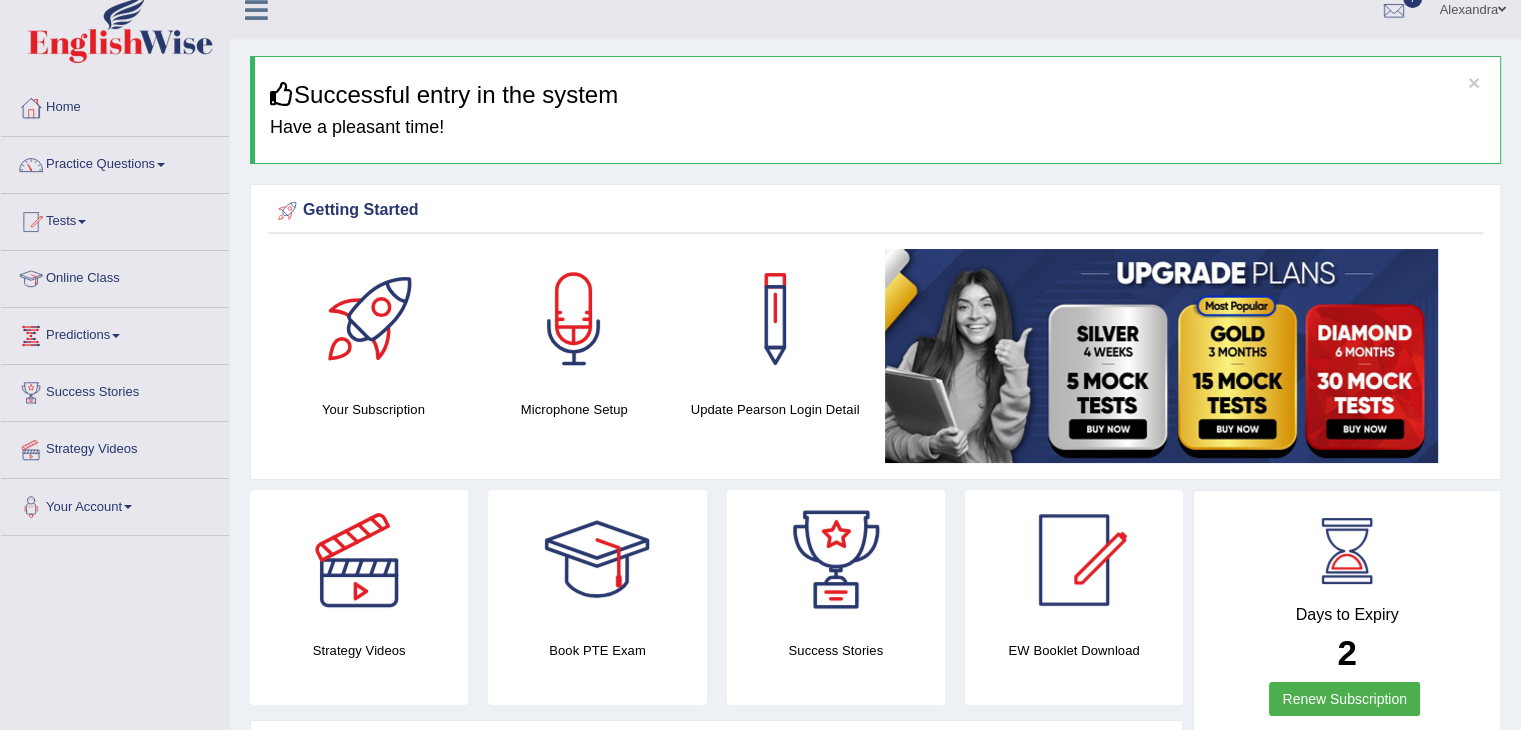 scroll, scrollTop: 0, scrollLeft: 0, axis: both 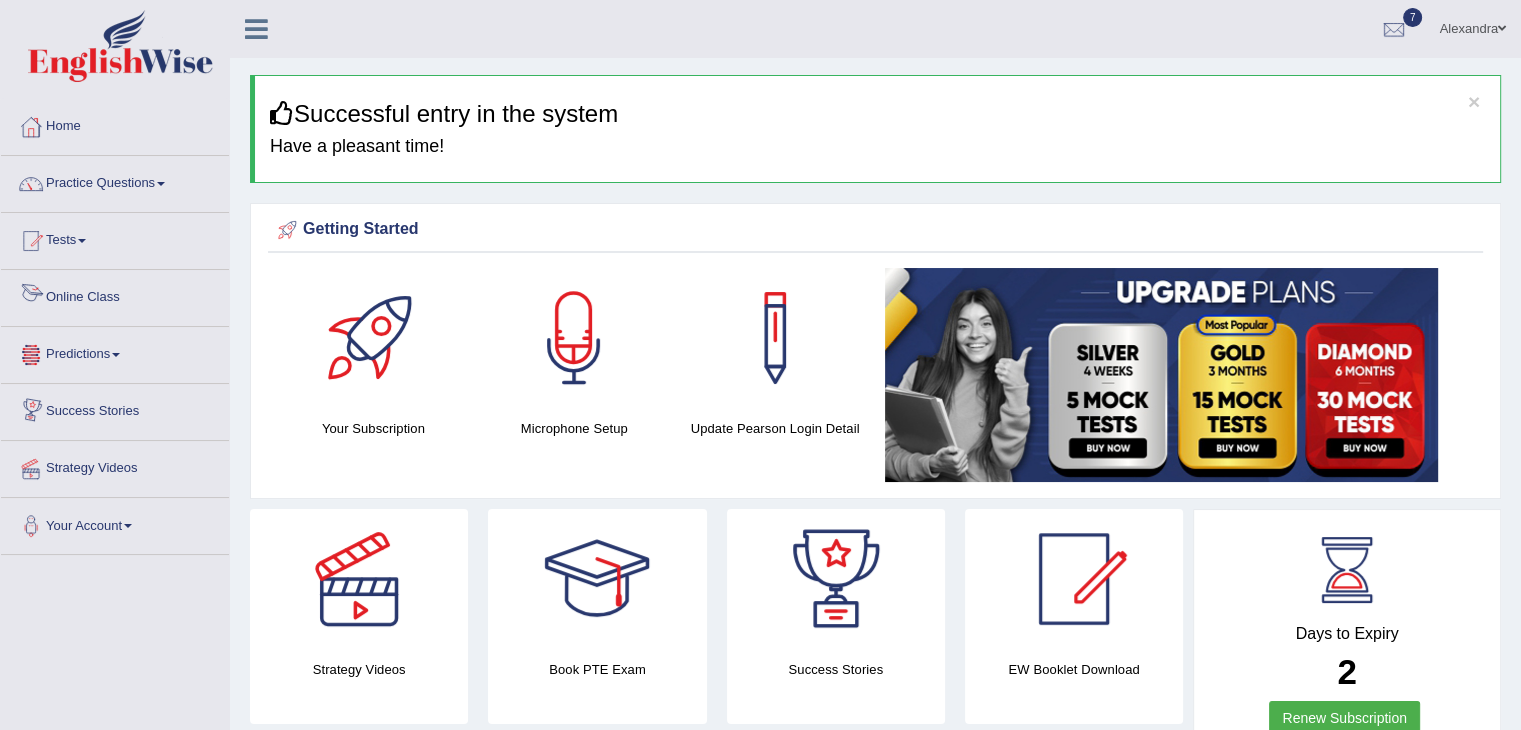 click on "Online Class" at bounding box center [115, 295] 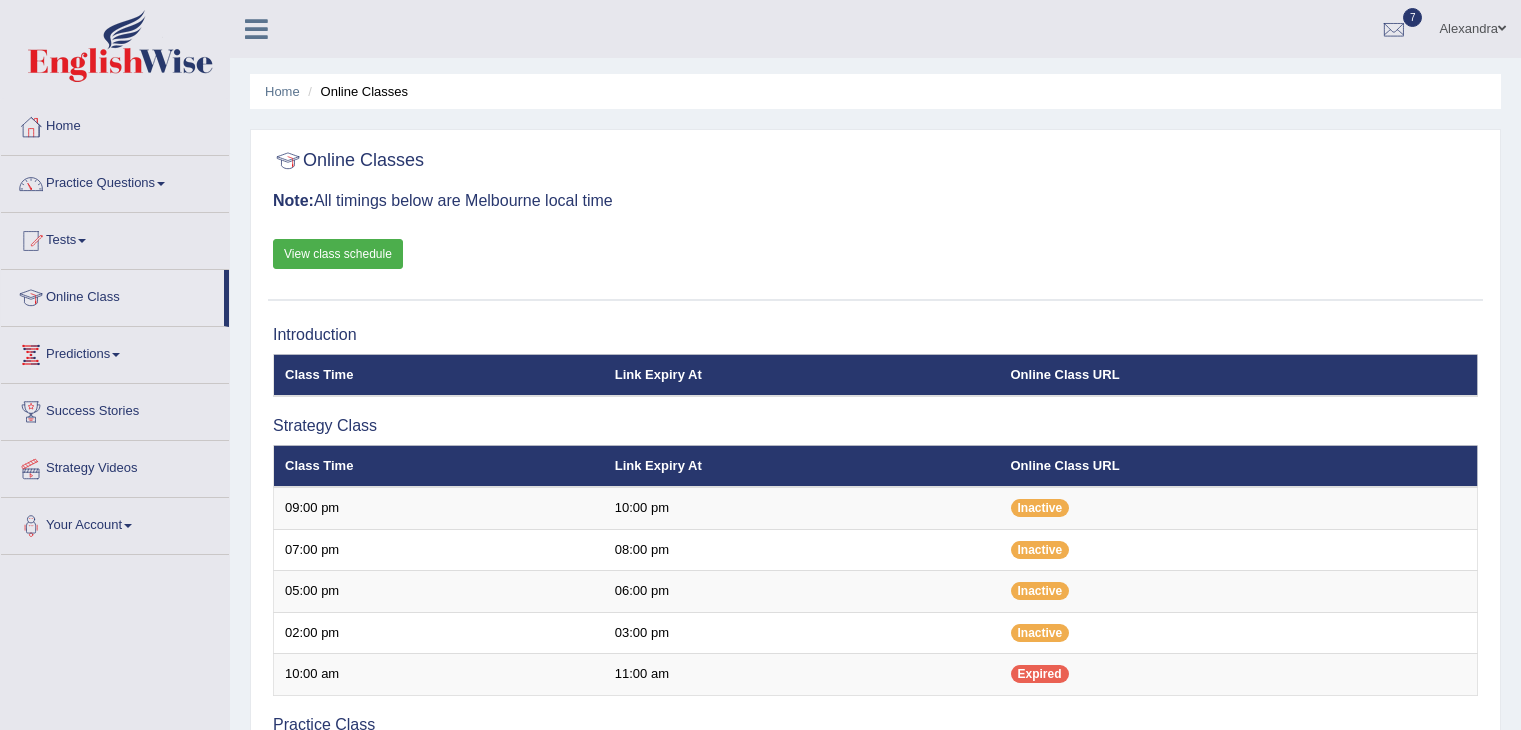 scroll, scrollTop: 0, scrollLeft: 0, axis: both 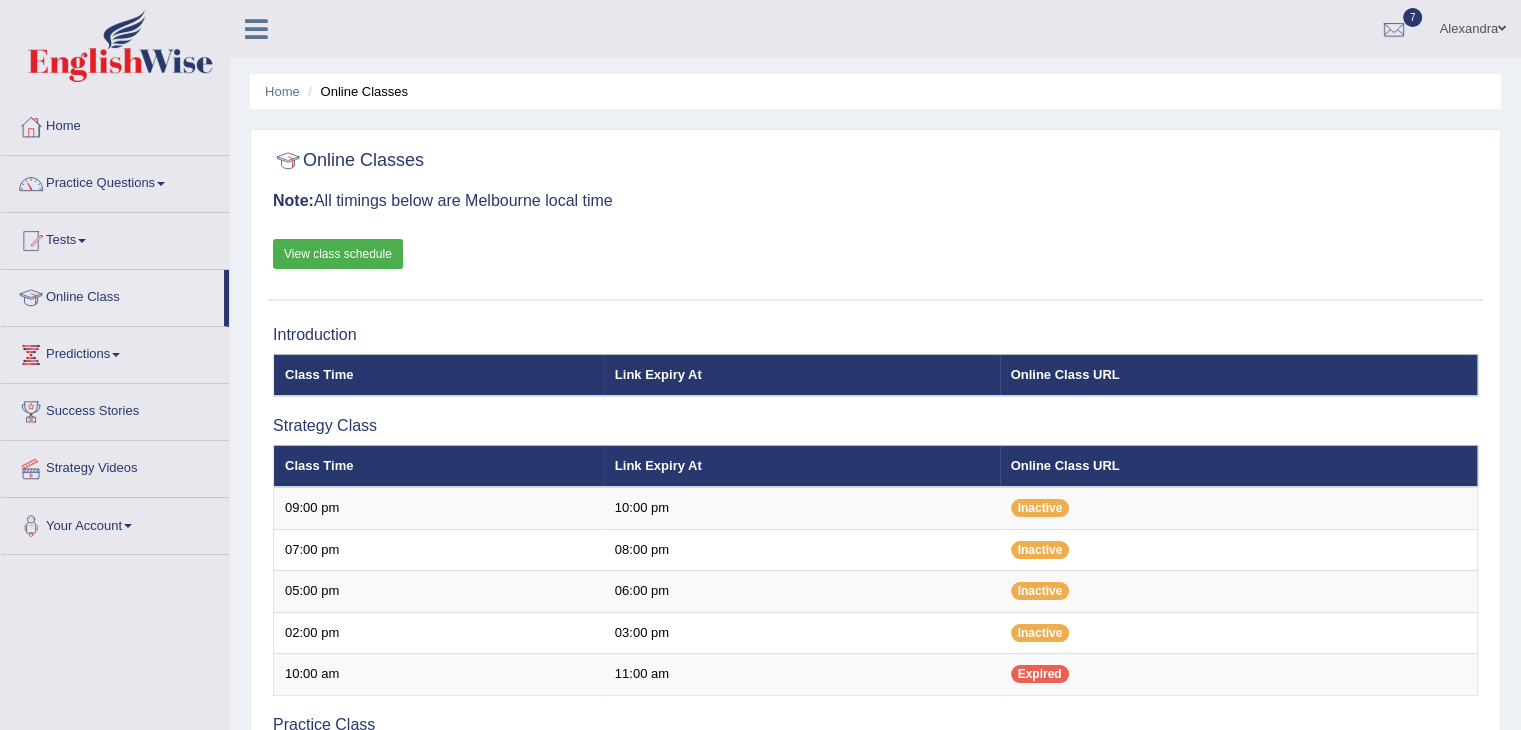 click on "View class schedule" at bounding box center [338, 254] 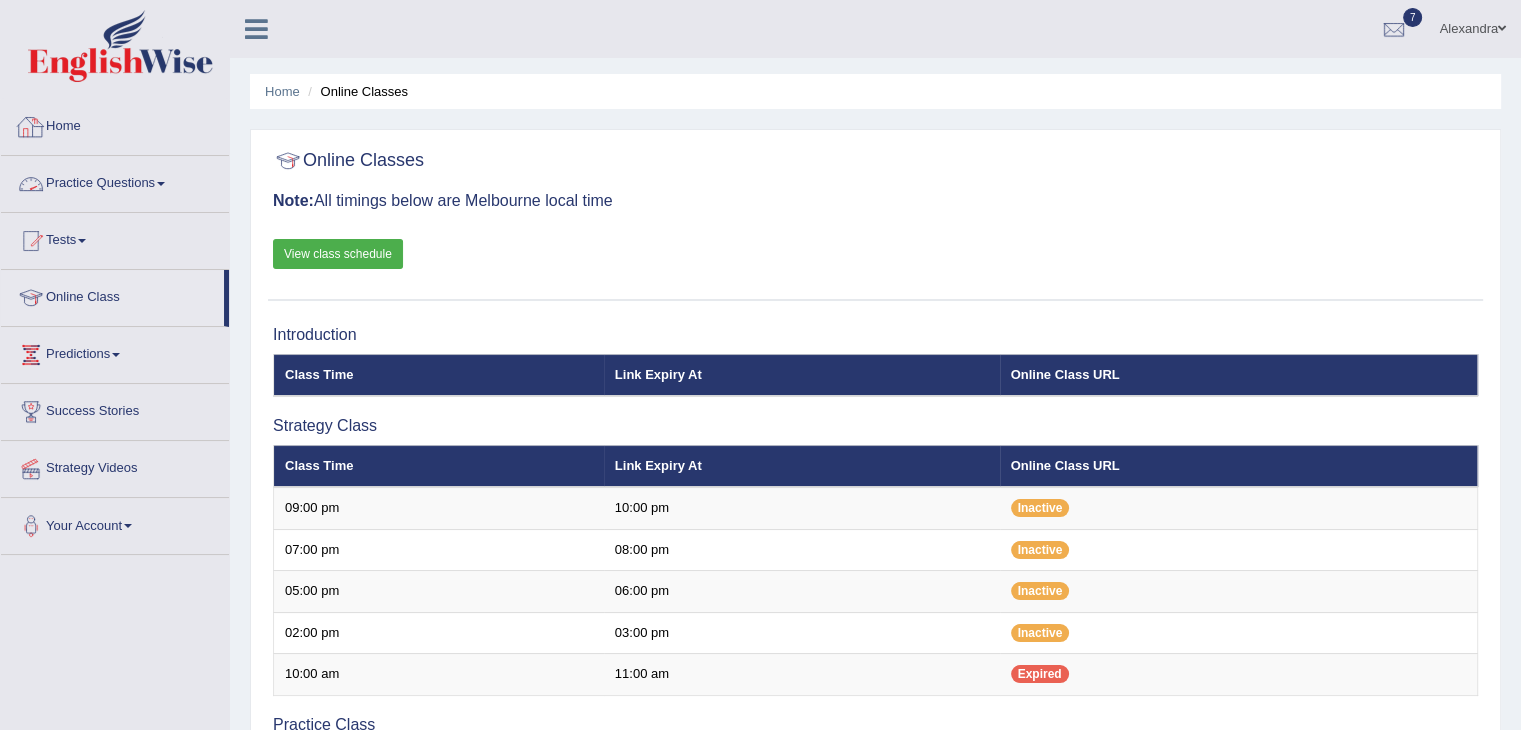 click on "Practice Questions" at bounding box center (115, 181) 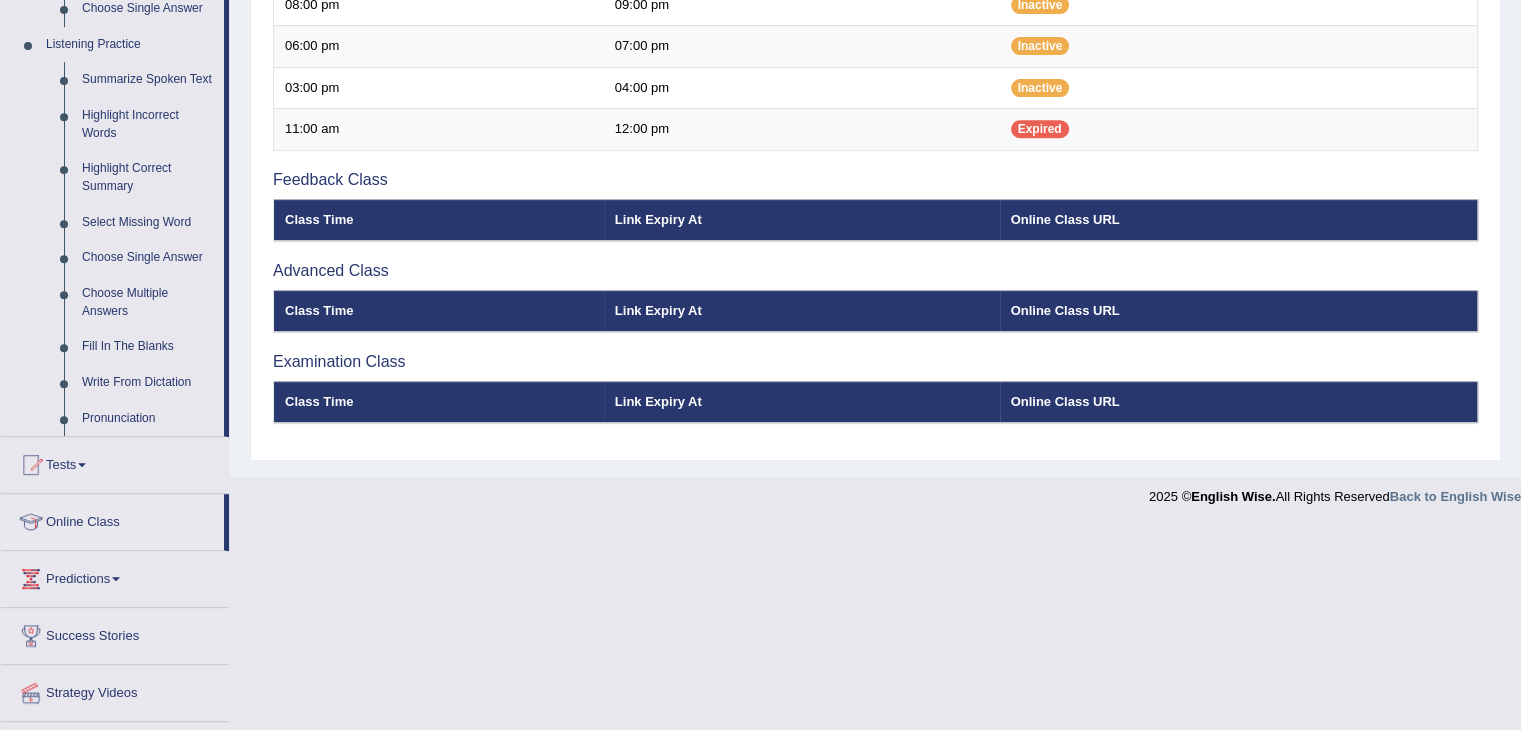 scroll, scrollTop: 892, scrollLeft: 0, axis: vertical 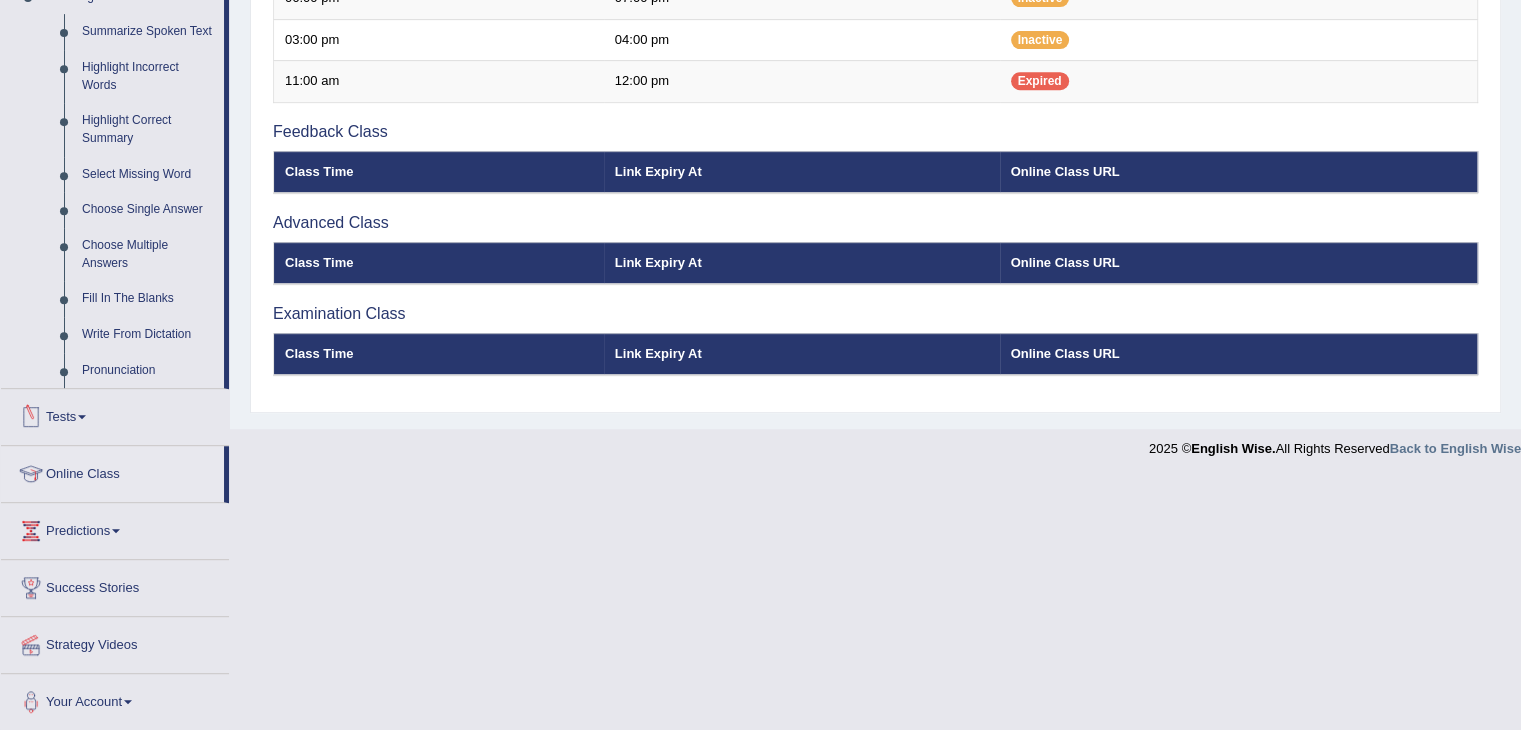 click on "Write From Dictation" at bounding box center [148, 335] 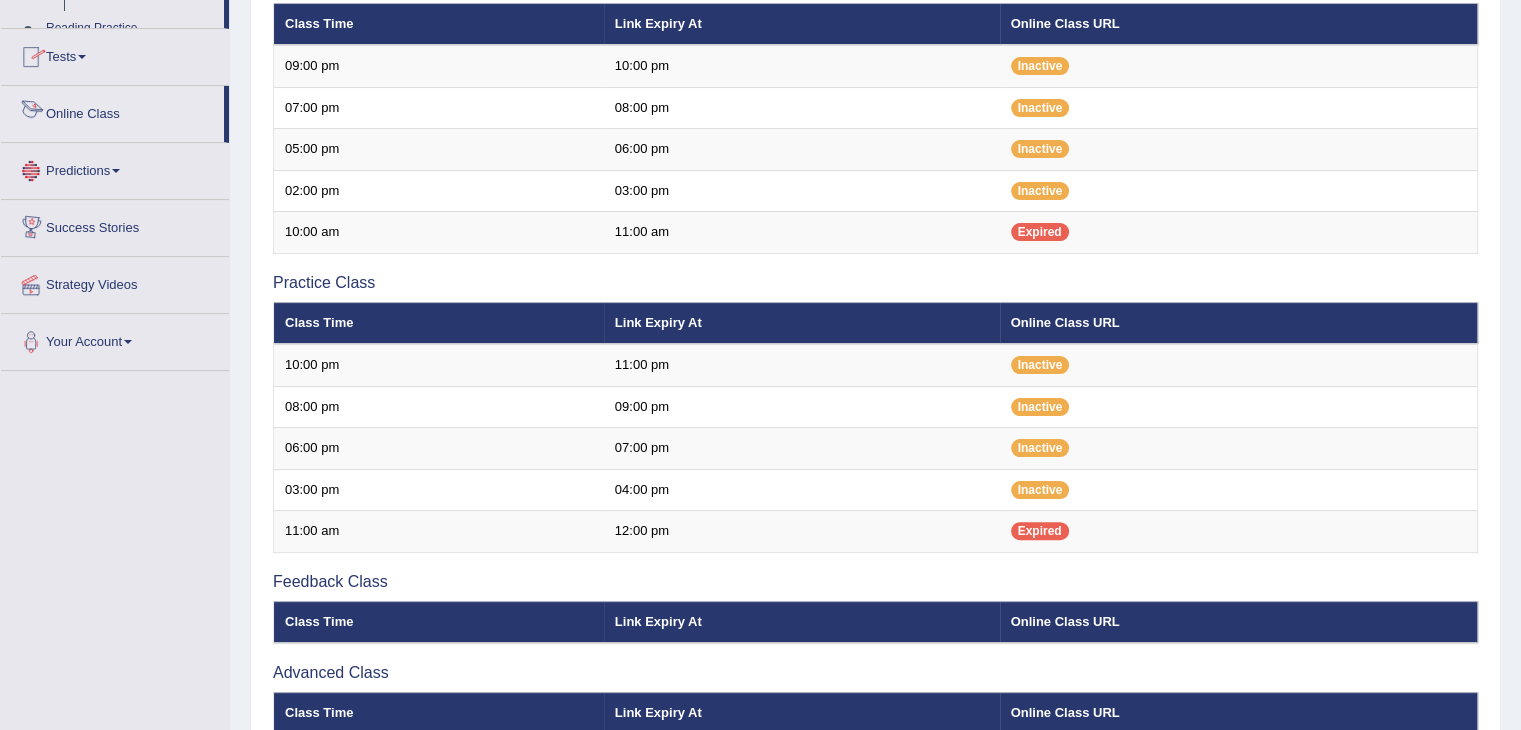 scroll, scrollTop: 575, scrollLeft: 0, axis: vertical 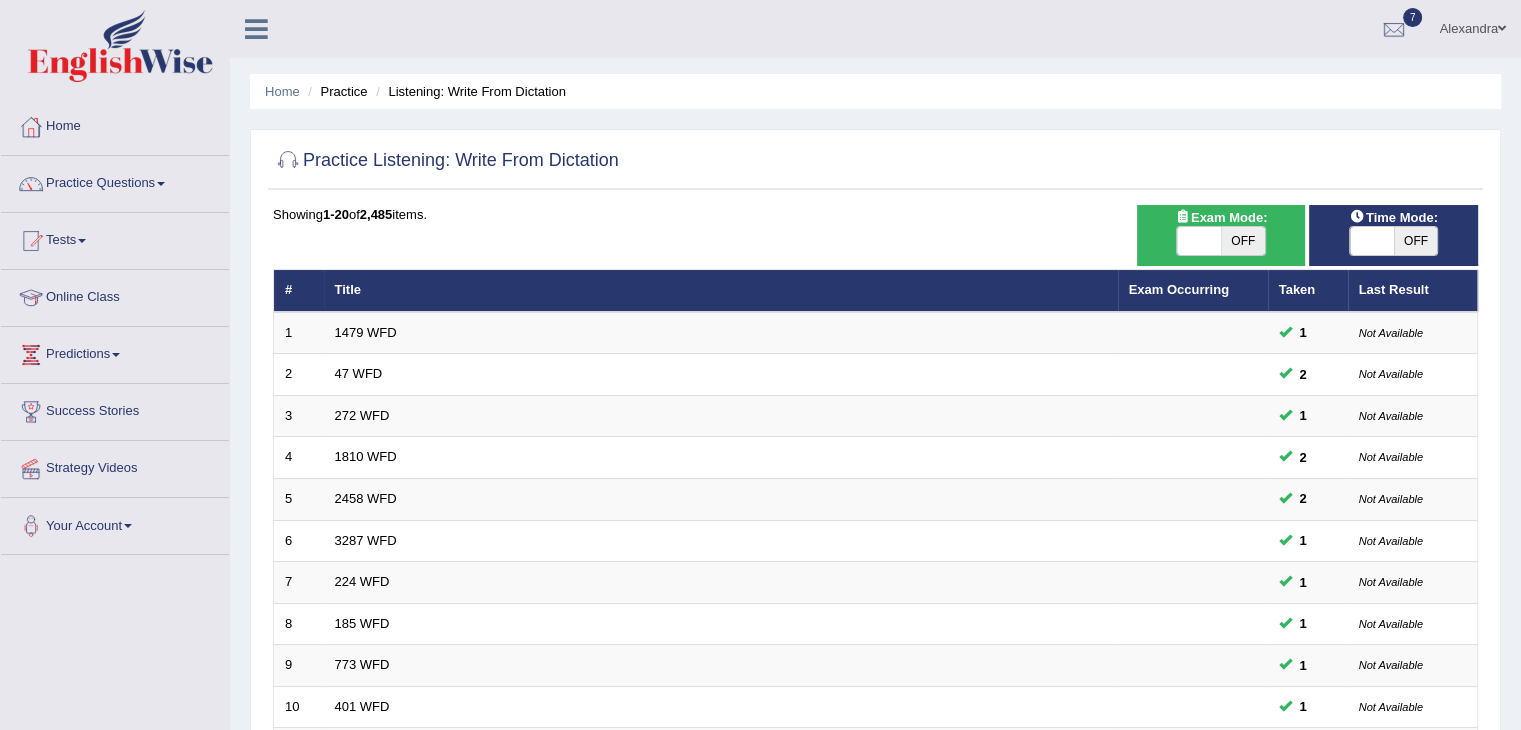 click on "Exam Mode:
ON   OFF" at bounding box center (1221, 235) 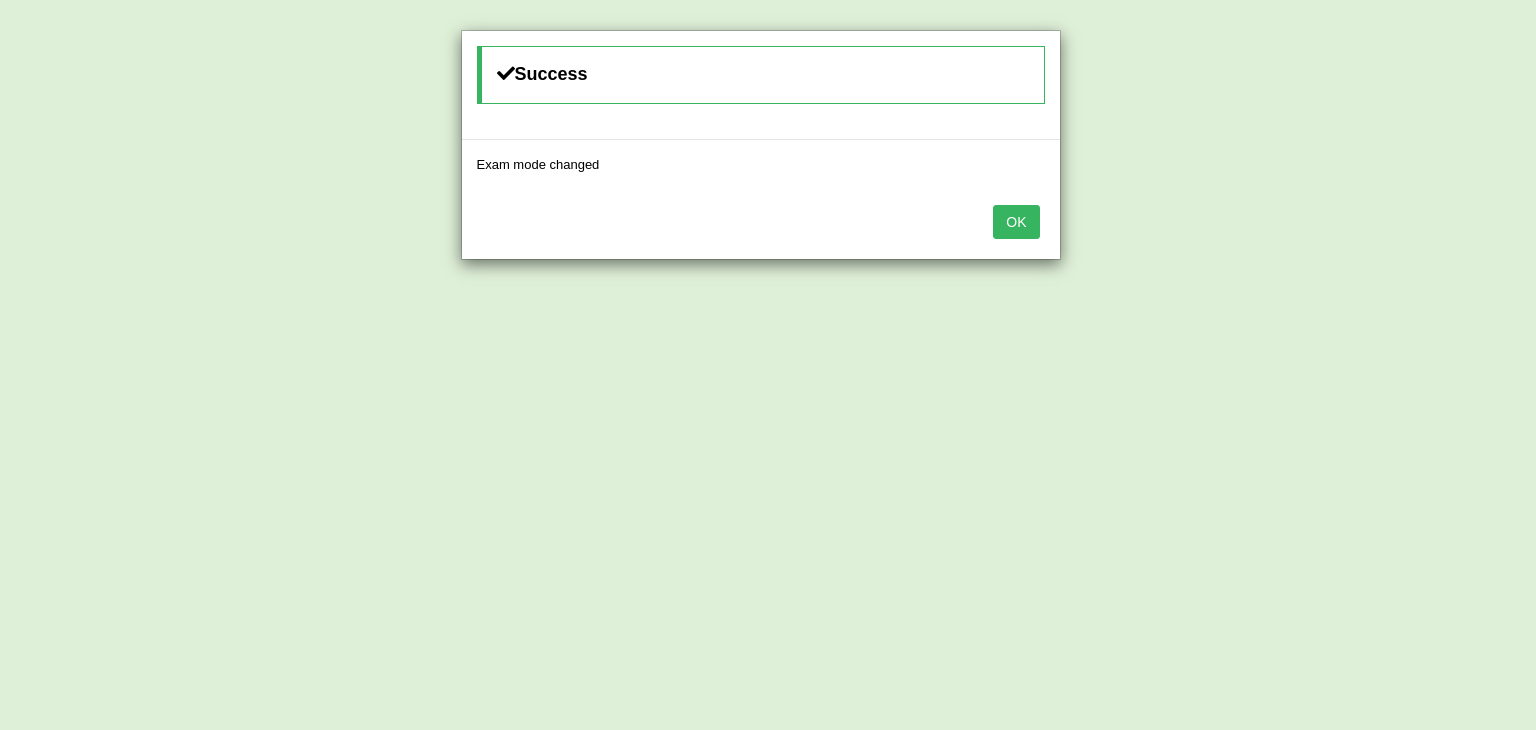 click on "OK" at bounding box center [1016, 222] 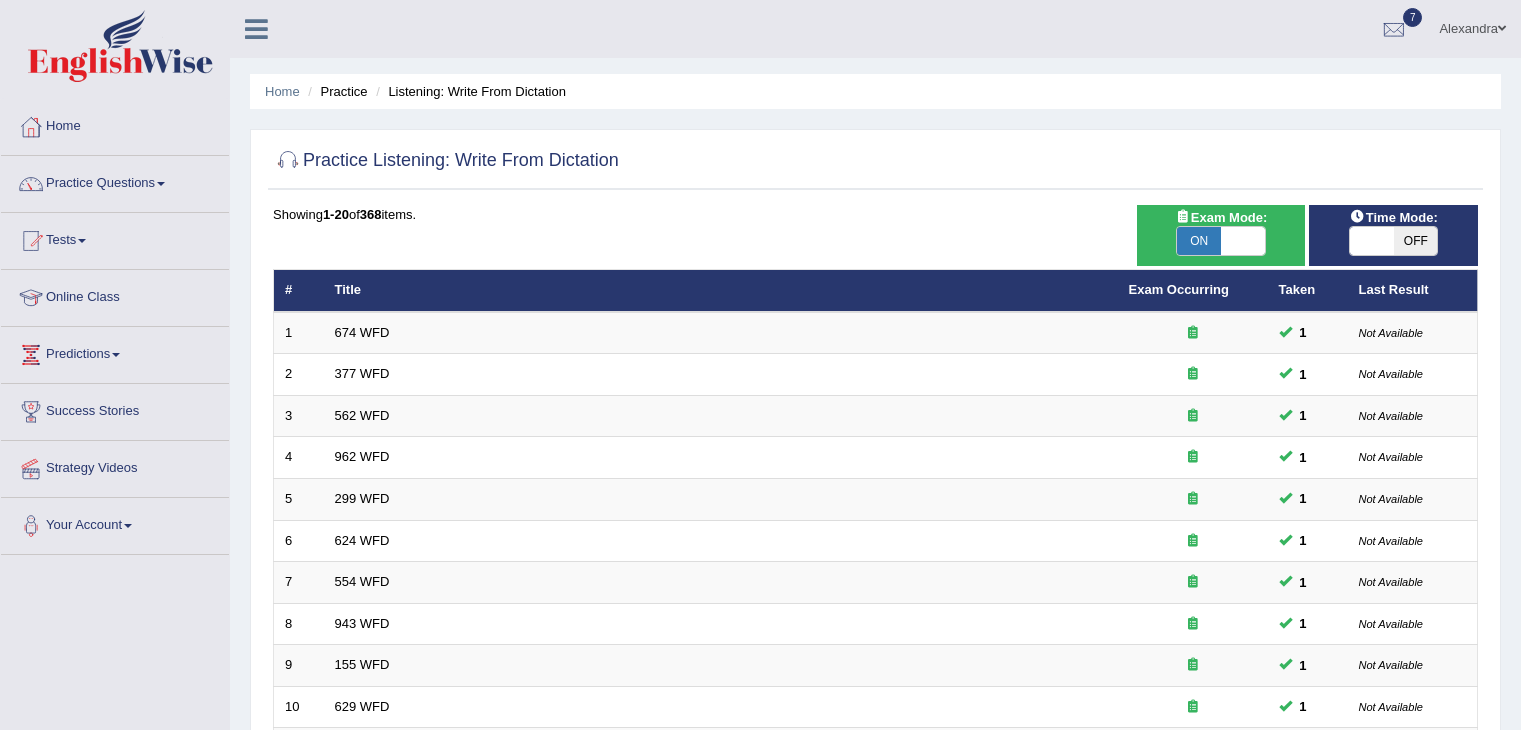 scroll, scrollTop: 250, scrollLeft: 0, axis: vertical 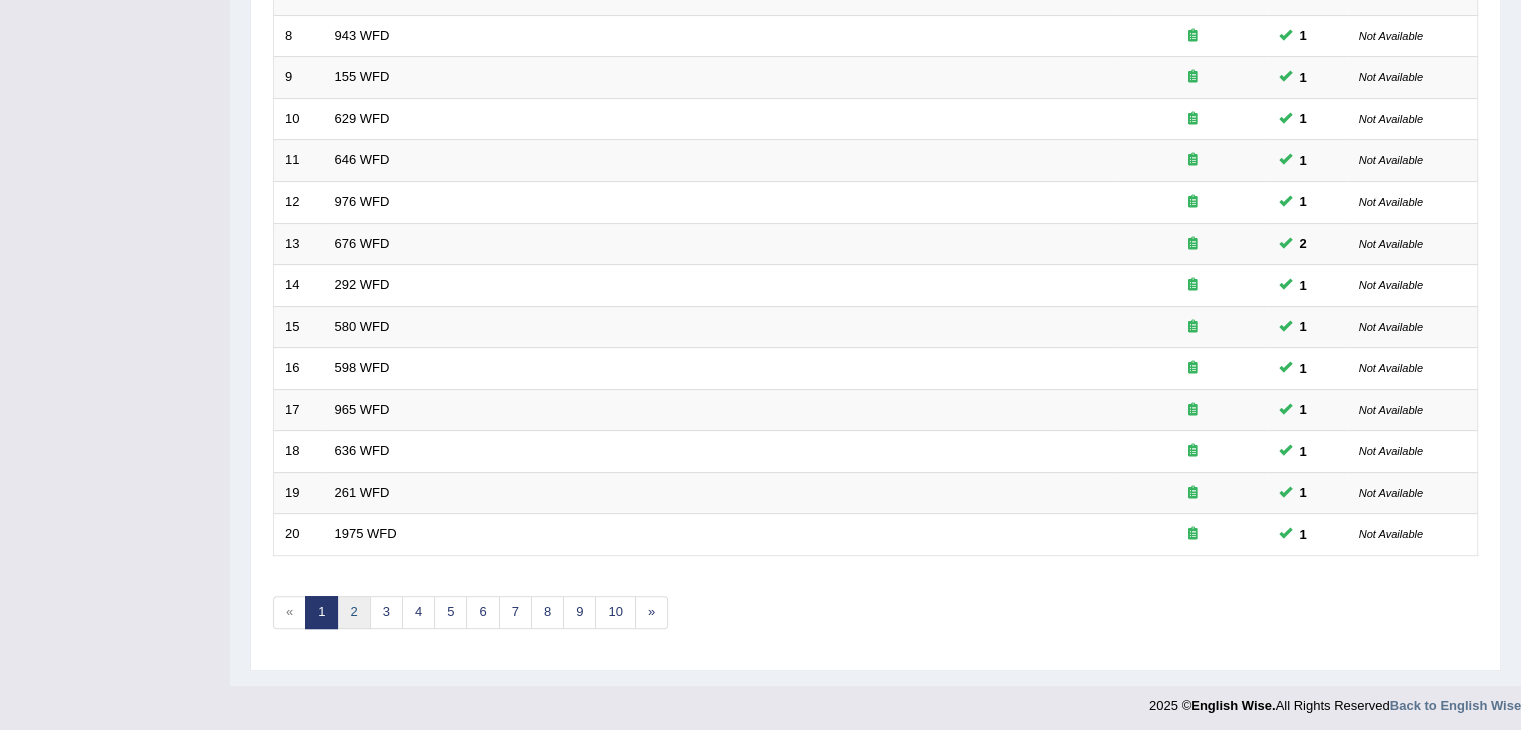 click on "2" at bounding box center [353, 612] 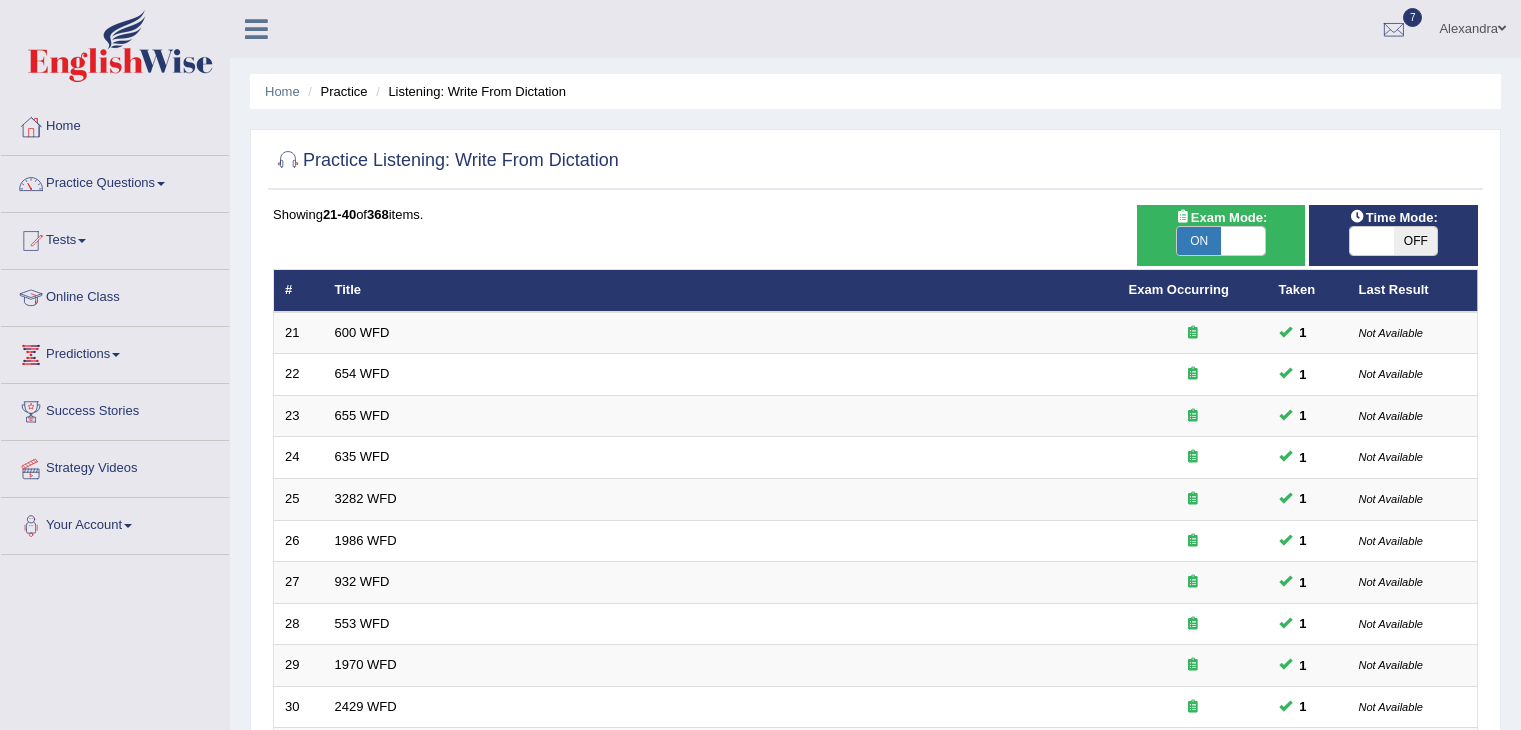 scroll, scrollTop: 0, scrollLeft: 0, axis: both 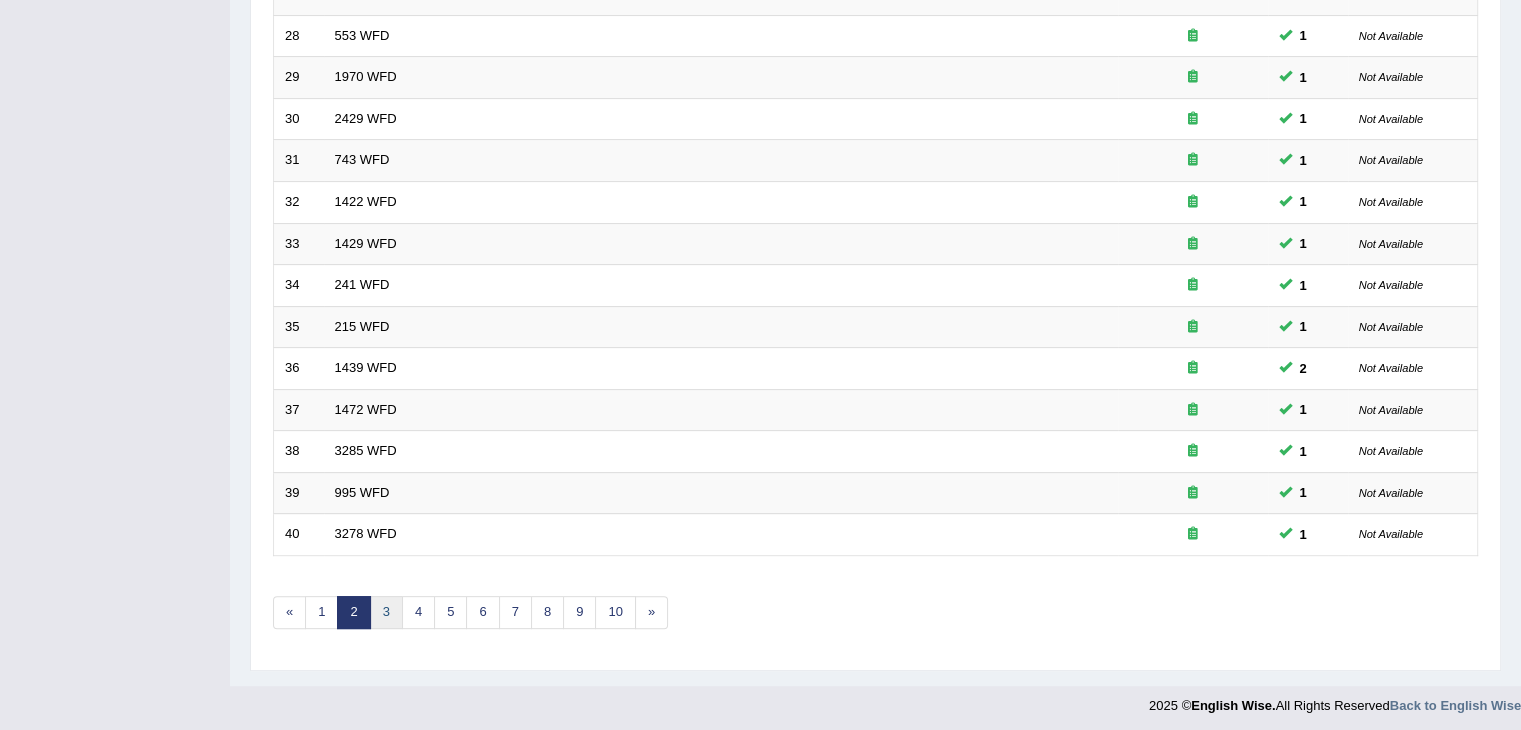 click on "3" at bounding box center [386, 612] 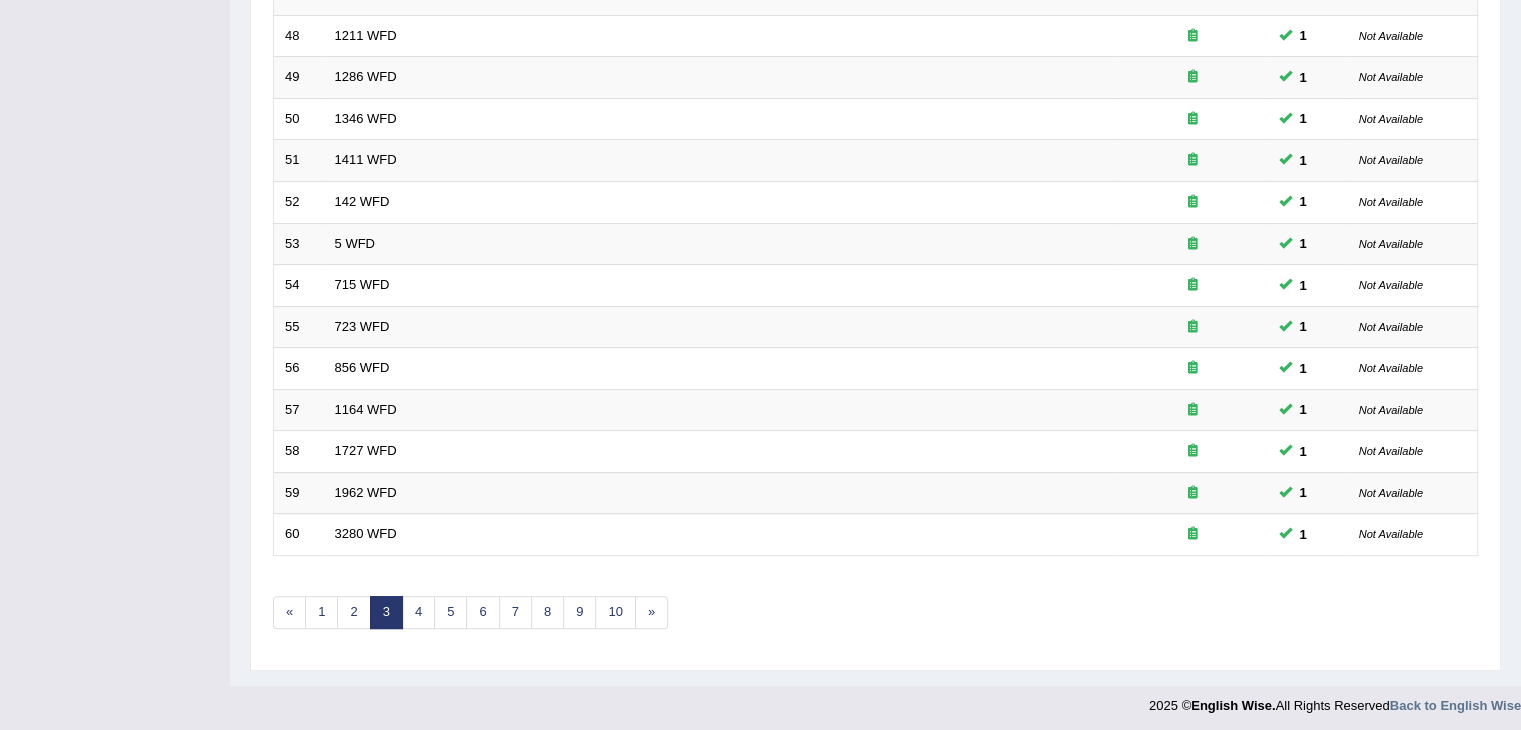 scroll, scrollTop: 588, scrollLeft: 0, axis: vertical 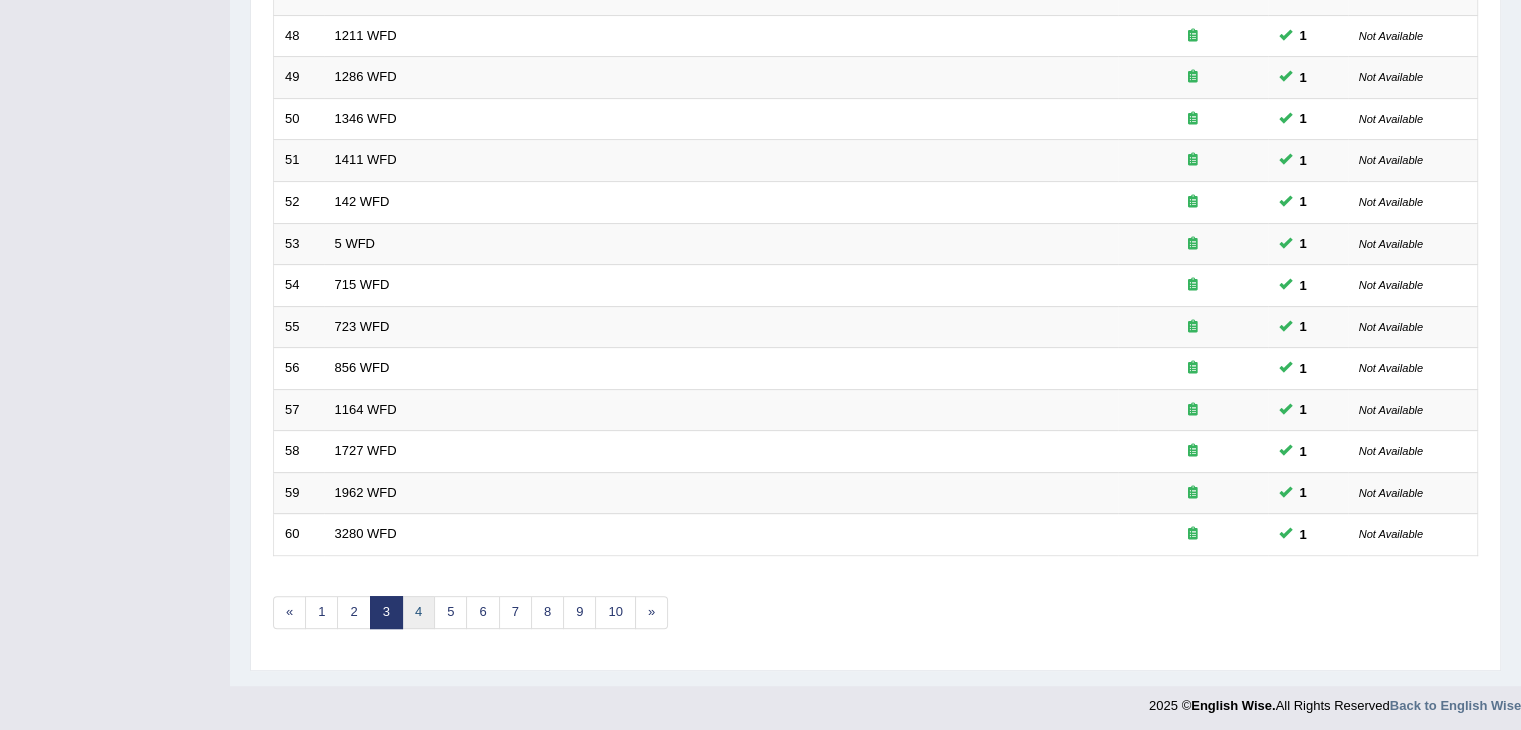 click on "4" at bounding box center [418, 612] 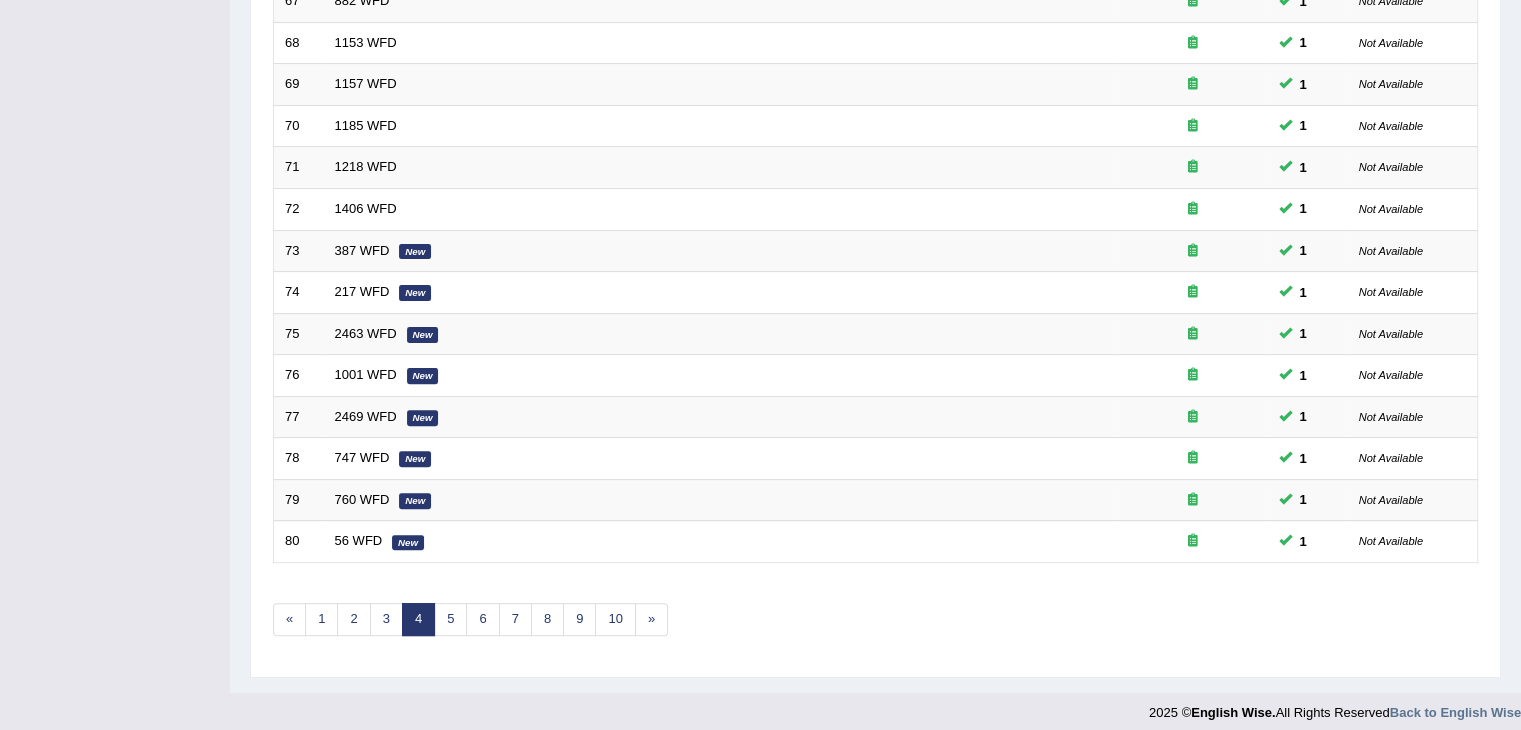 scroll, scrollTop: 588, scrollLeft: 0, axis: vertical 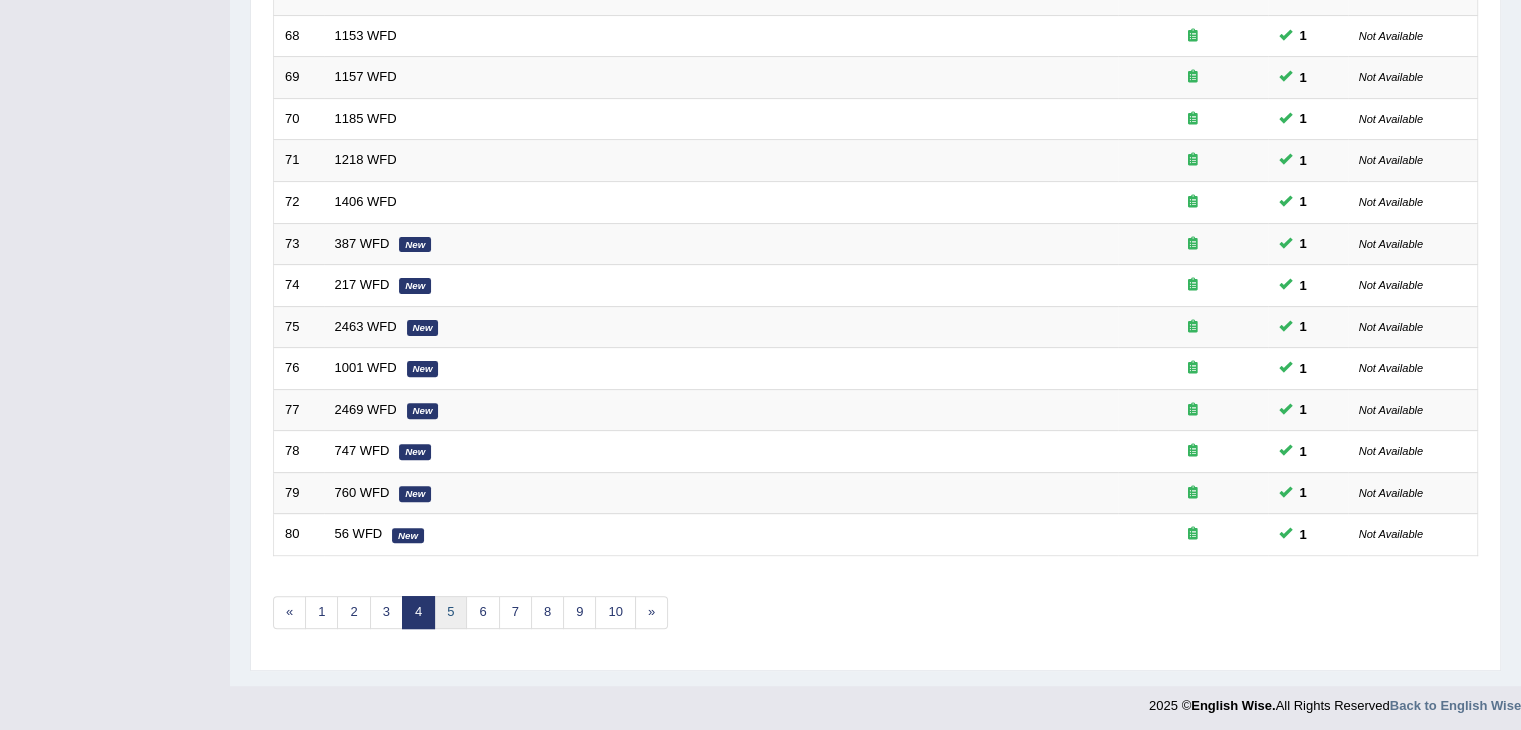 click on "5" at bounding box center [450, 612] 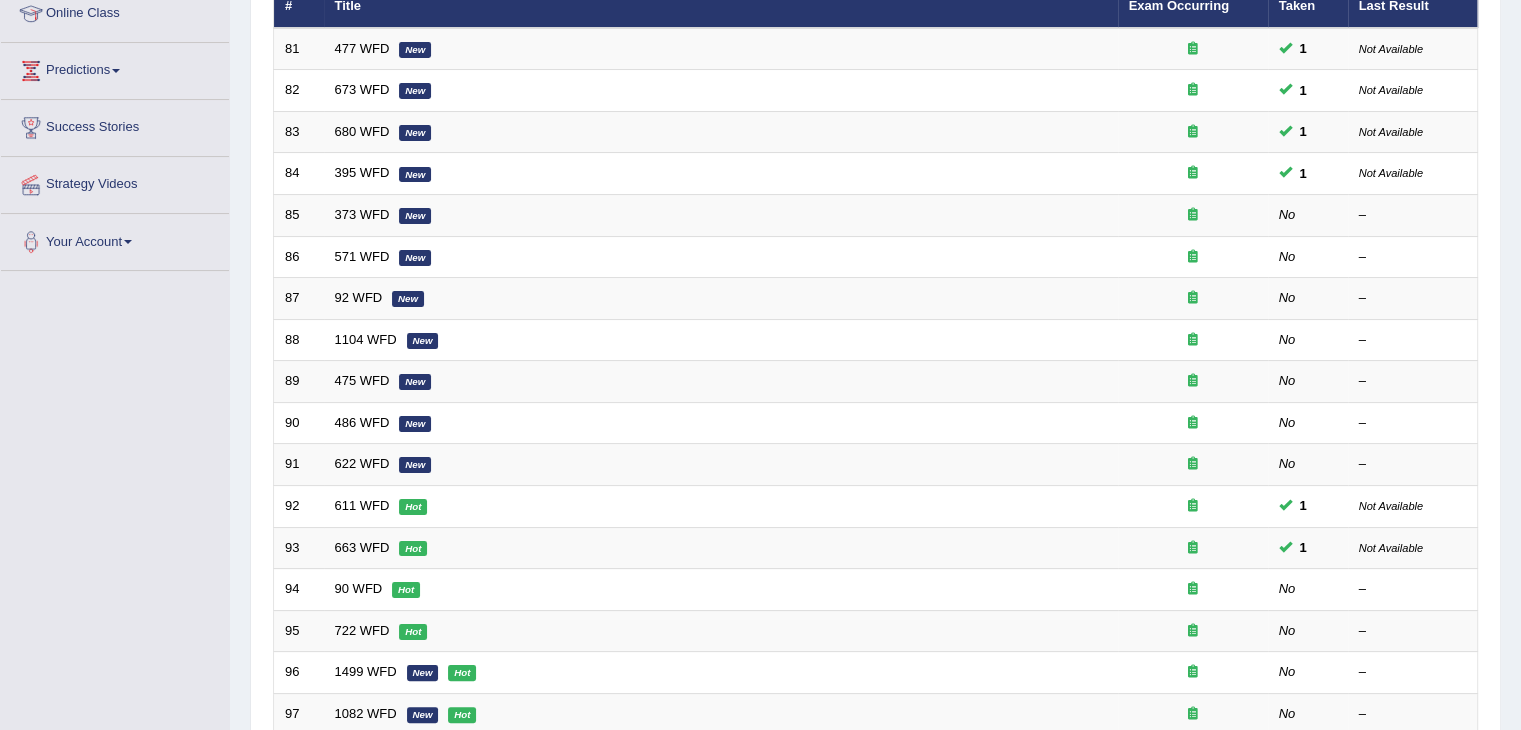 scroll, scrollTop: 287, scrollLeft: 0, axis: vertical 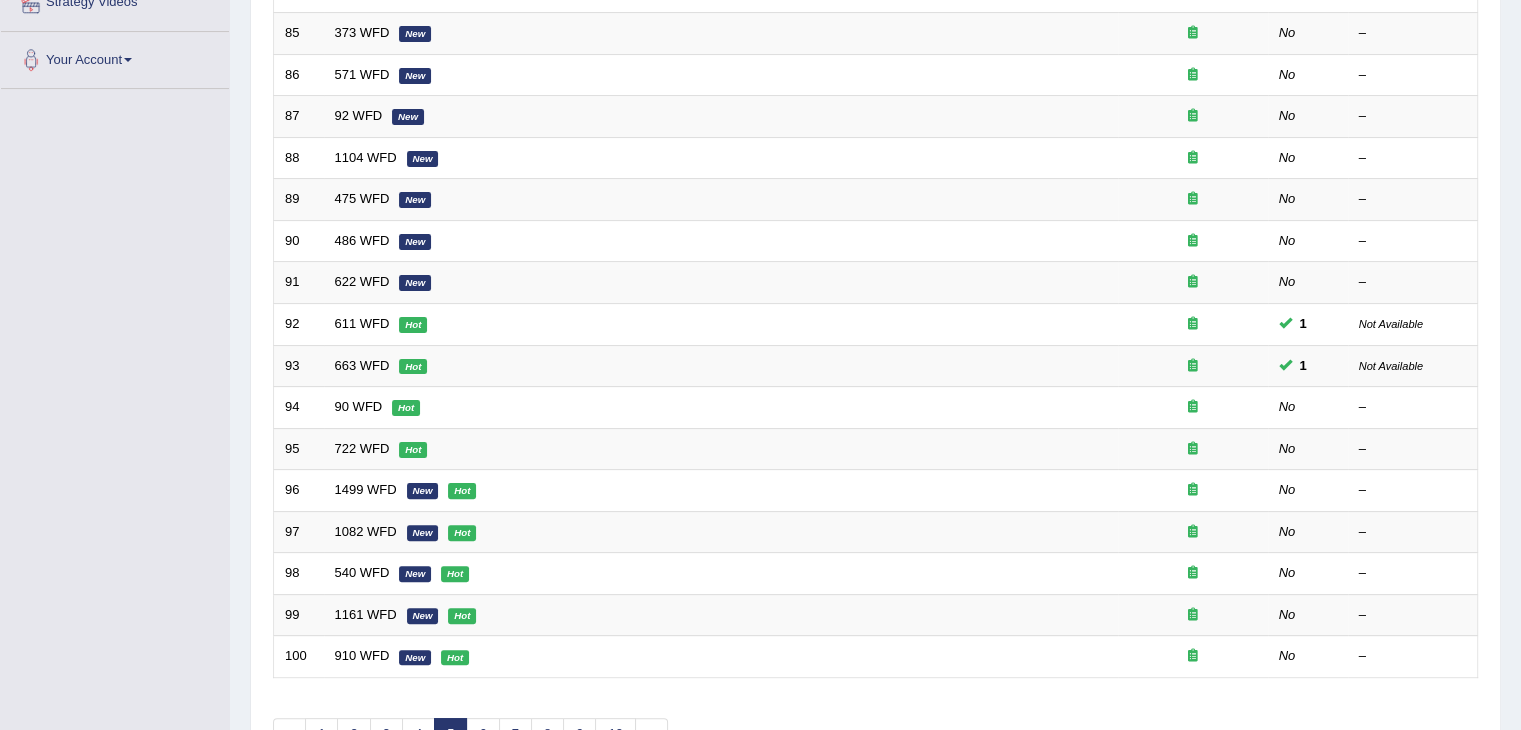 click on "90 WFD" at bounding box center [359, 406] 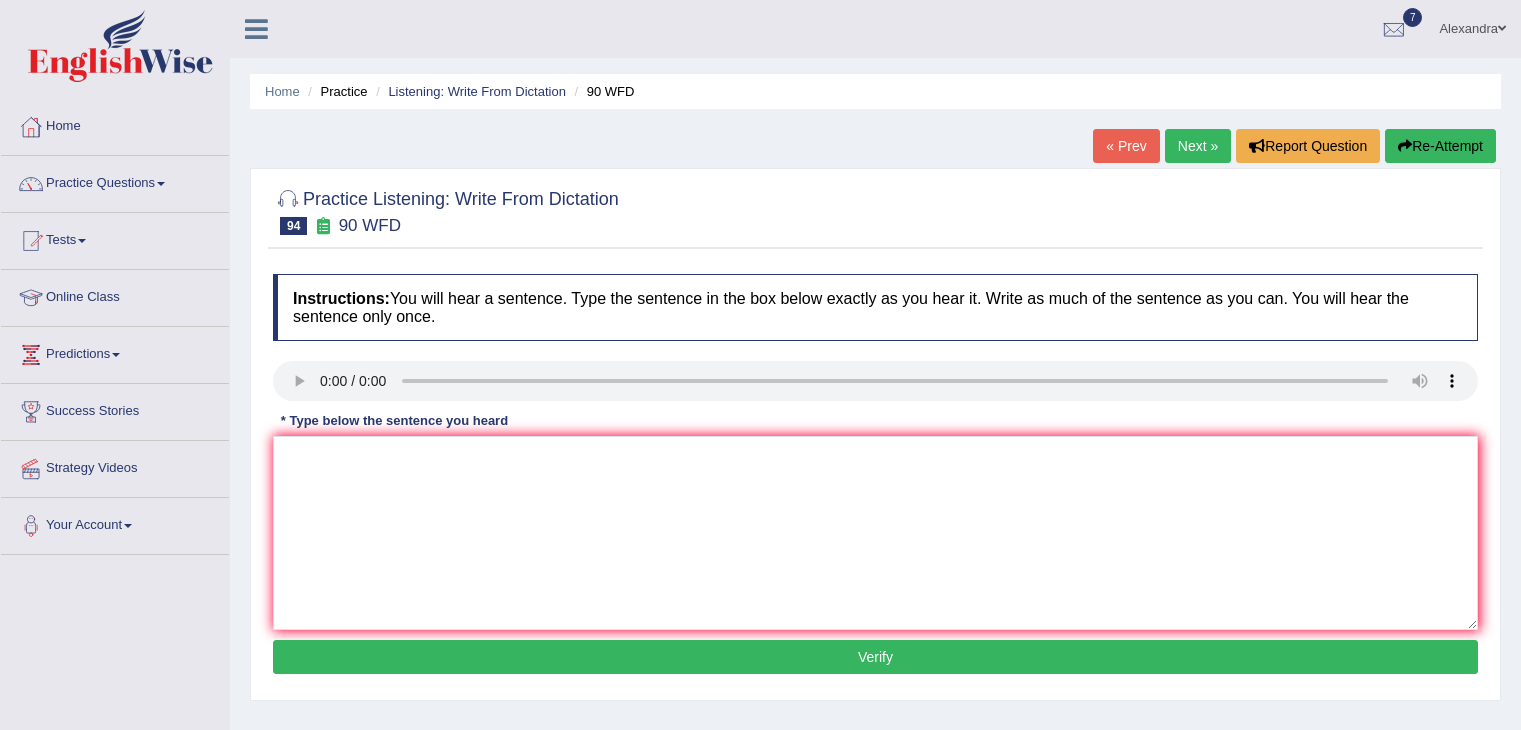 scroll, scrollTop: 0, scrollLeft: 0, axis: both 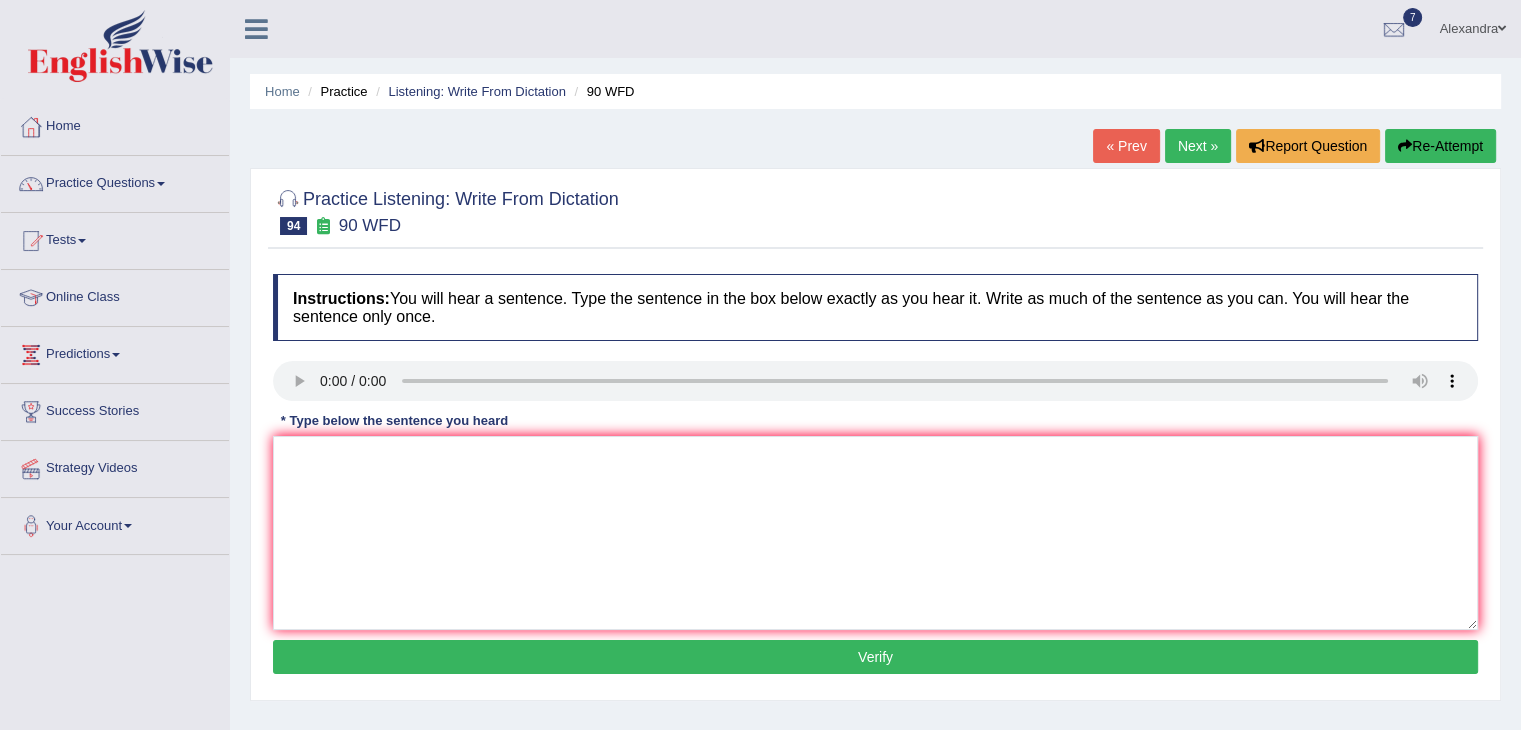 type 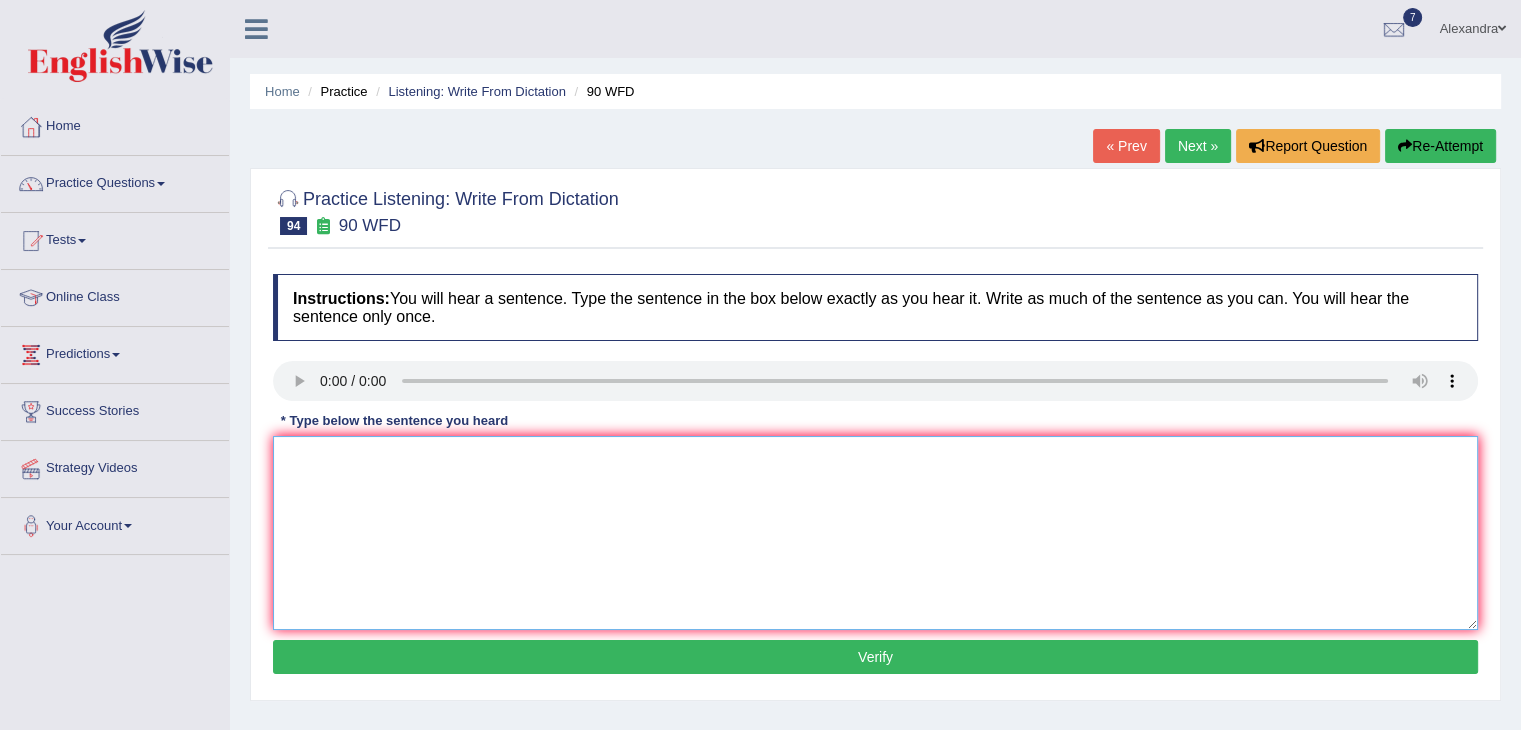 click at bounding box center [875, 533] 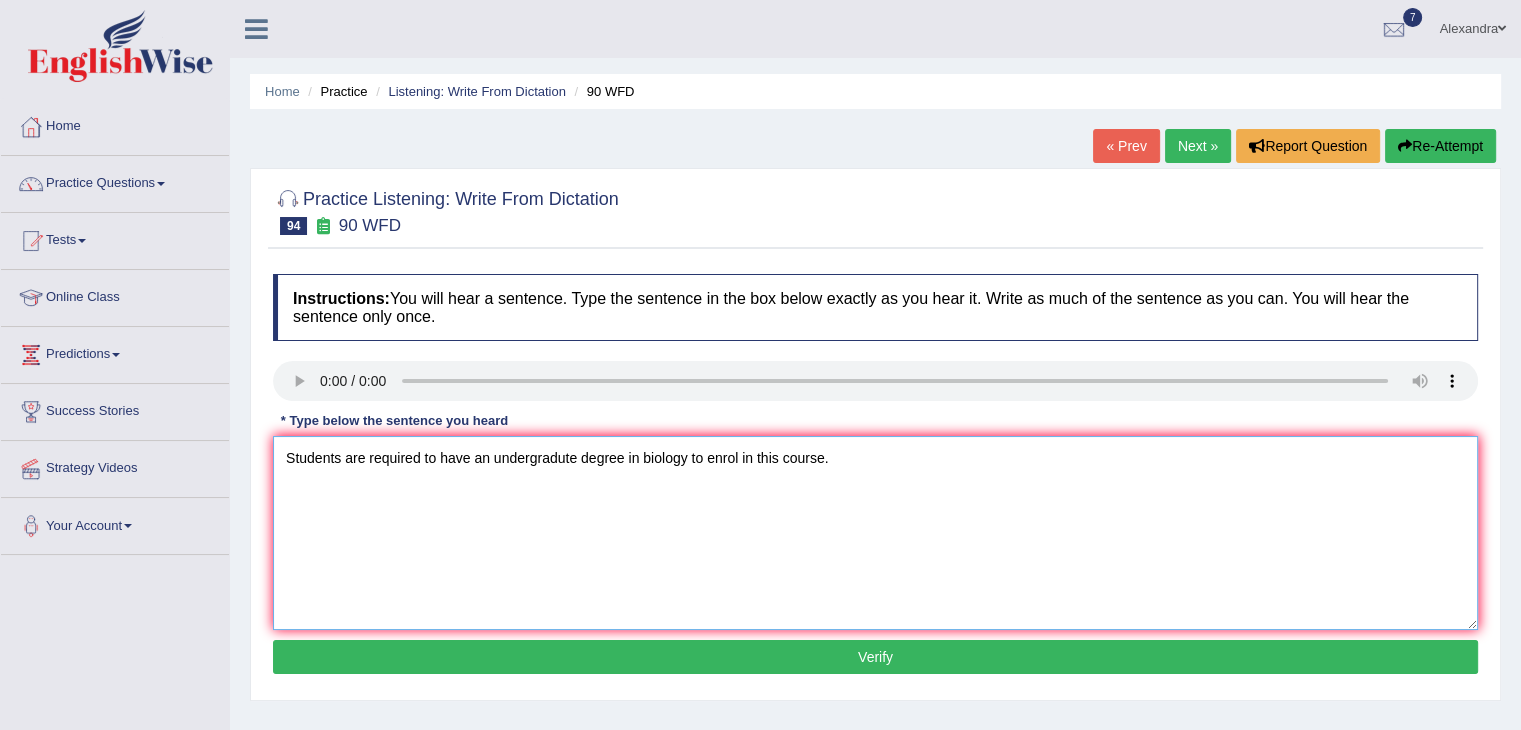 click on "Students are required to have an undergradute degree in biology to enrol in this course." at bounding box center (875, 533) 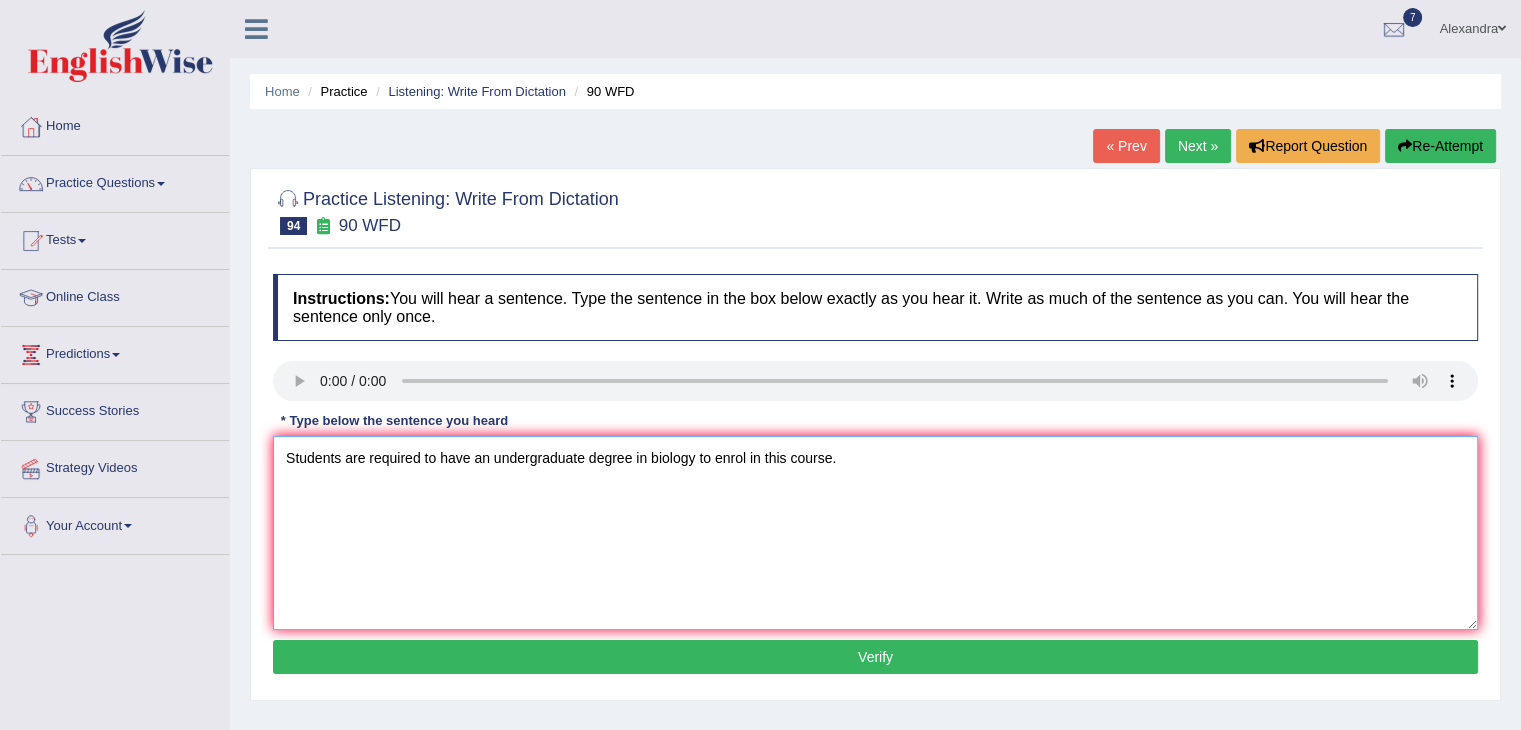 type on "Students are required to have an undergraduate degree in biology to enrol in this course." 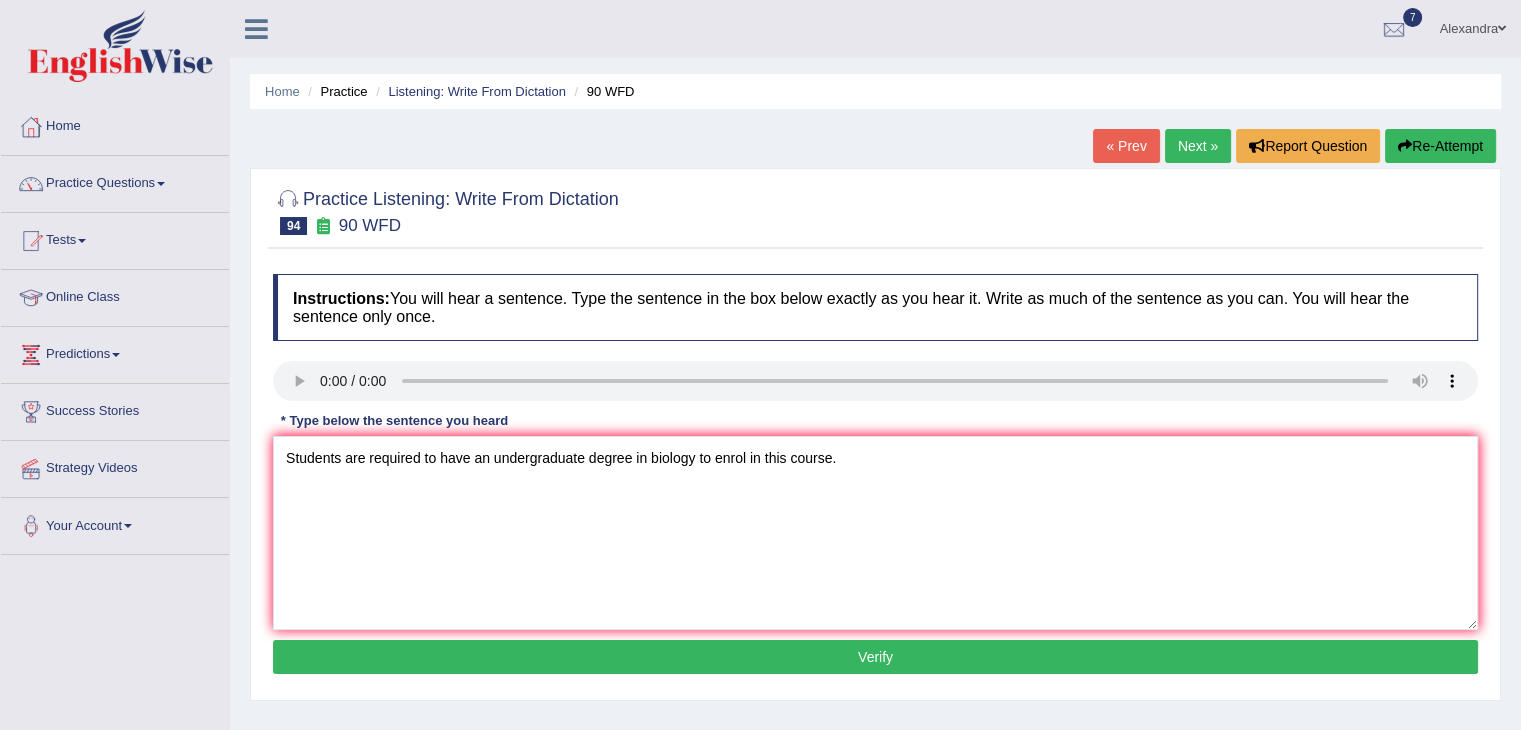 click on "Verify" at bounding box center [875, 657] 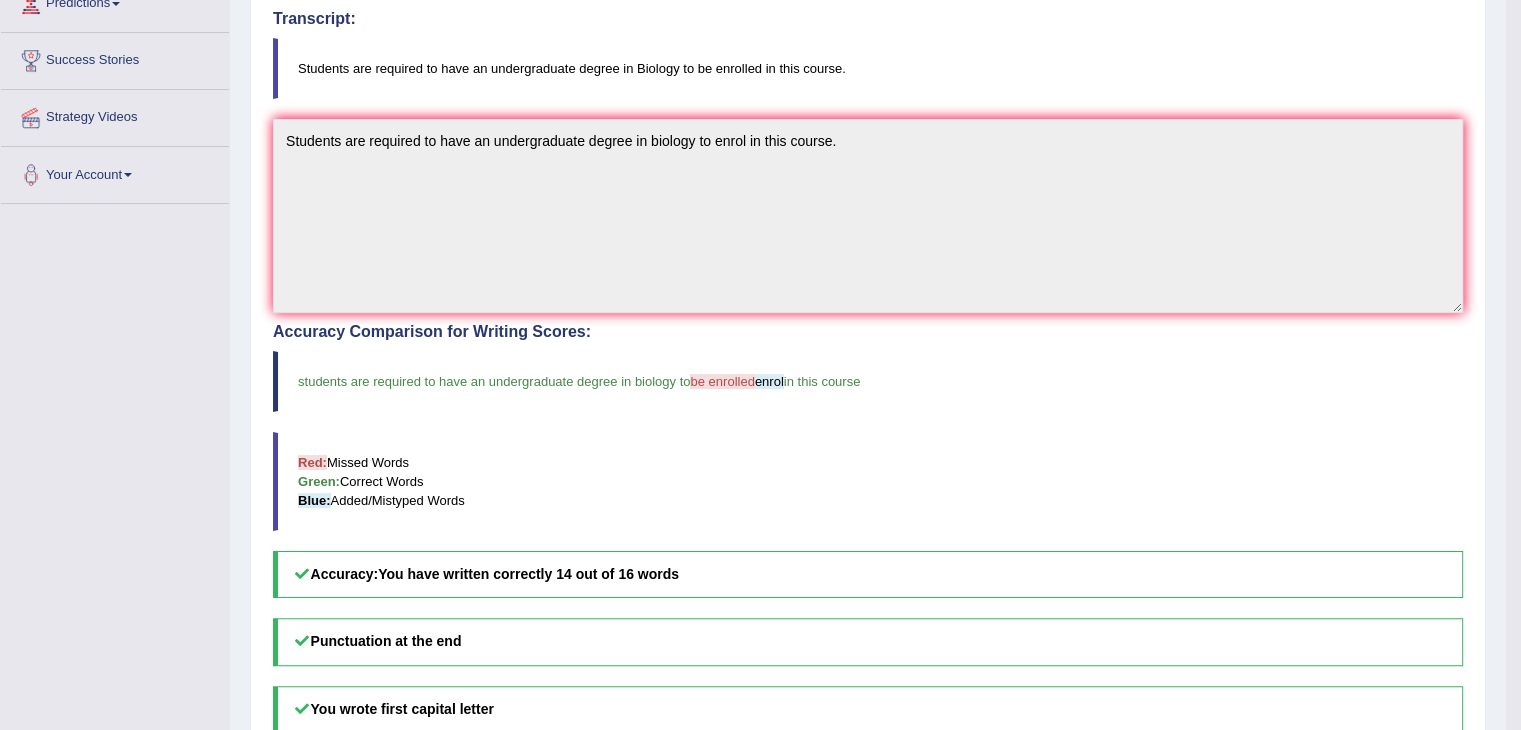 scroll, scrollTop: 0, scrollLeft: 0, axis: both 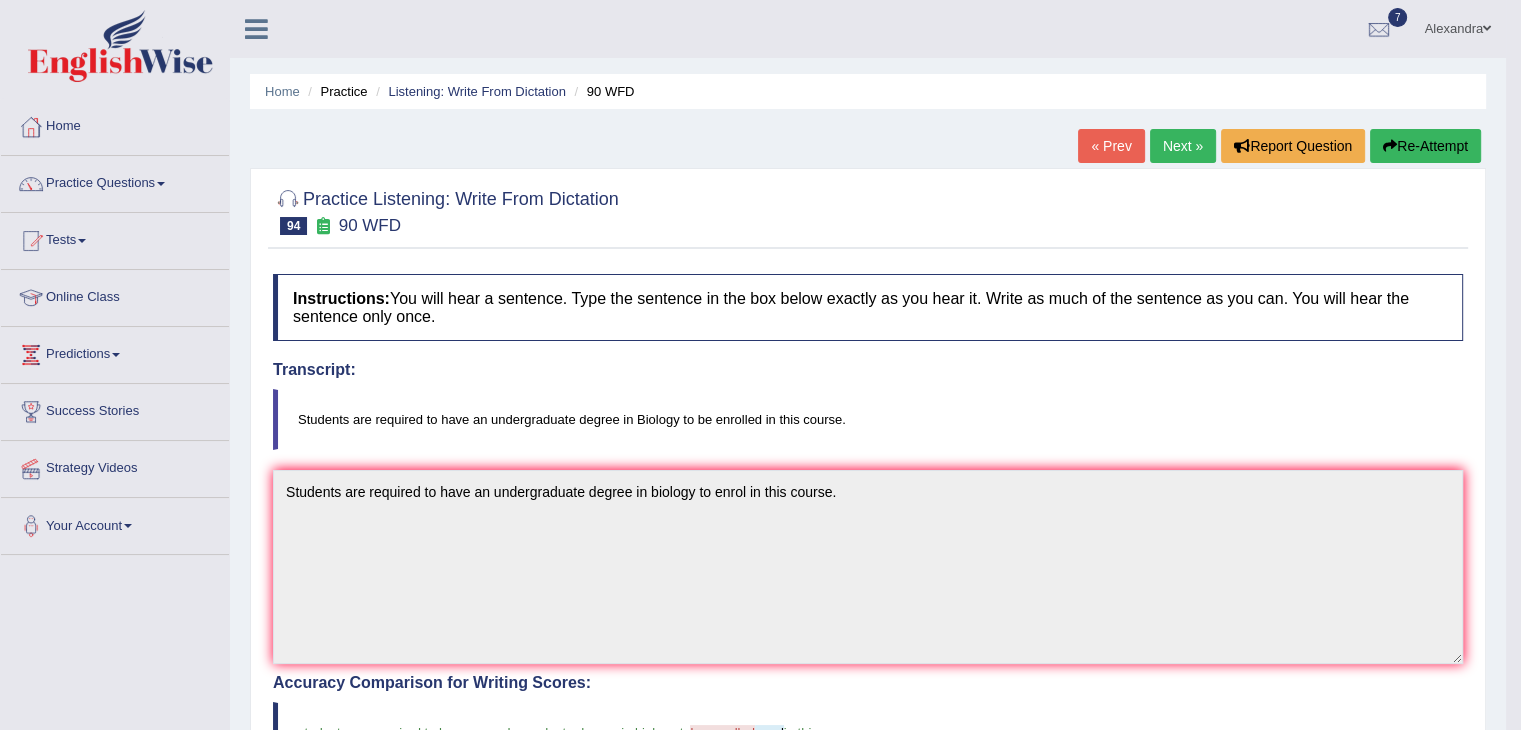 click on "Next »" at bounding box center [1183, 146] 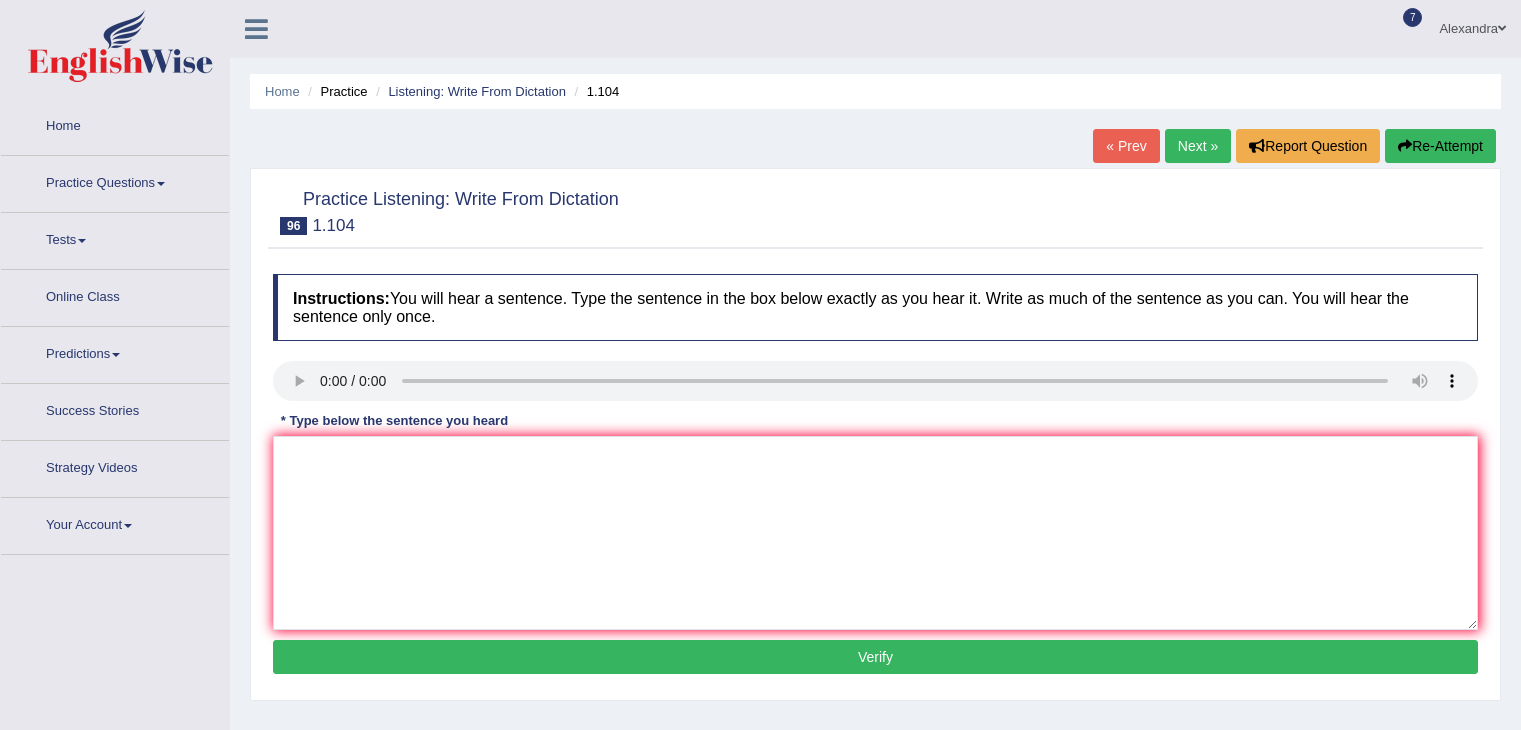 scroll, scrollTop: 0, scrollLeft: 0, axis: both 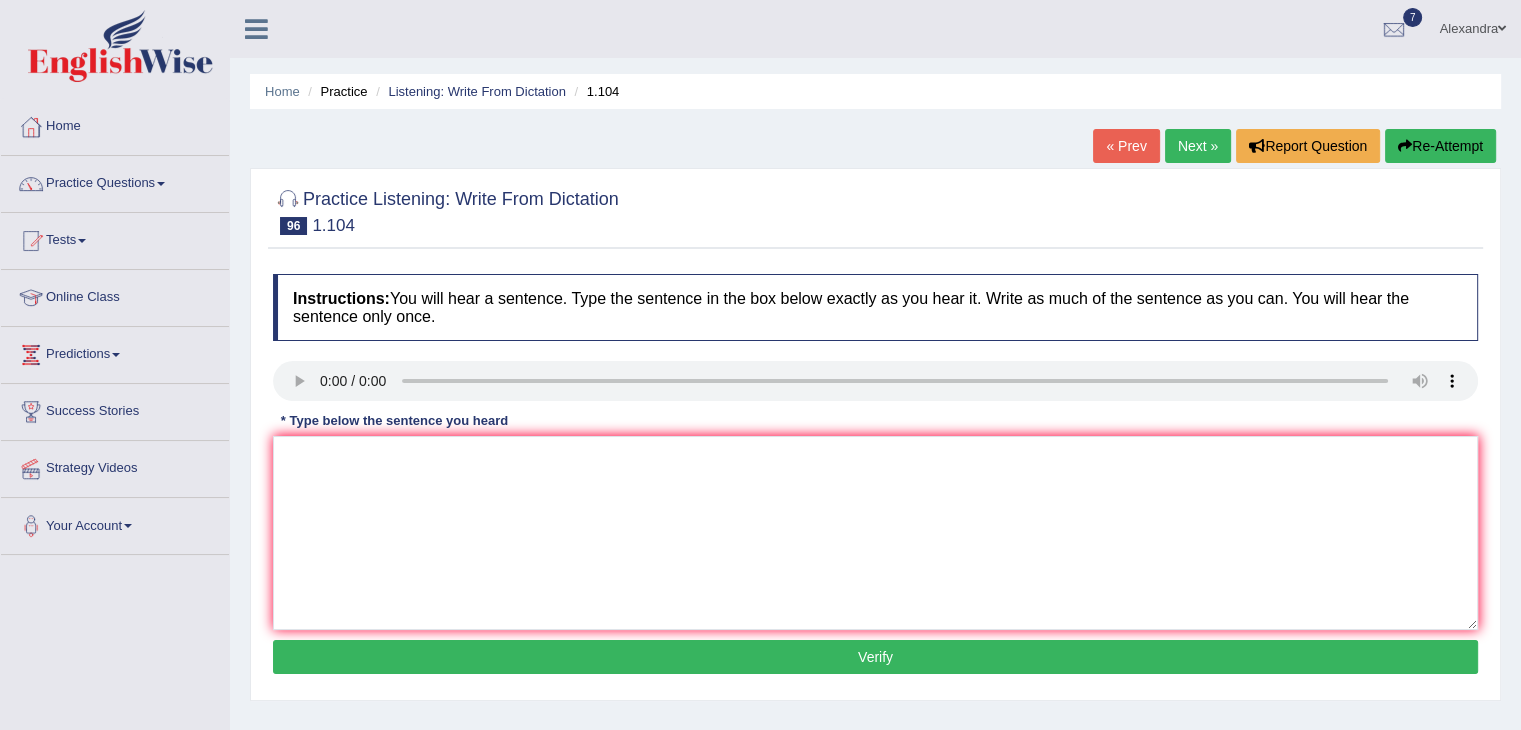 type 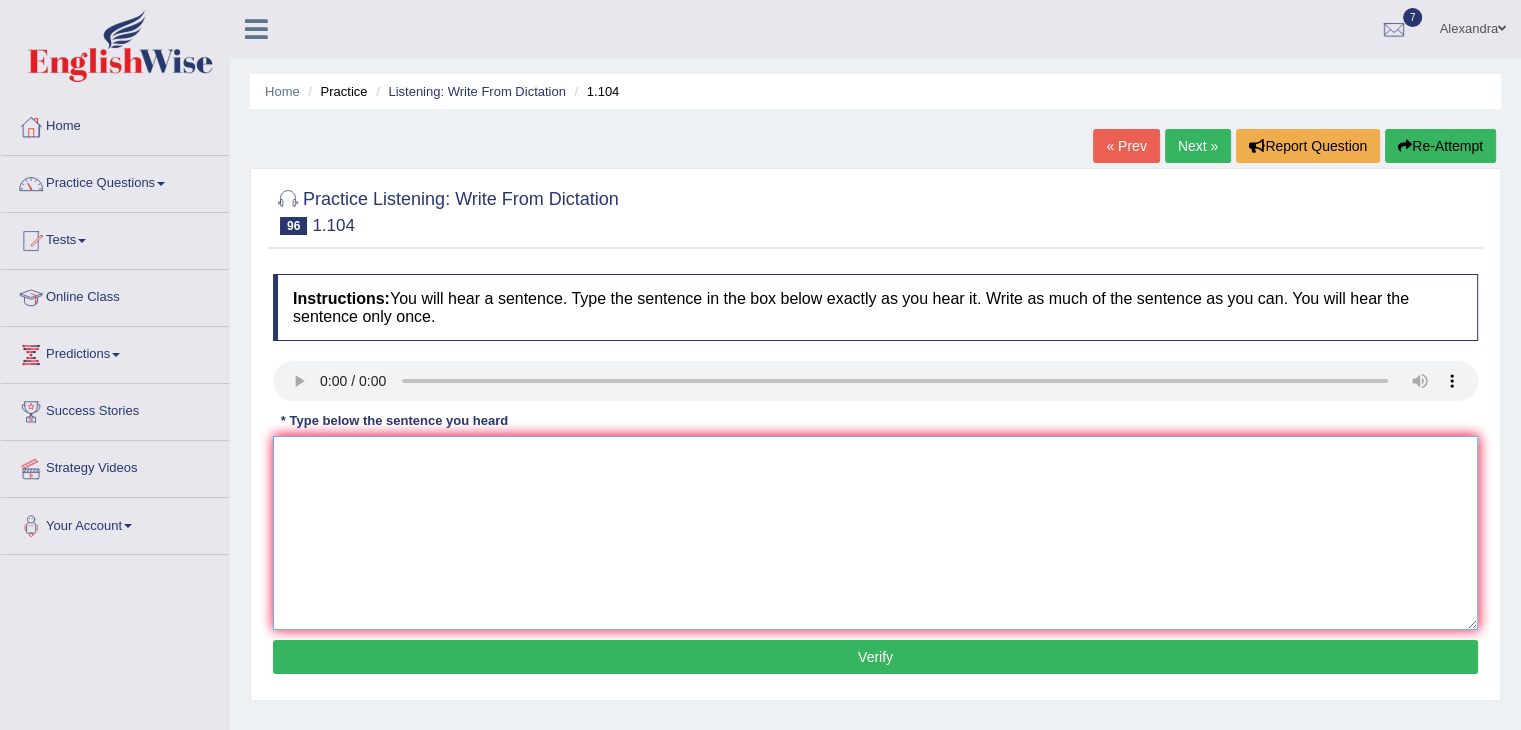 click at bounding box center [875, 533] 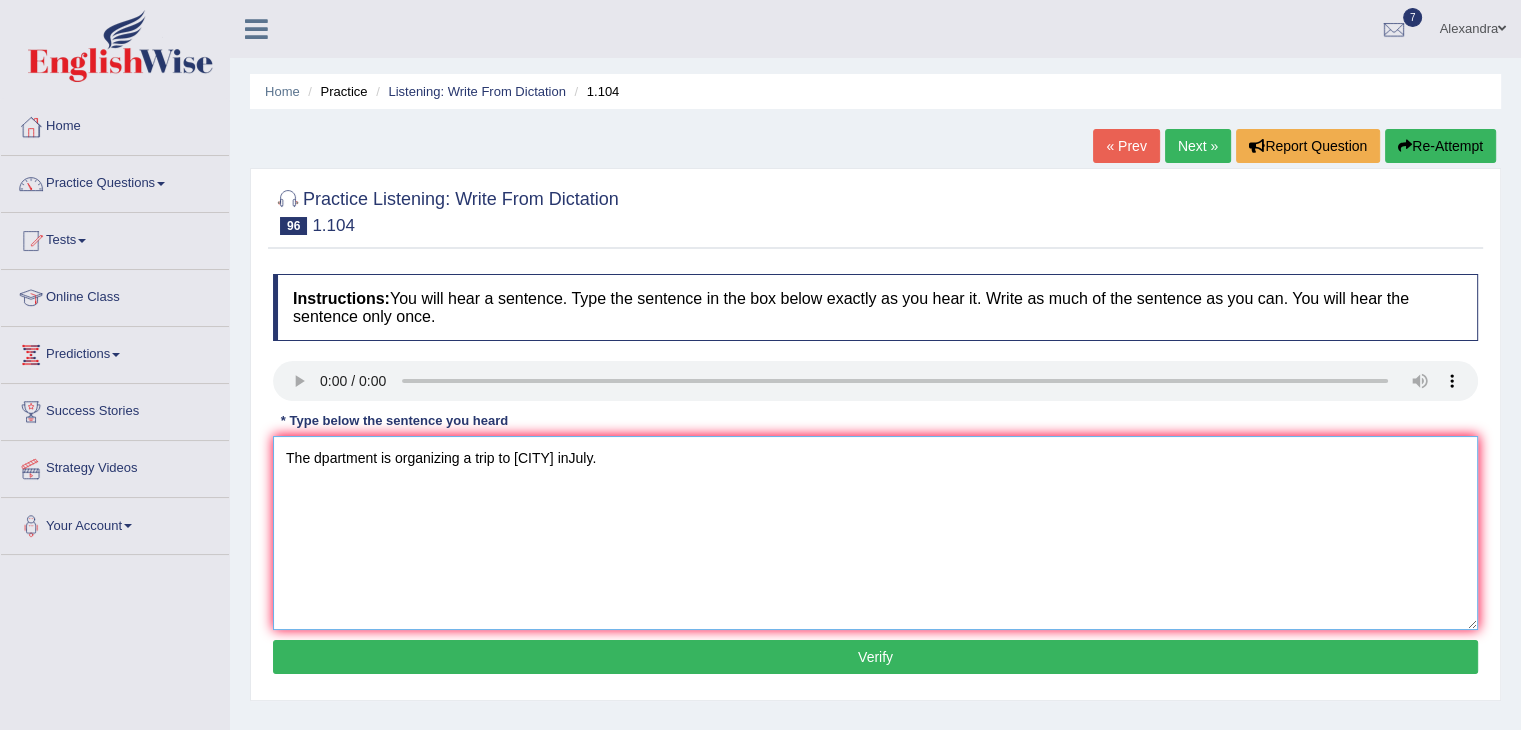 click on "The dpartment is organizing a trip to London inJuly." at bounding box center (875, 533) 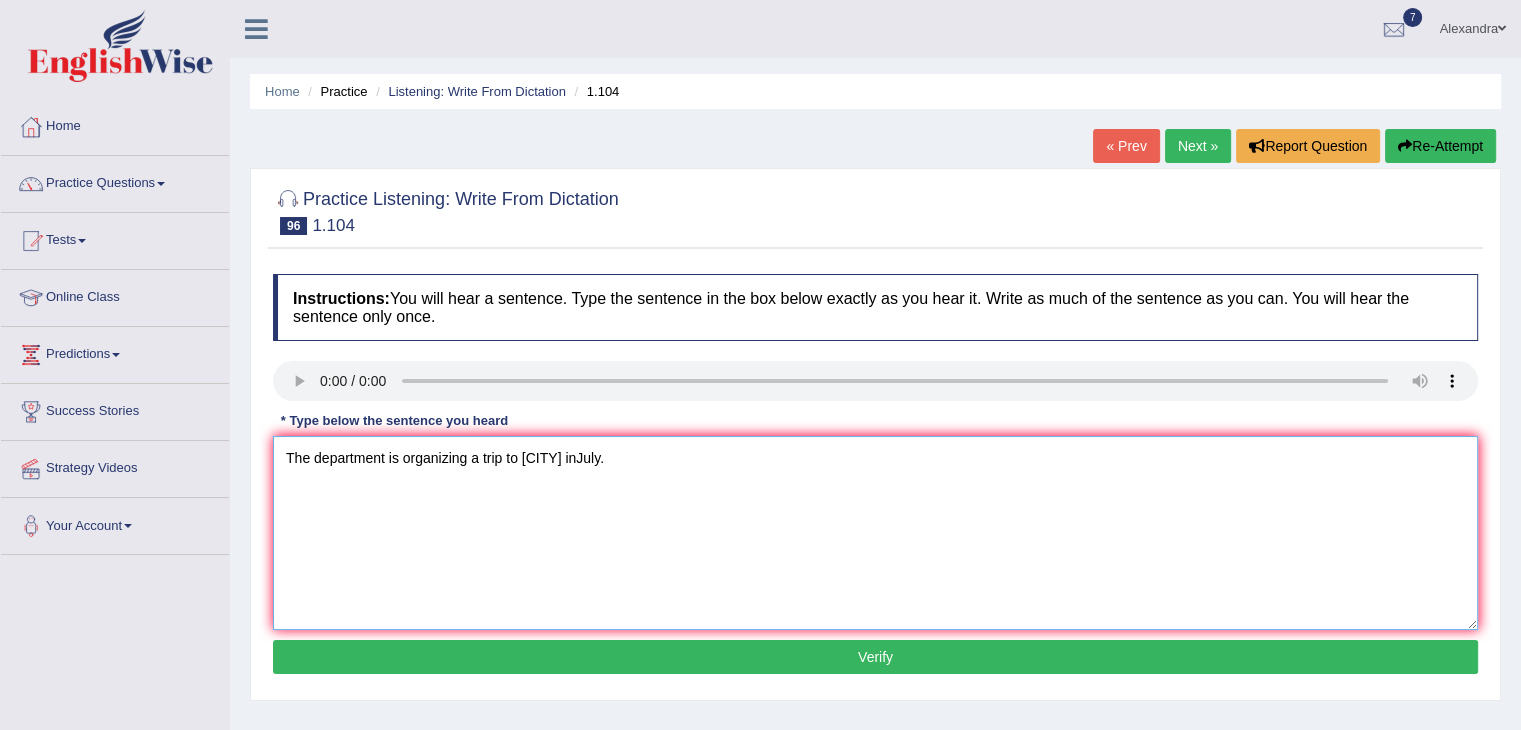 click on "The department is organizing a trip to London inJuly." at bounding box center (875, 533) 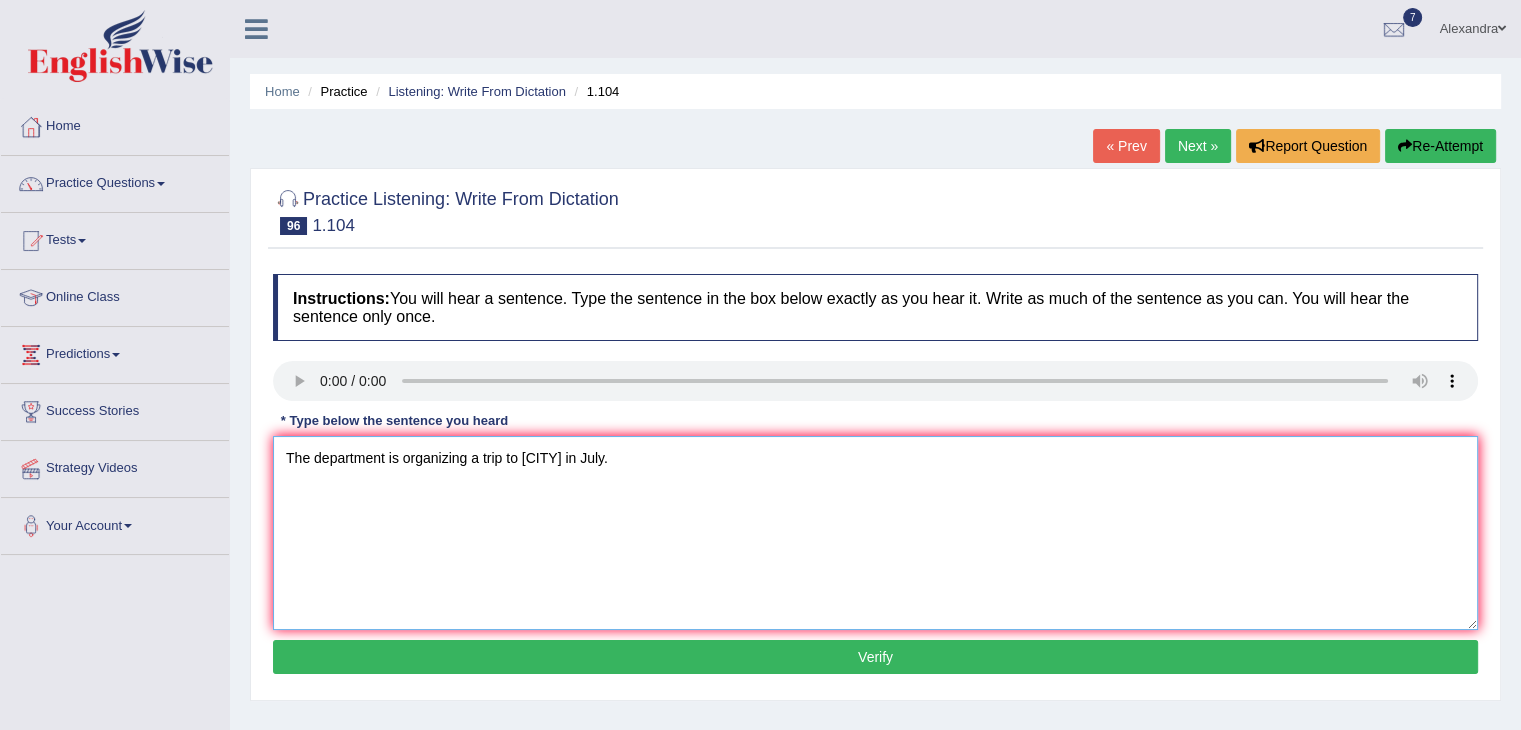 type on "The department is organizing a trip to London in July." 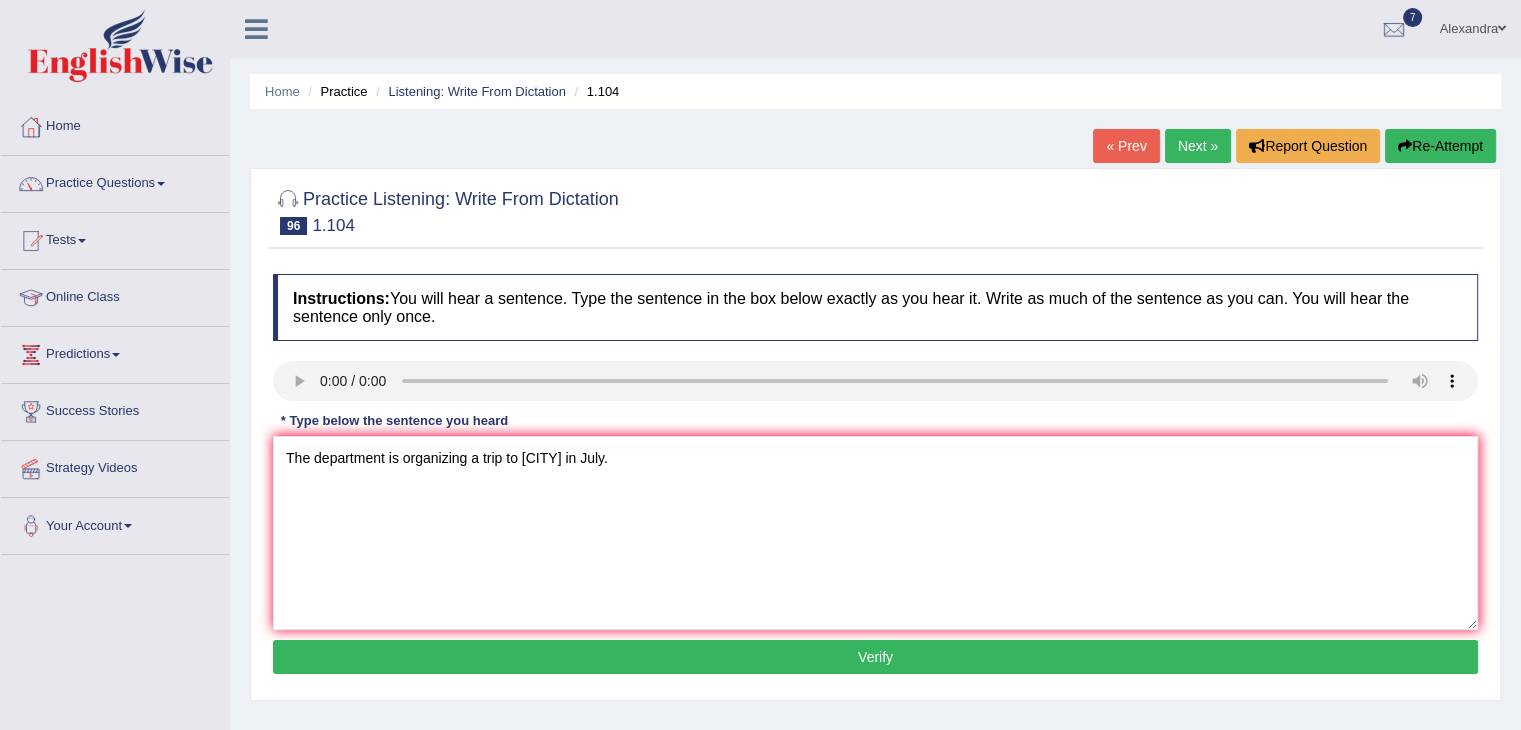 click on "Verify" at bounding box center (875, 657) 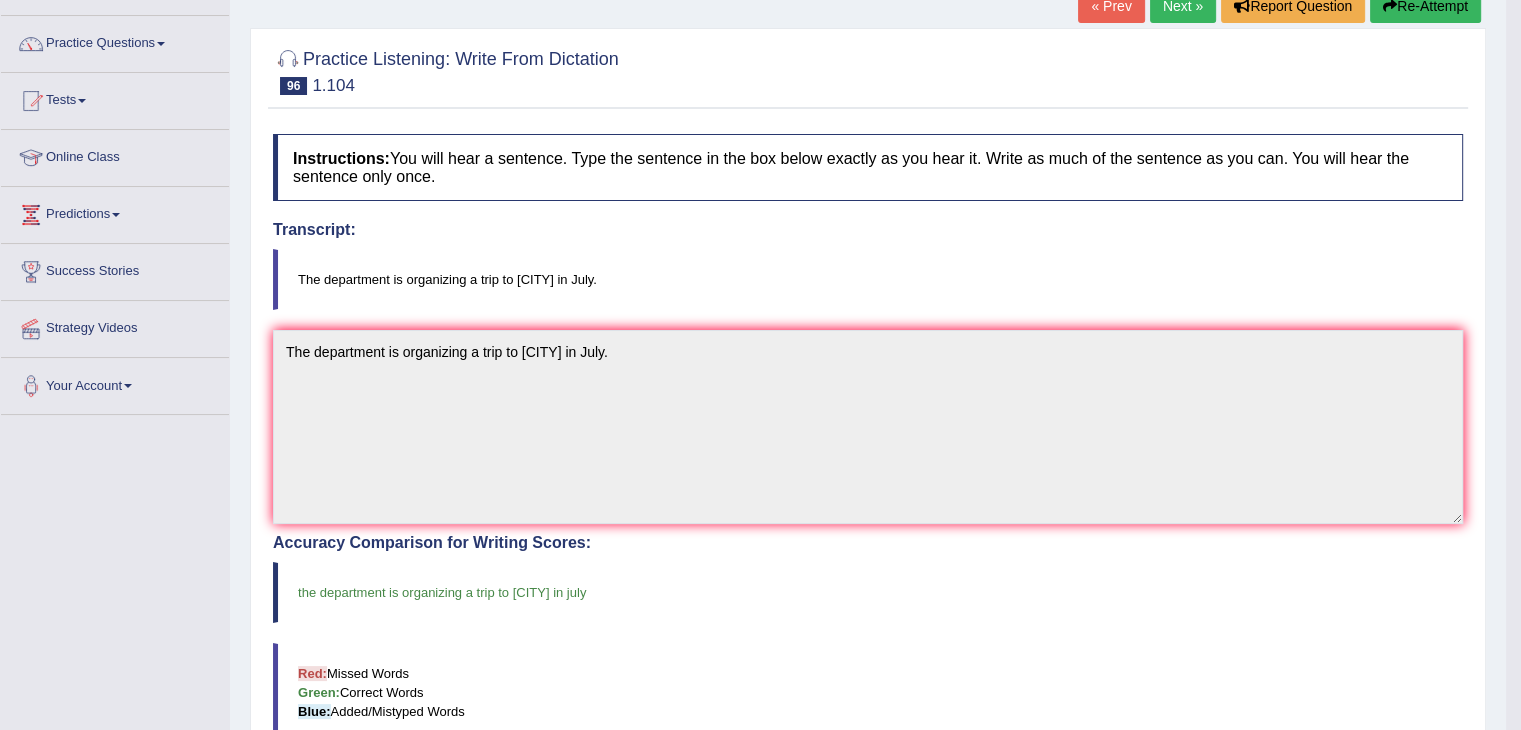 scroll, scrollTop: 0, scrollLeft: 0, axis: both 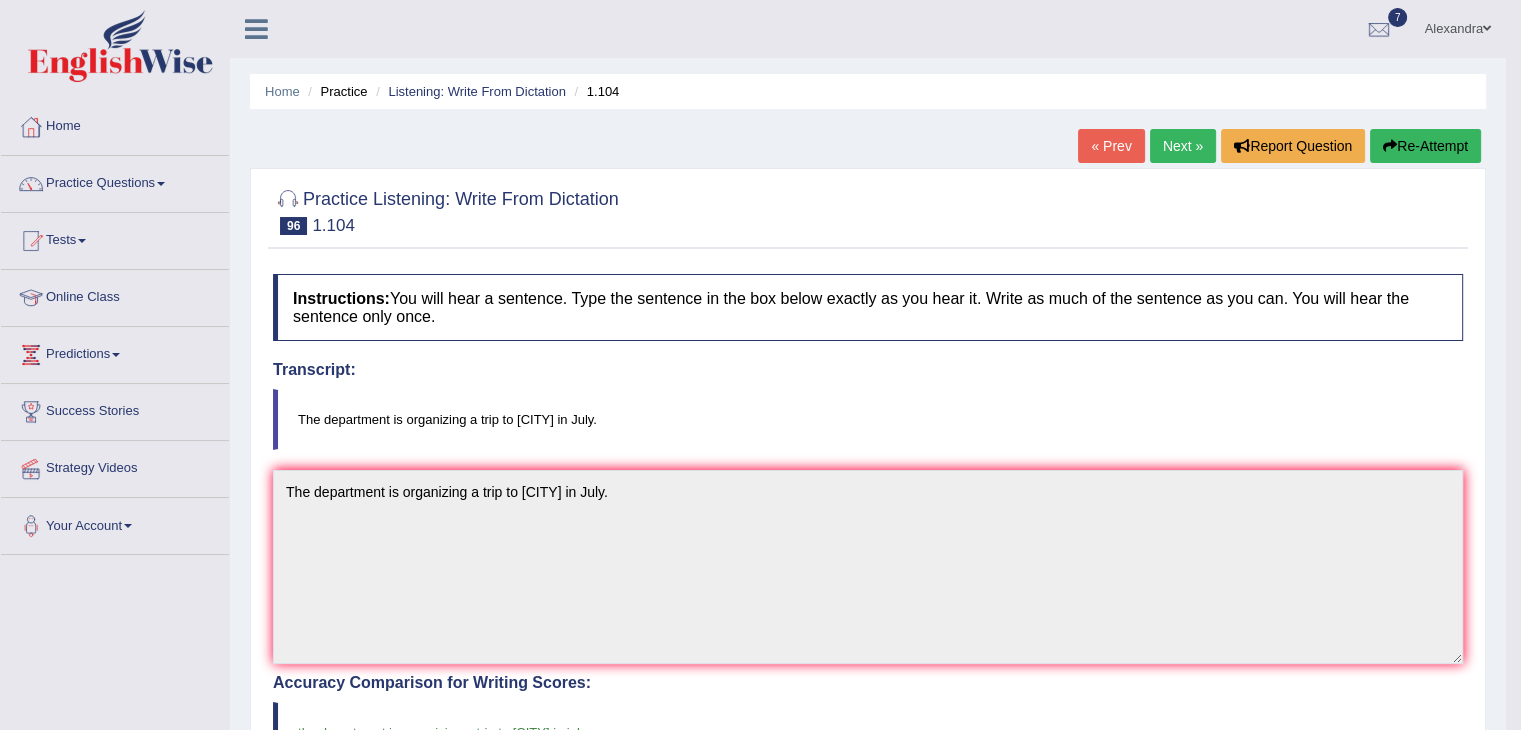 click on "Next »" at bounding box center (1183, 146) 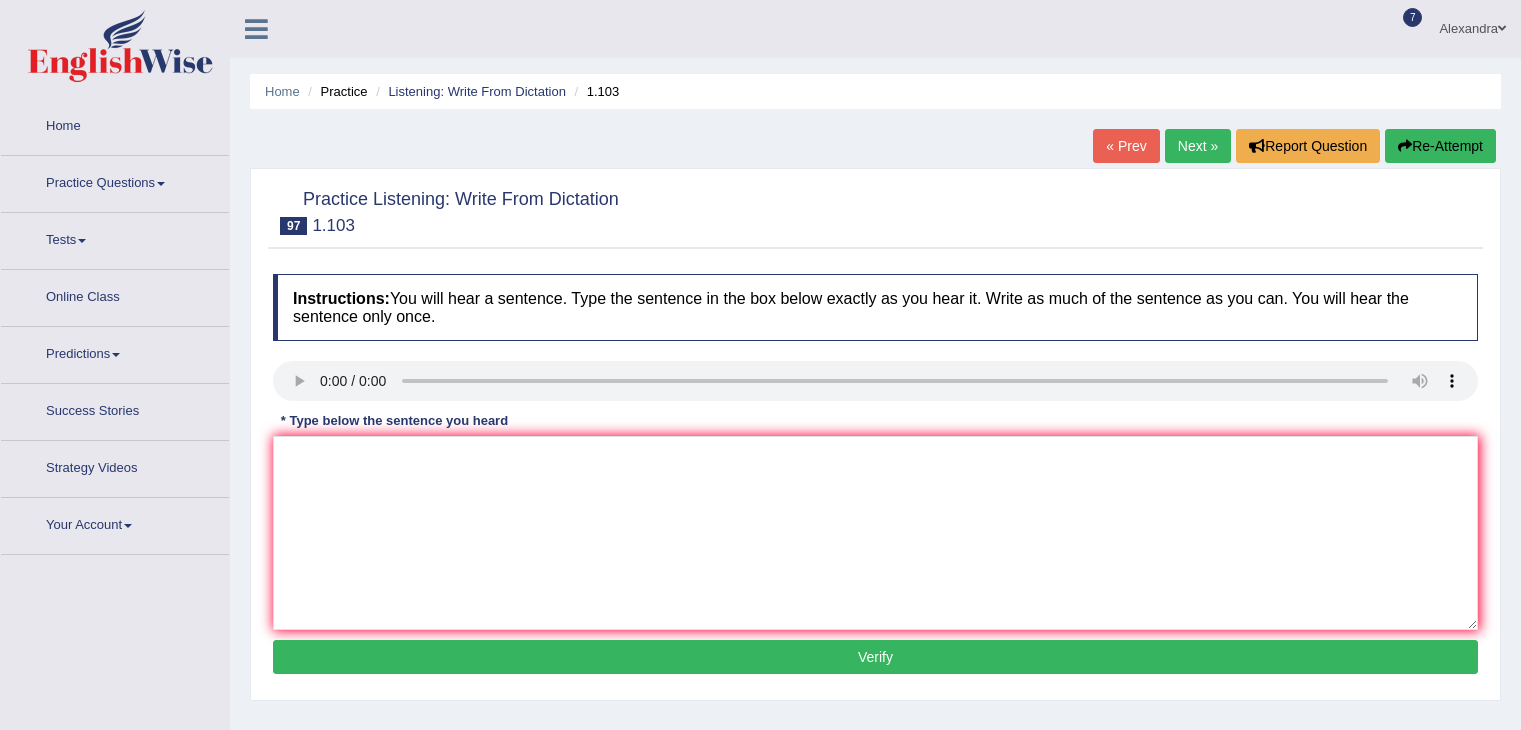 scroll, scrollTop: 0, scrollLeft: 0, axis: both 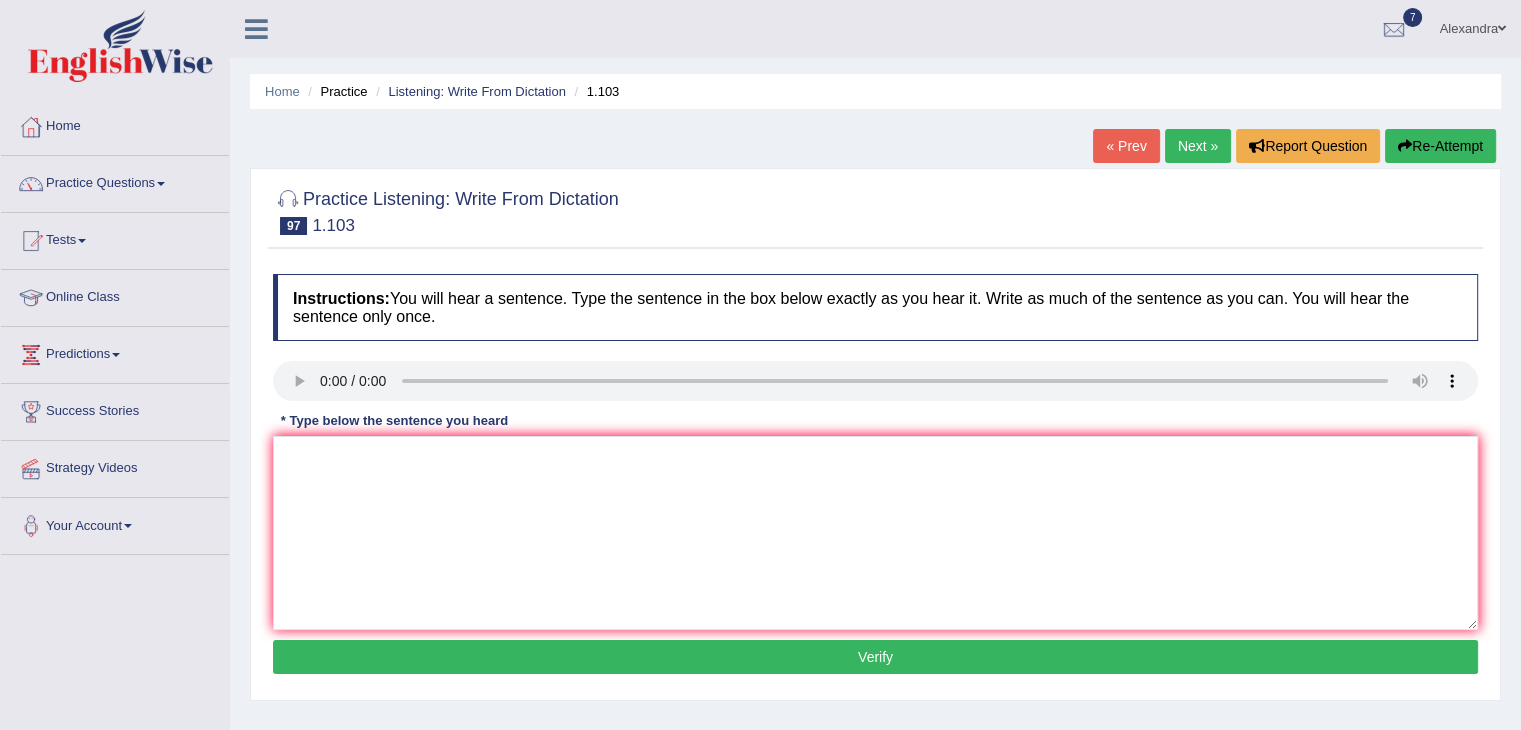 type 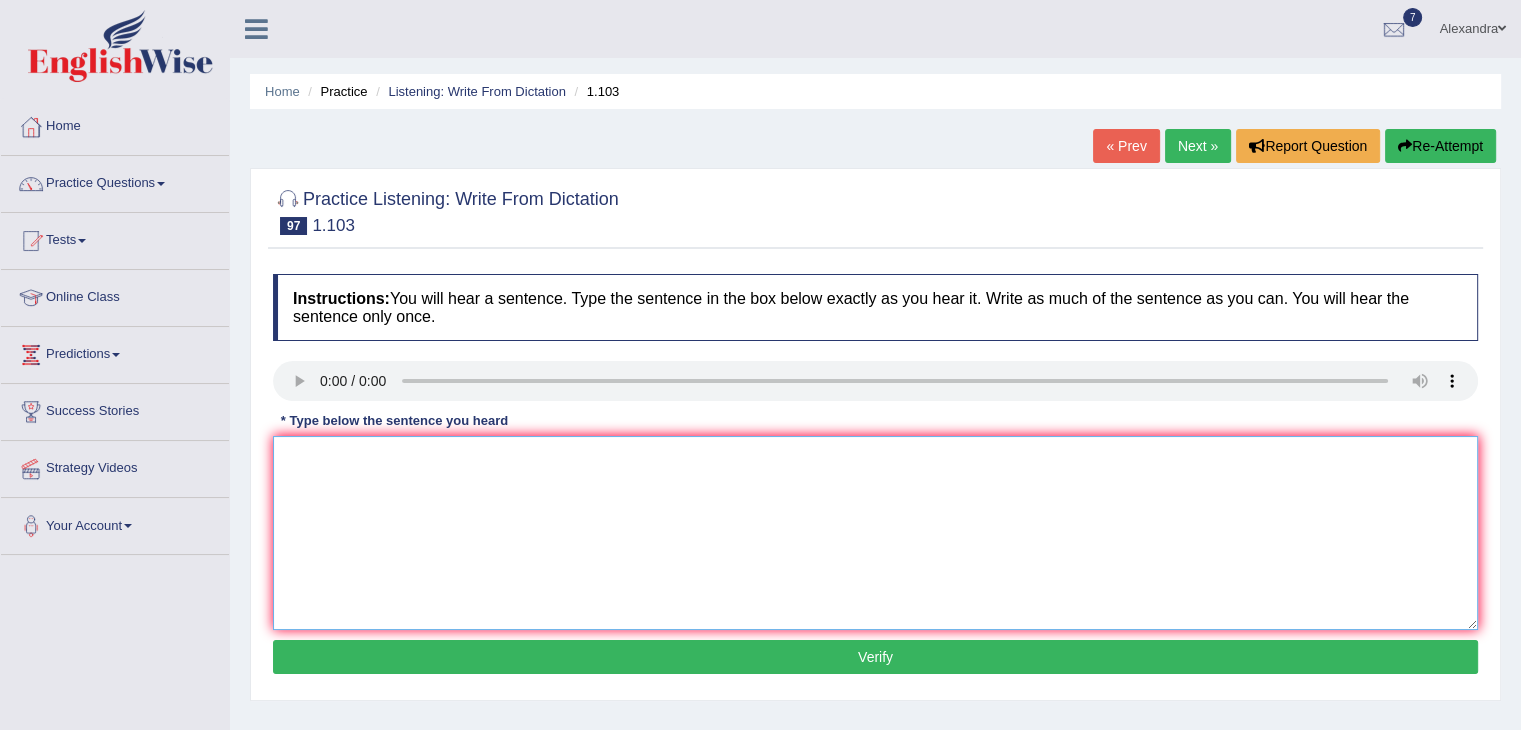 click at bounding box center [875, 533] 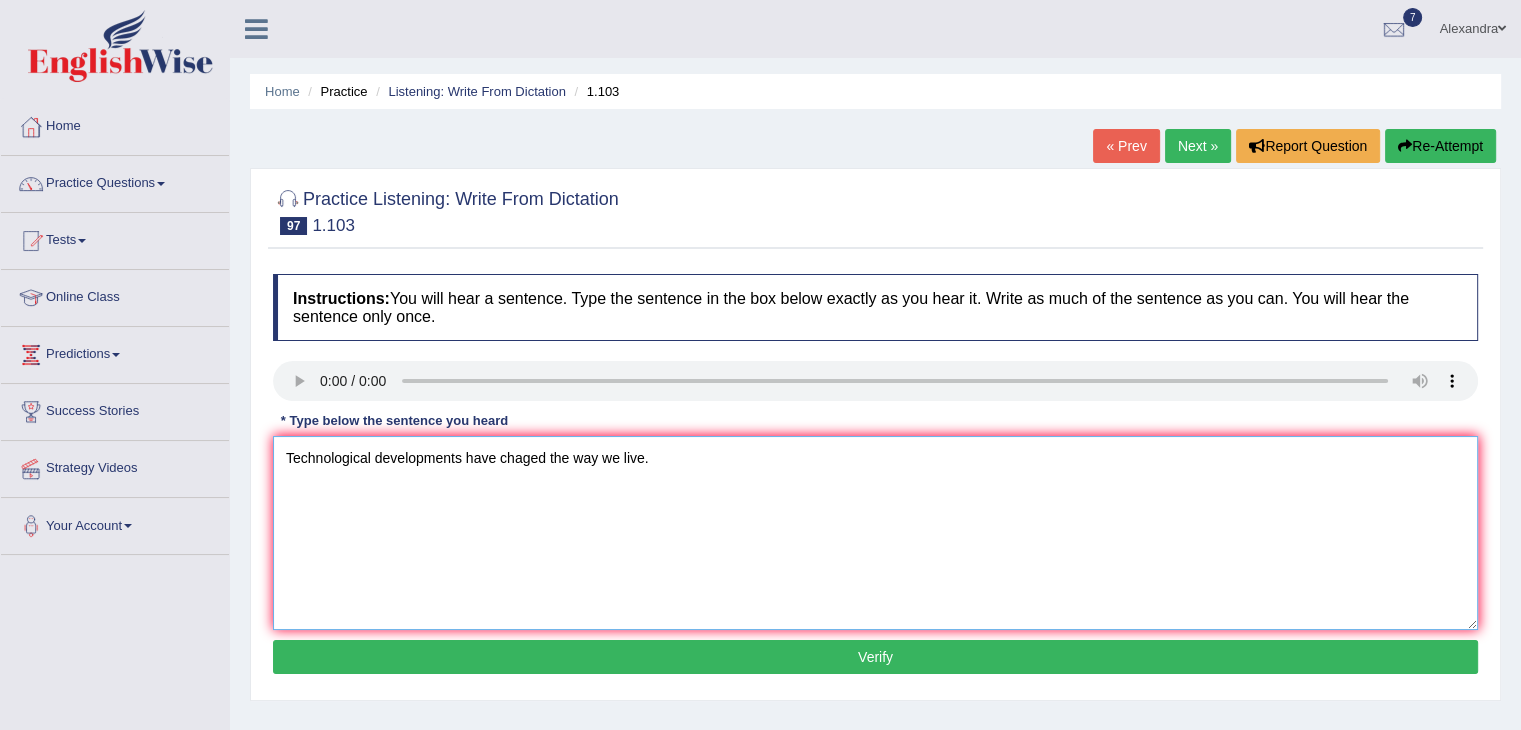 click on "Technological developments have chaged the way we live." at bounding box center (875, 533) 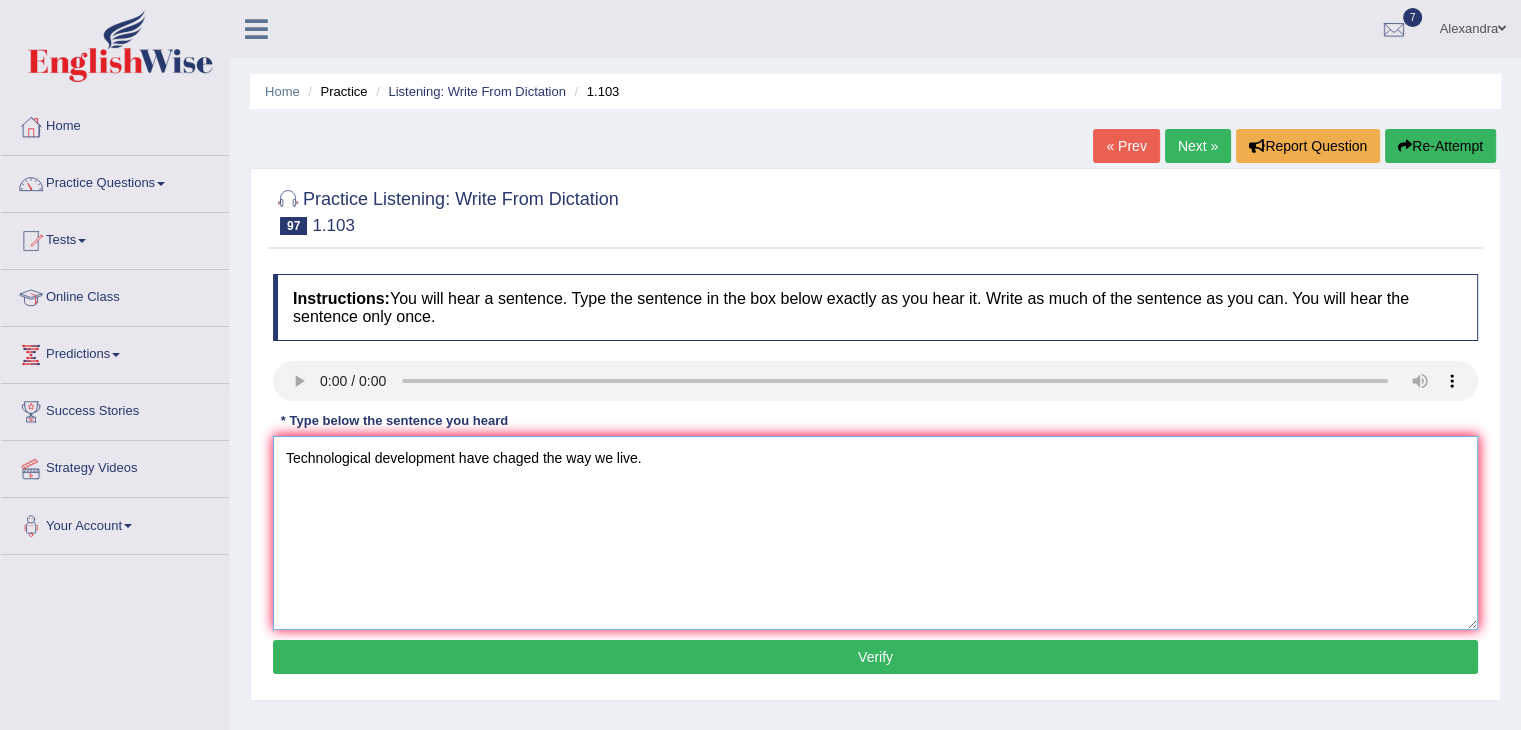 click on "Technological development have chaged the way we live." at bounding box center [875, 533] 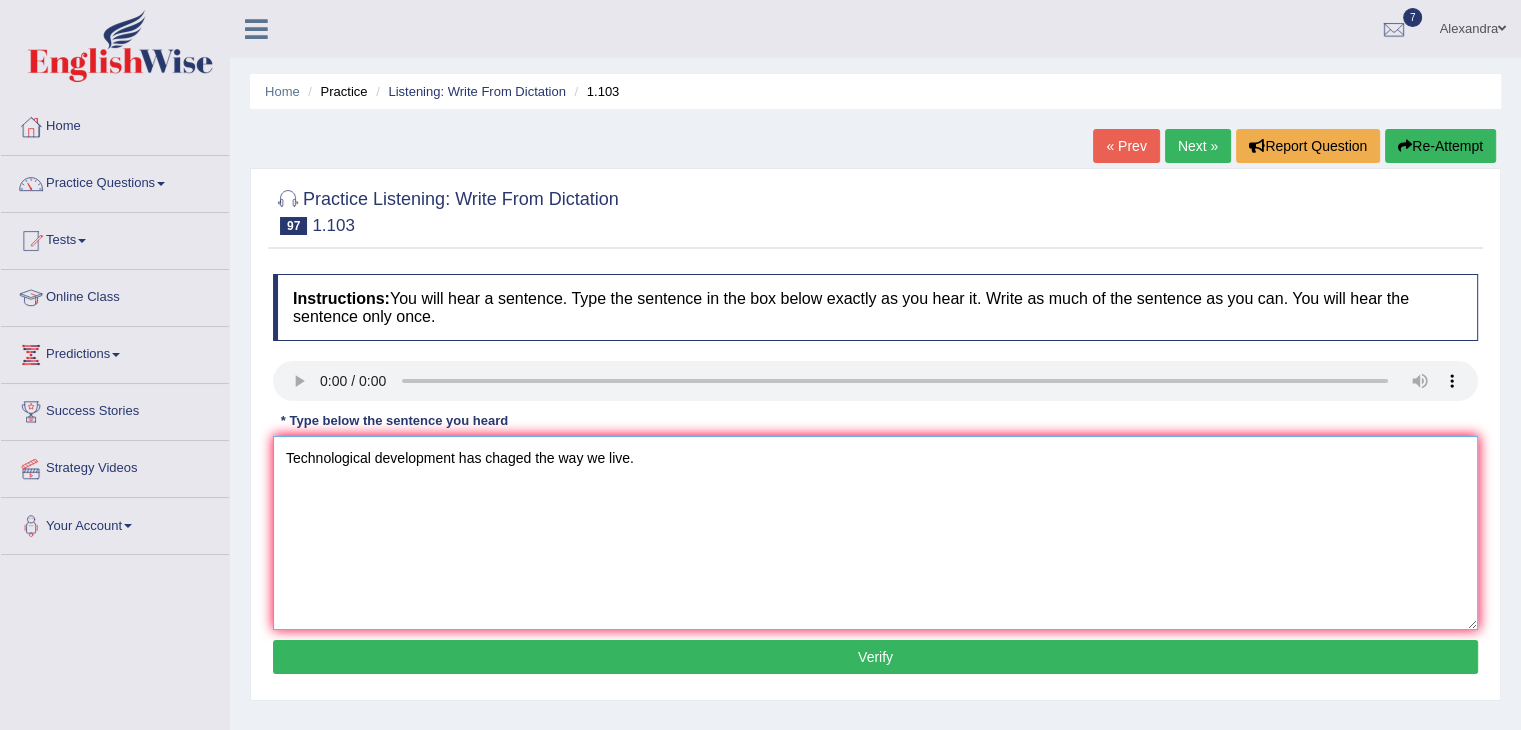 type on "Technological development has chaged the way we live." 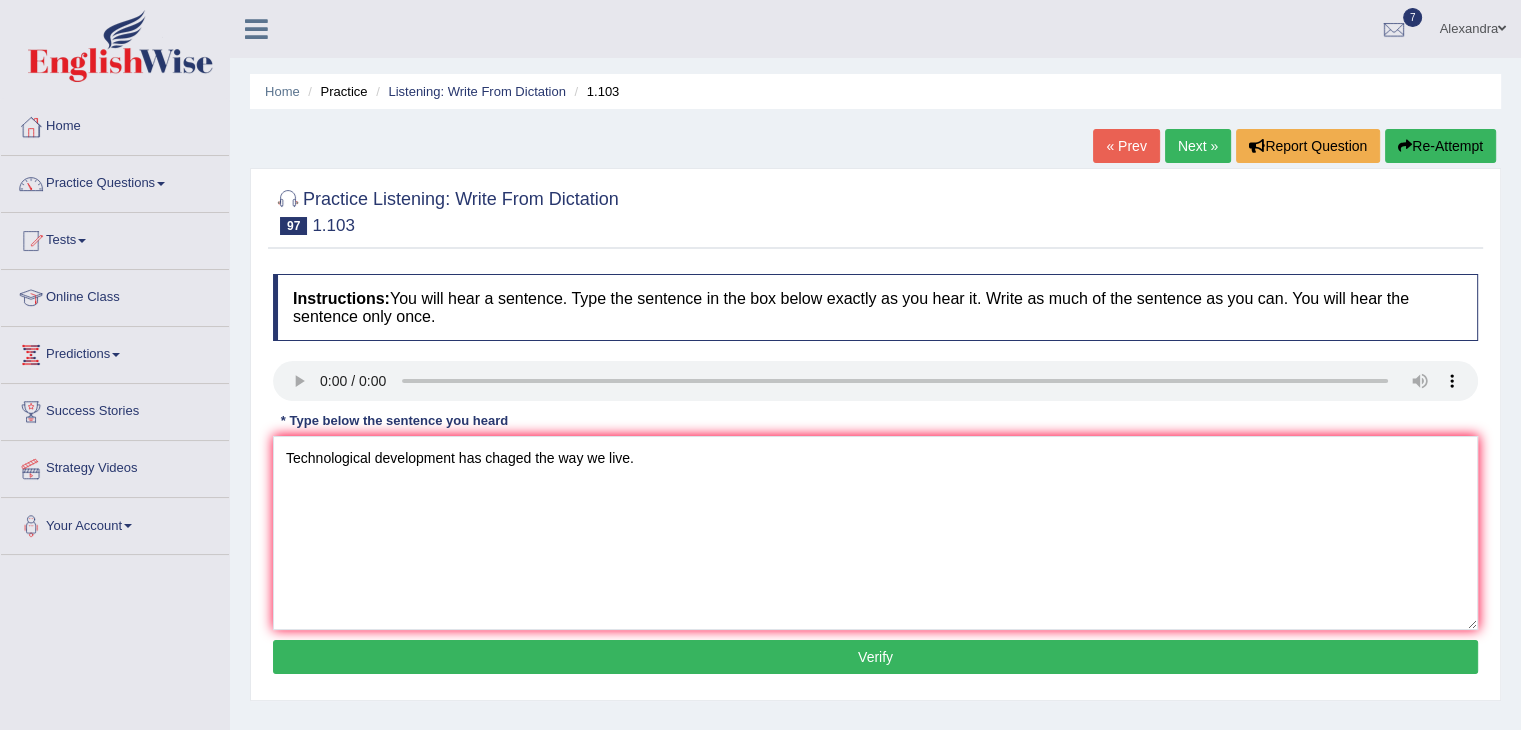 click on "Verify" at bounding box center (875, 657) 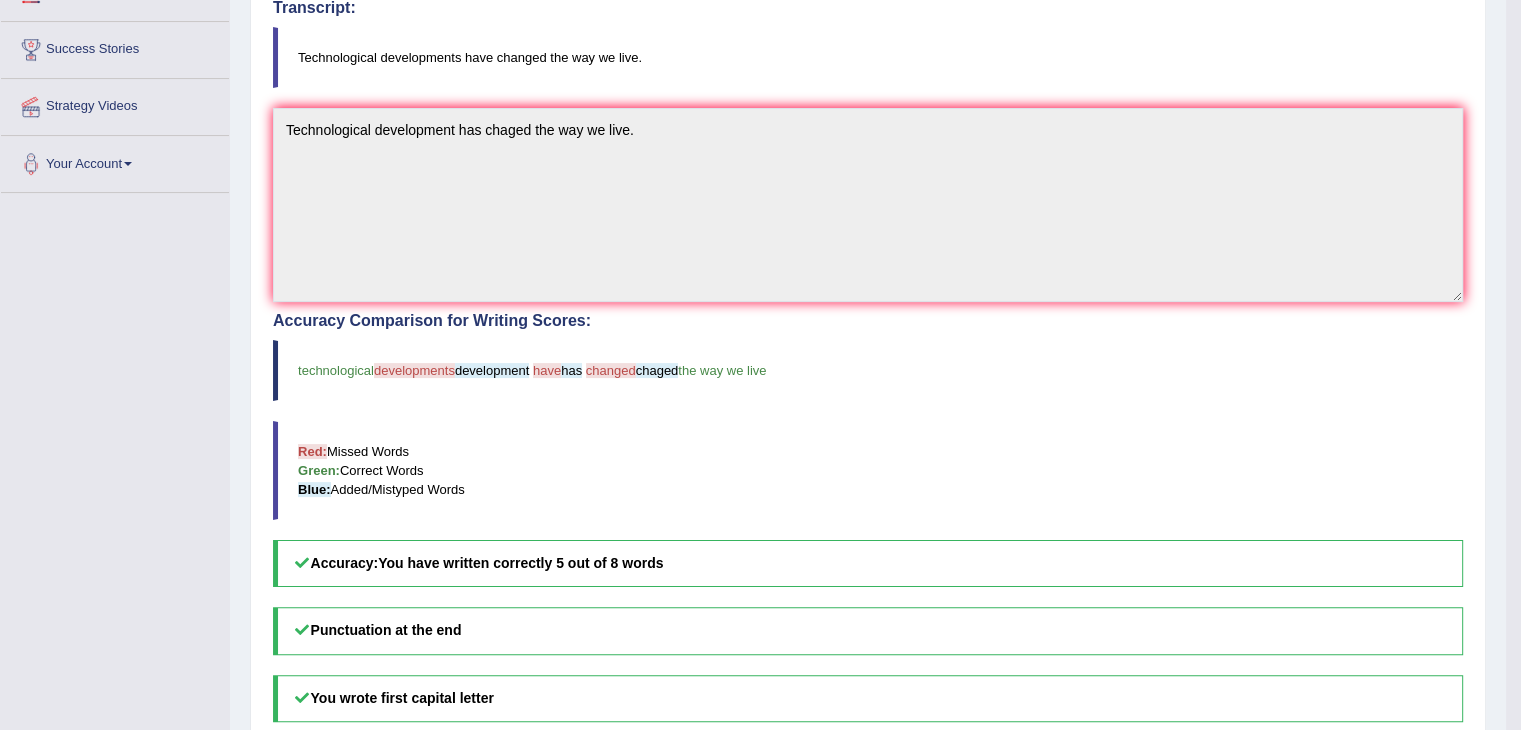 scroll, scrollTop: 0, scrollLeft: 0, axis: both 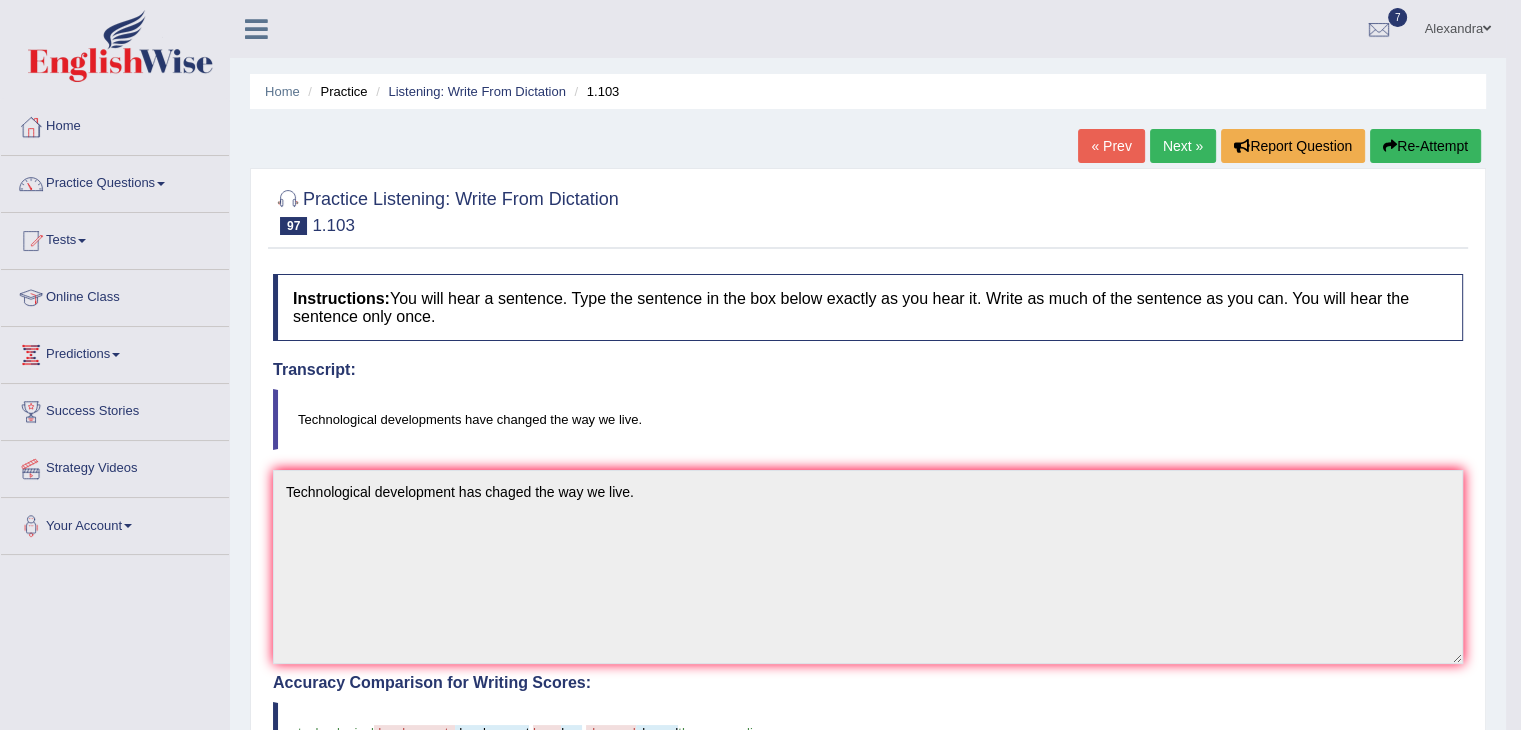 click on "Next »" at bounding box center (1183, 146) 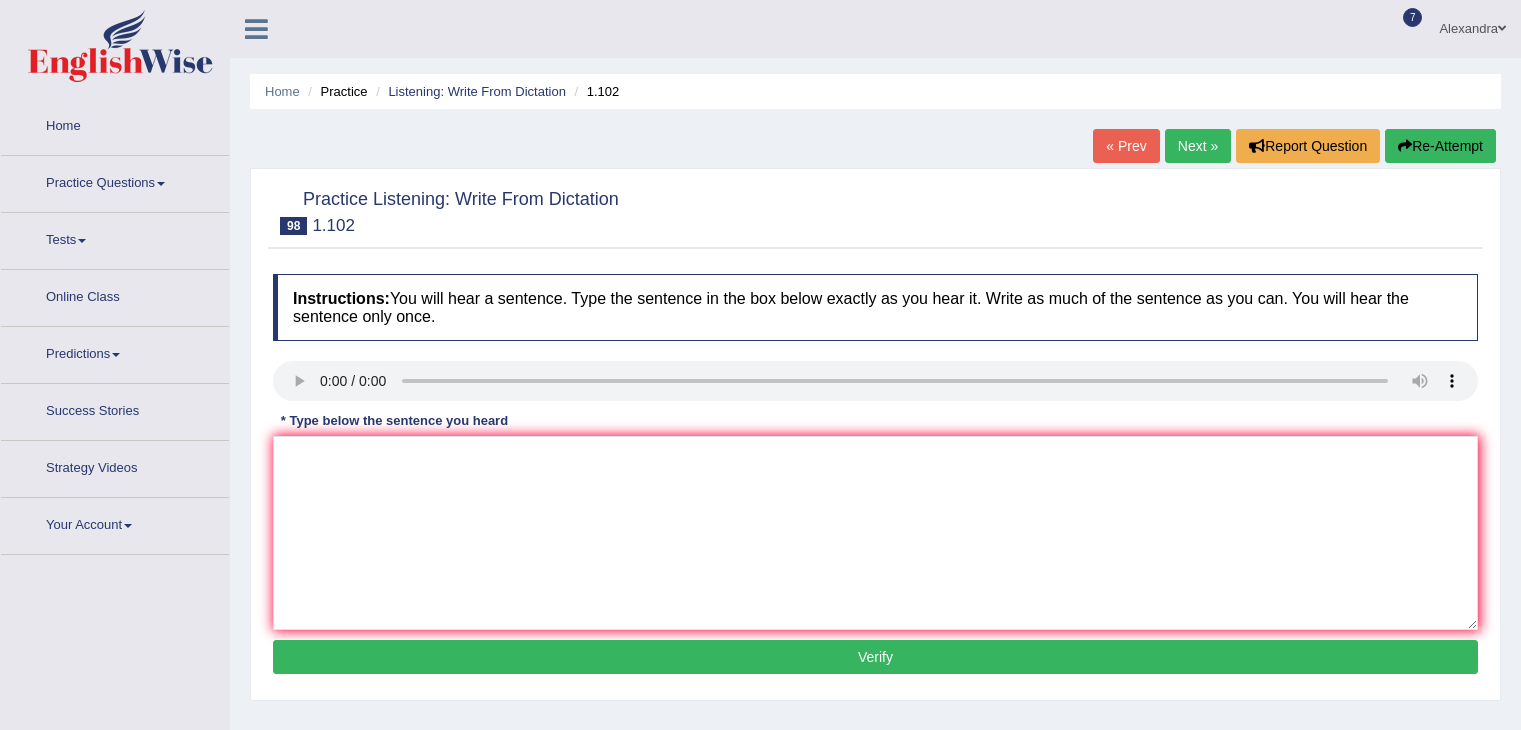 scroll, scrollTop: 0, scrollLeft: 0, axis: both 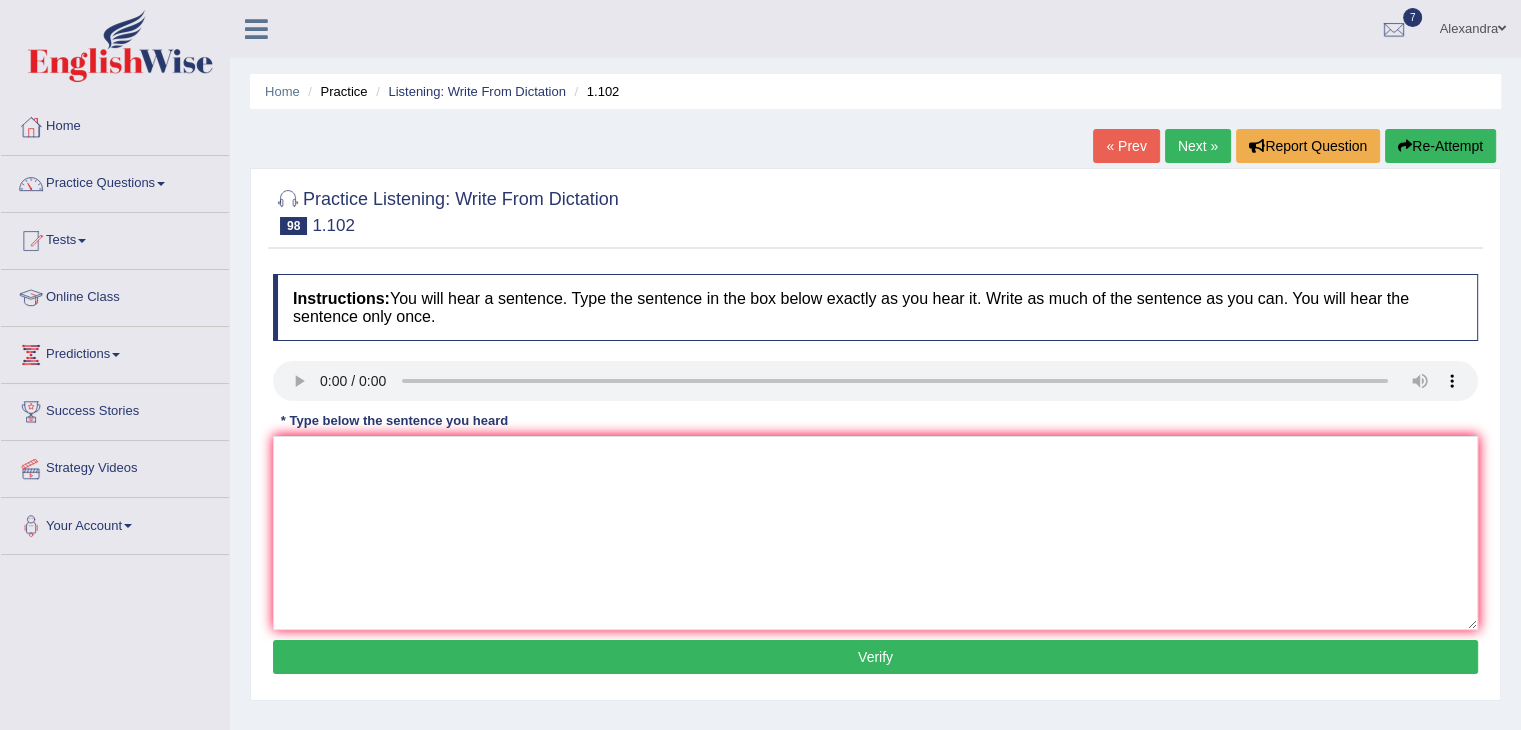 type 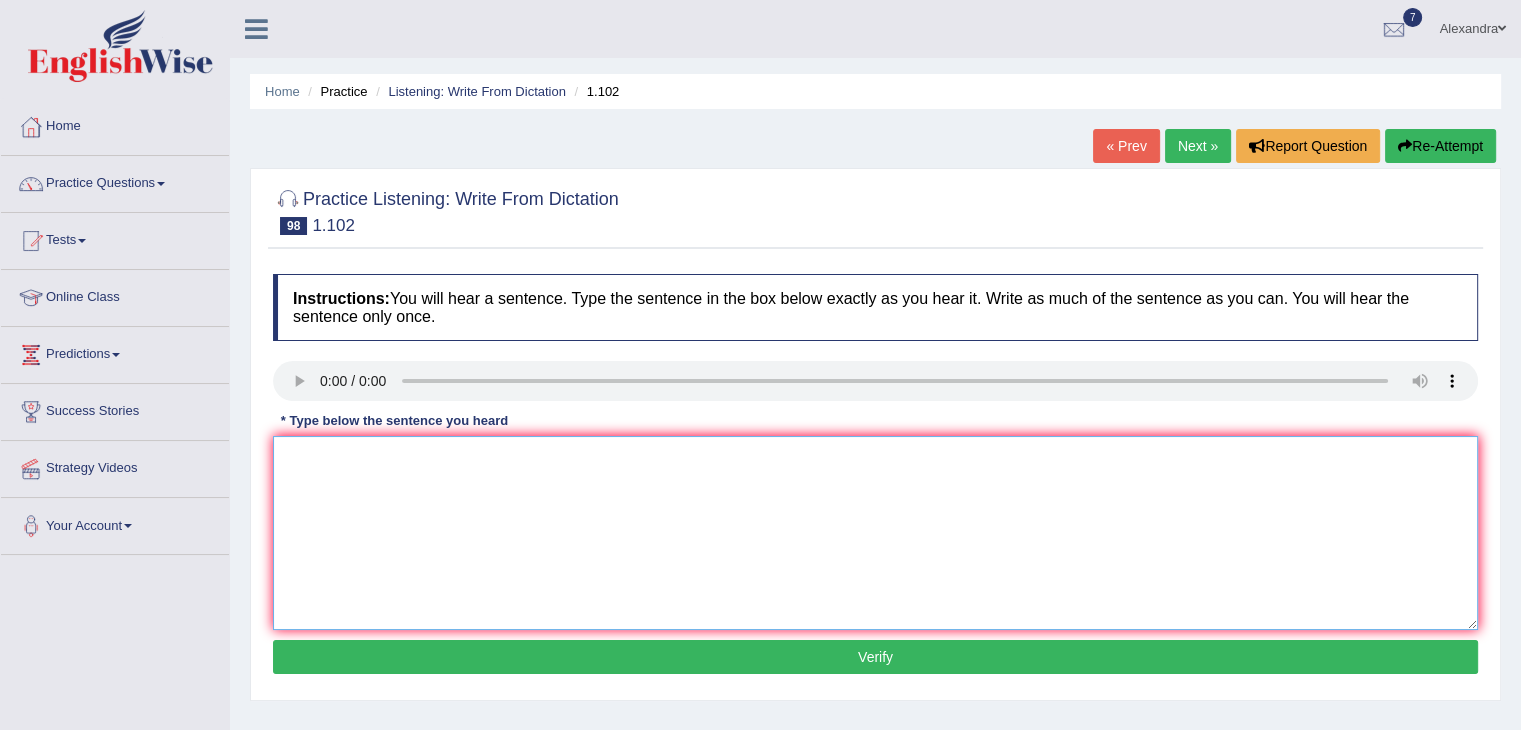 click at bounding box center [875, 533] 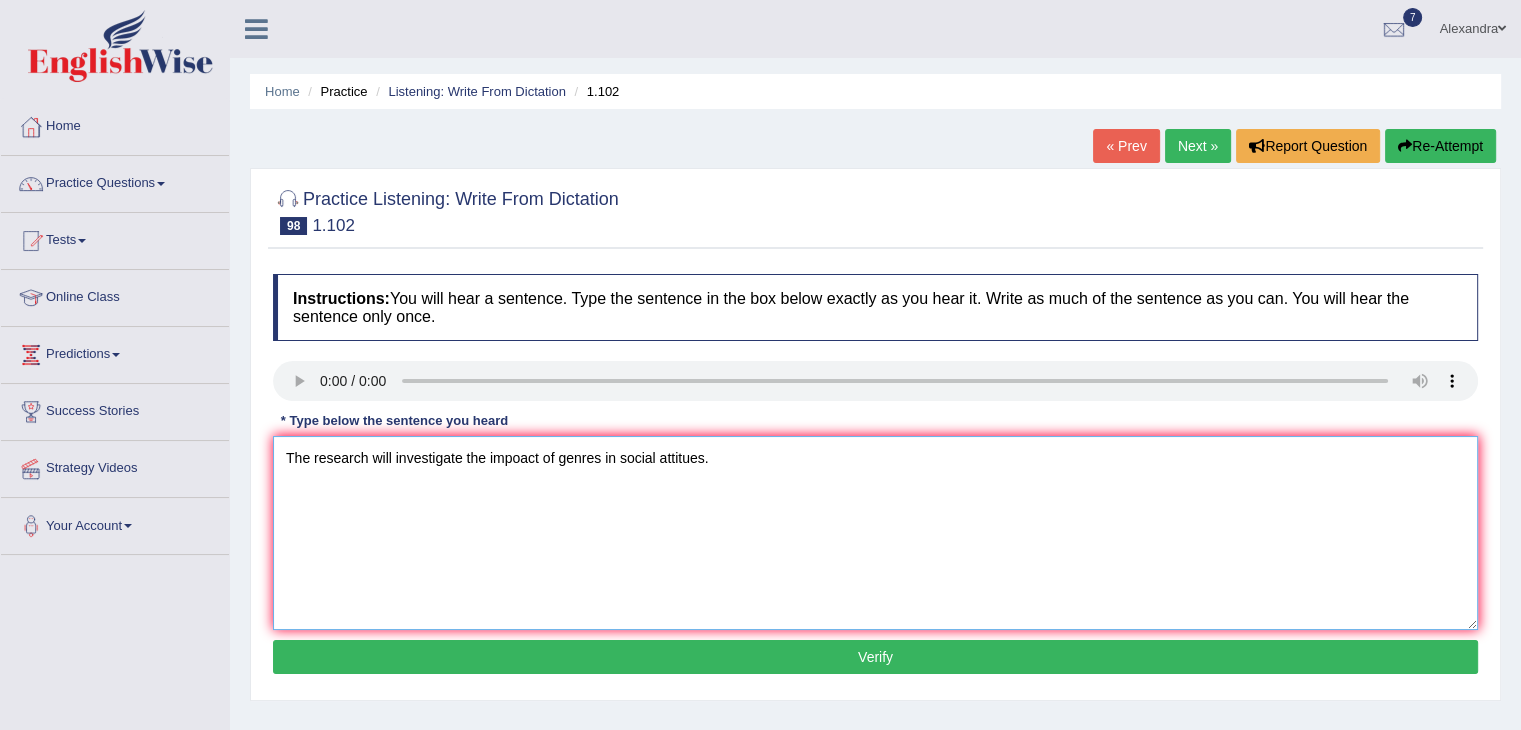 click on "The research will investigate the impoact of genres in social attitues." at bounding box center [875, 533] 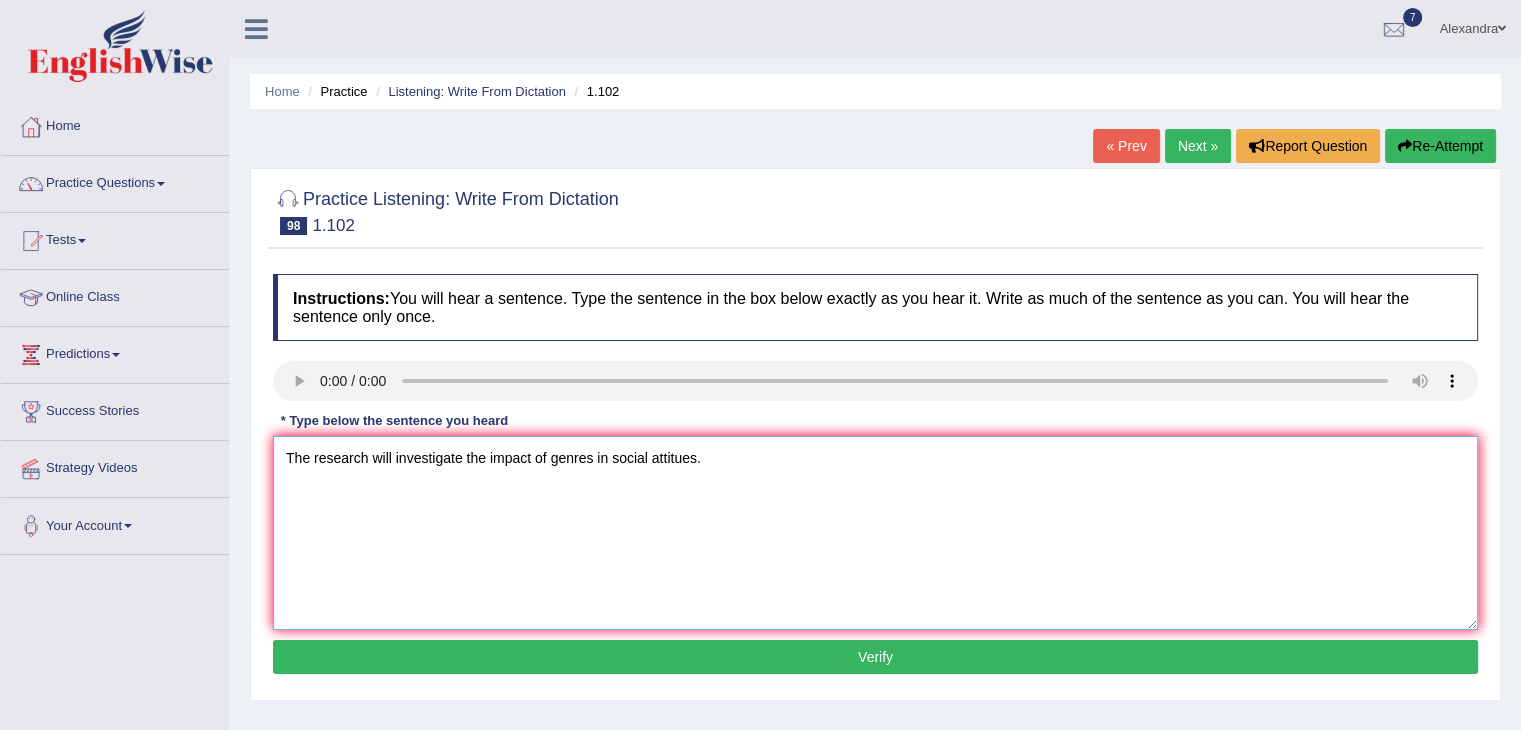 type on "The research will investigate the impact of genres in social attitues." 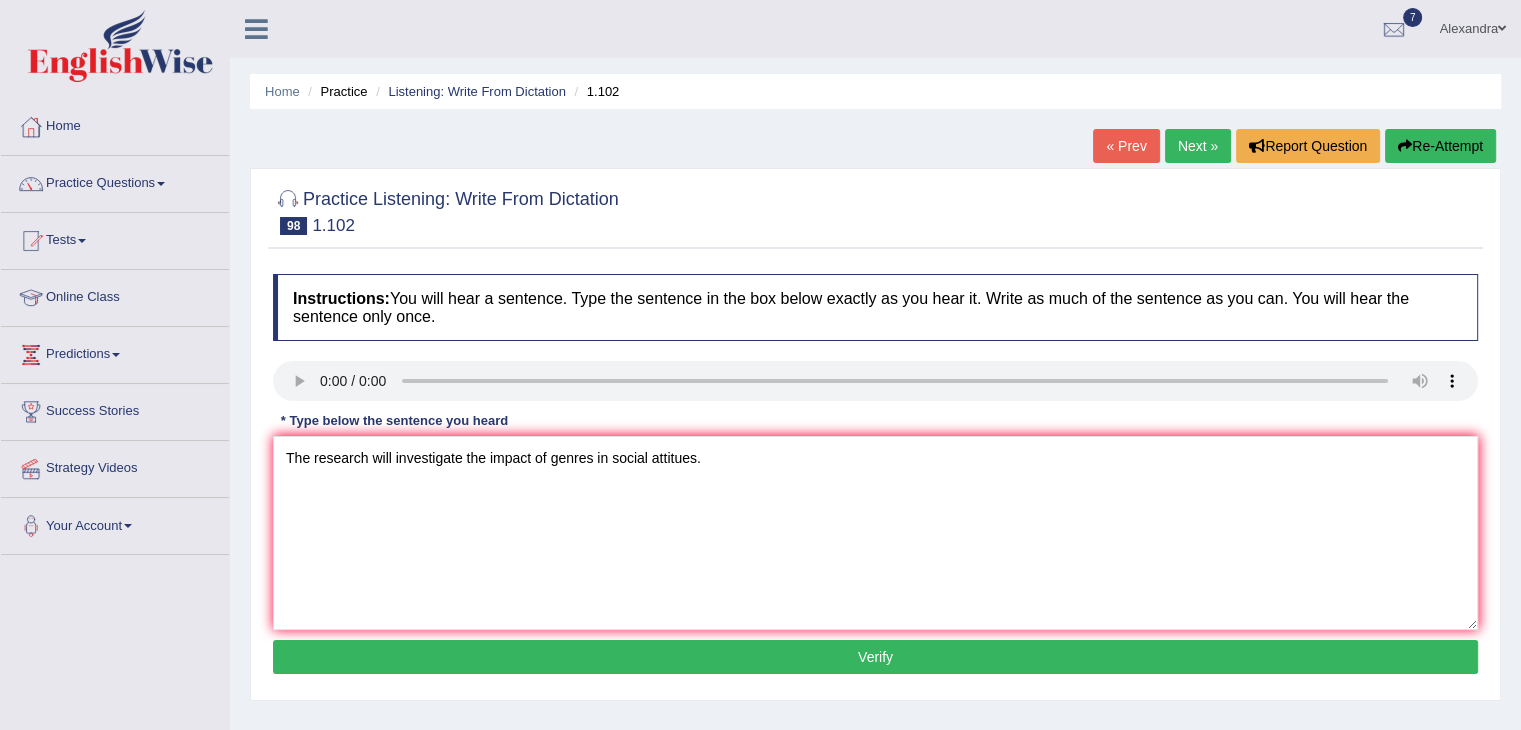 click on "Verify" at bounding box center [875, 657] 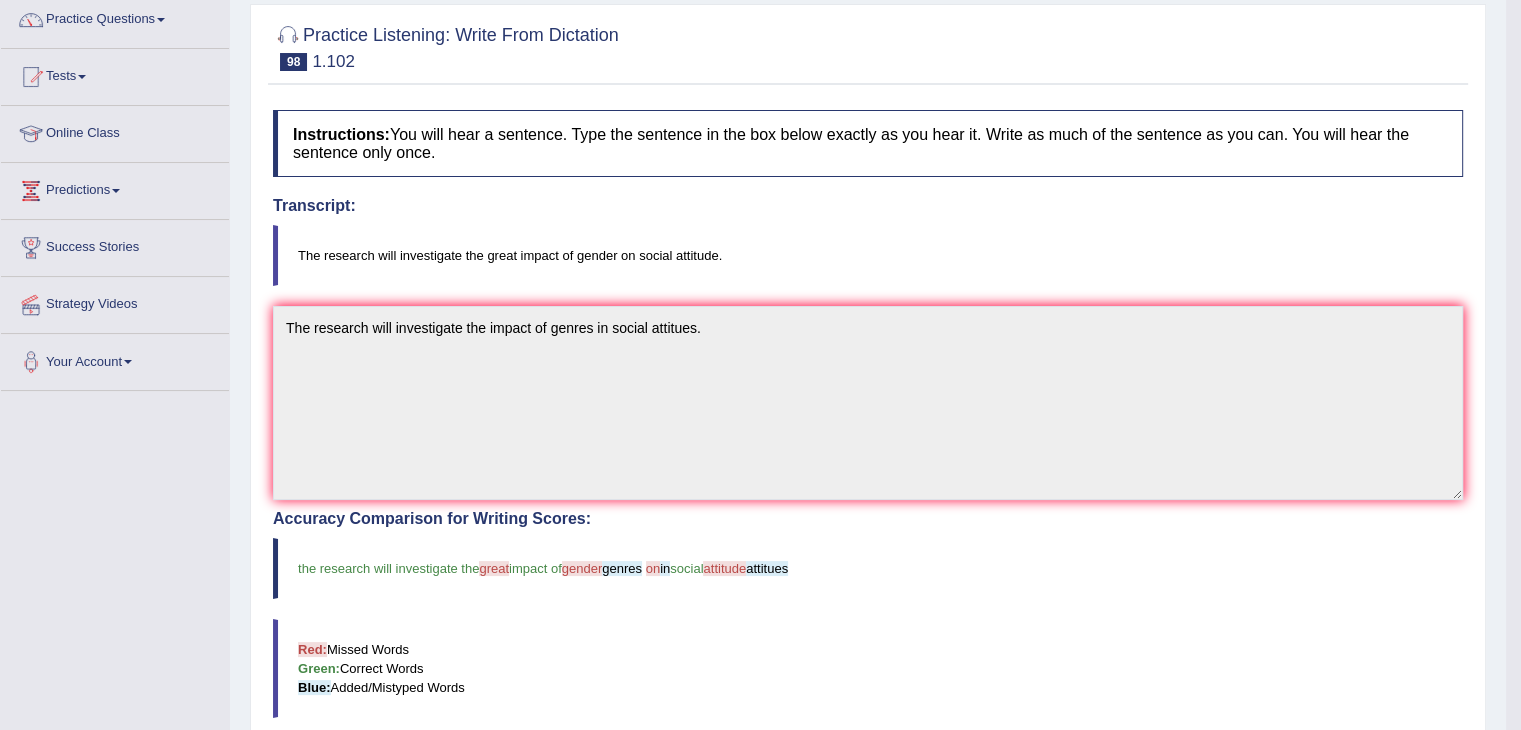 scroll, scrollTop: 0, scrollLeft: 0, axis: both 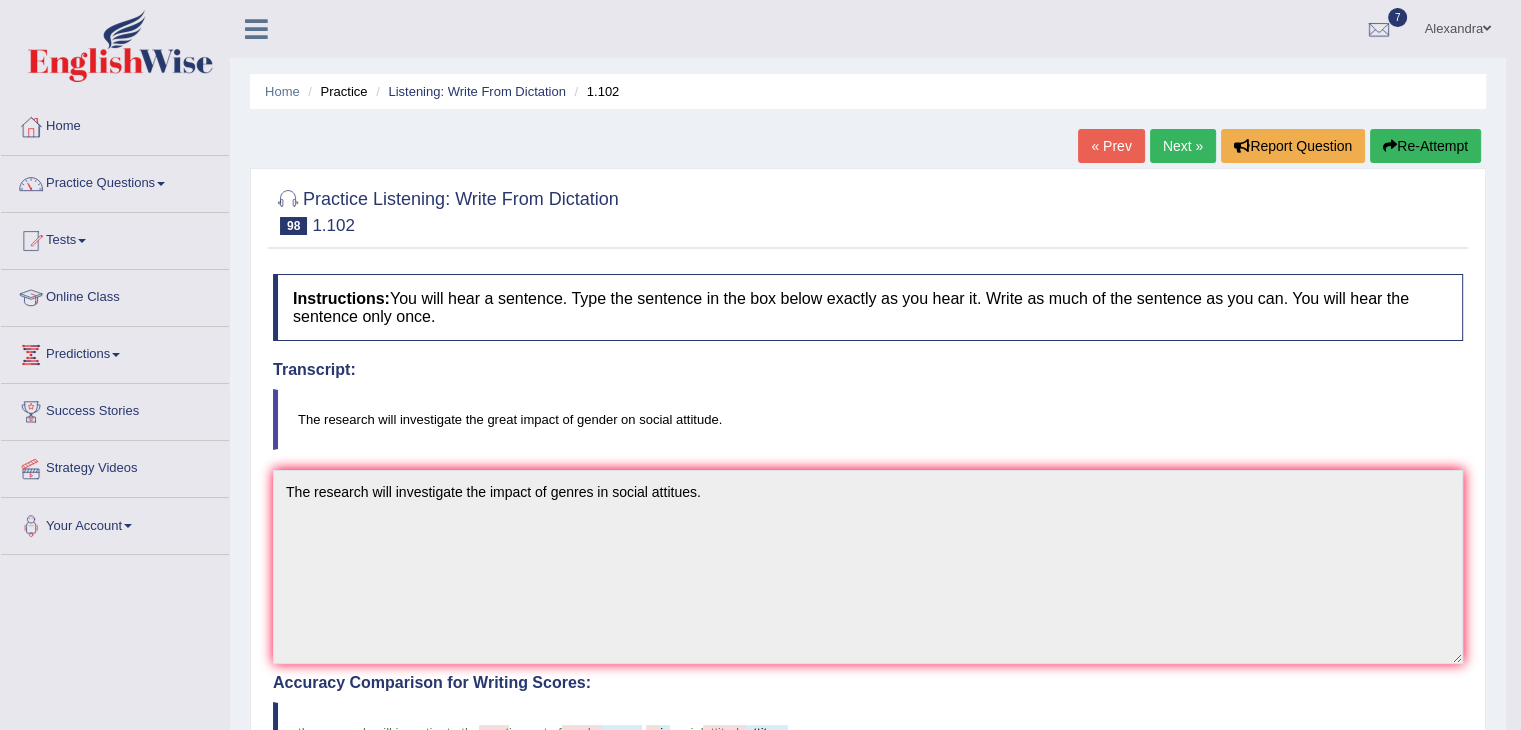 click on "Next »" at bounding box center [1183, 146] 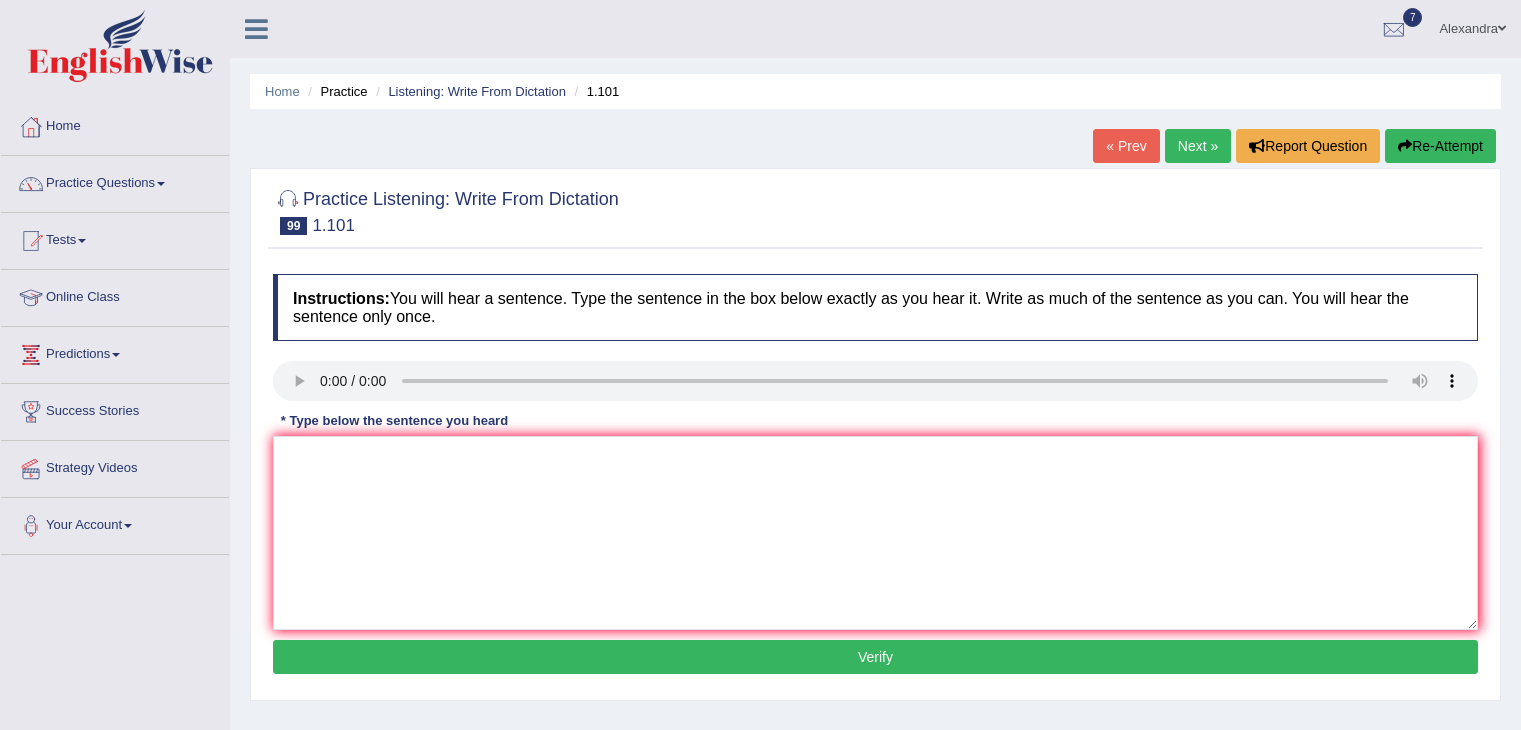 scroll, scrollTop: 0, scrollLeft: 0, axis: both 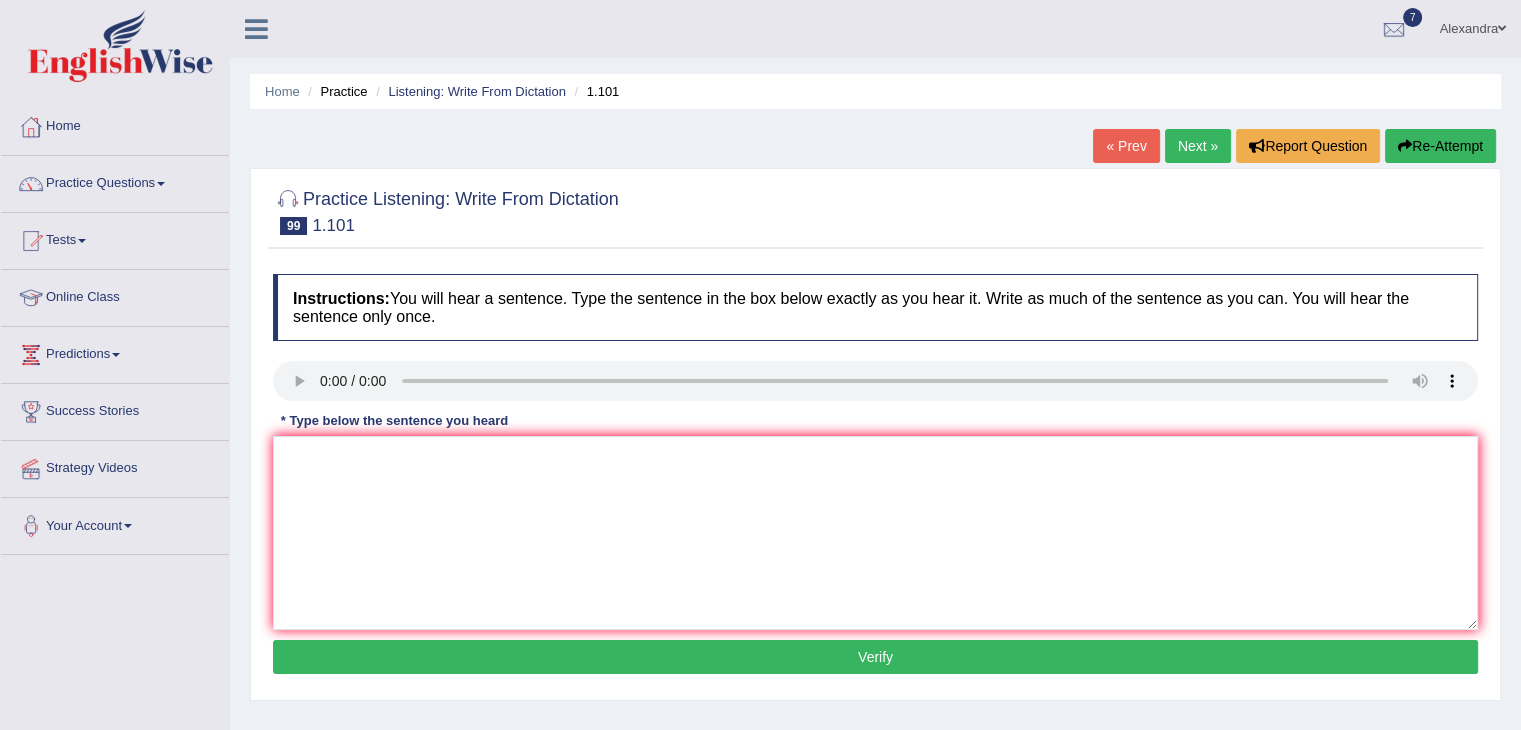 type 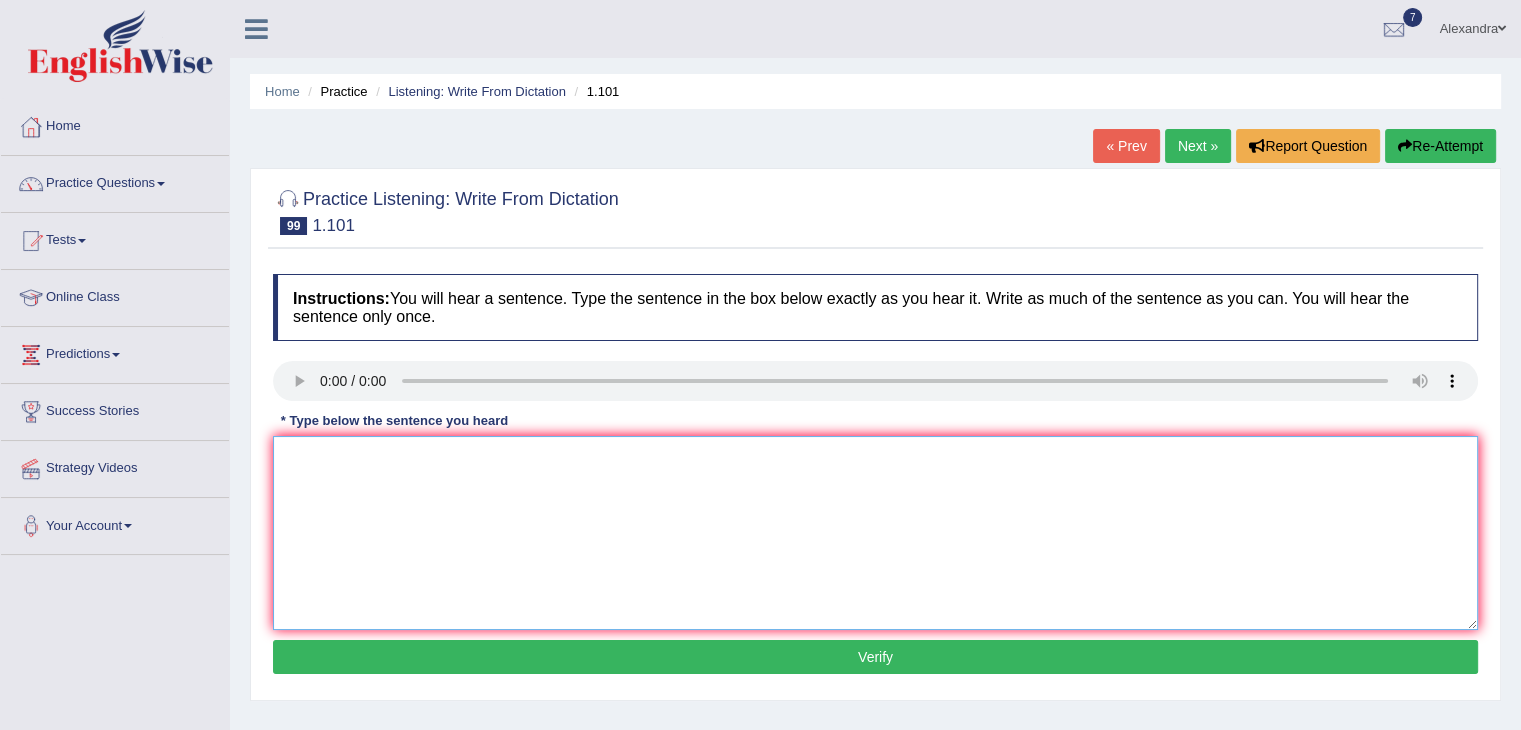 click at bounding box center [875, 533] 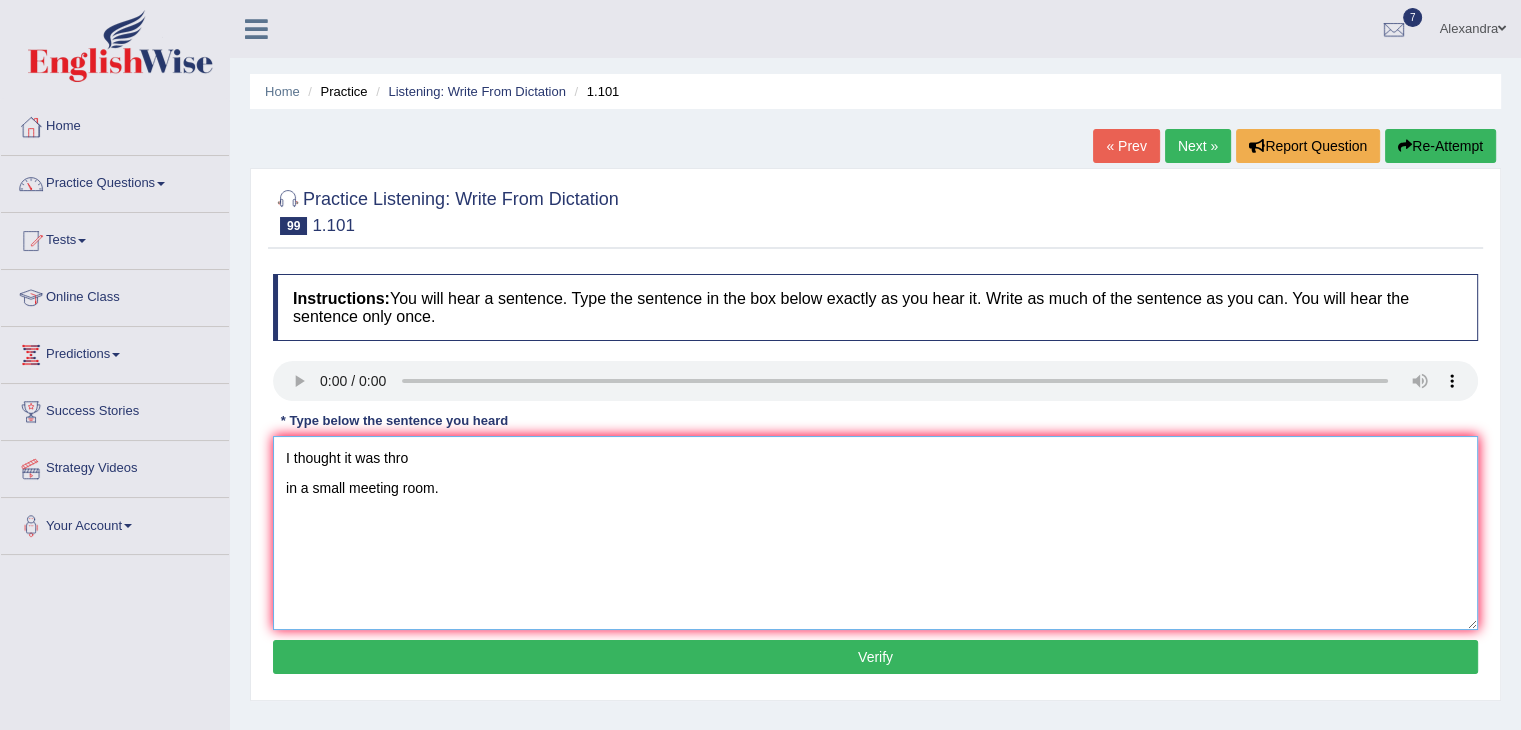 click on "I thought it was thro
in a small meeting room." at bounding box center (875, 533) 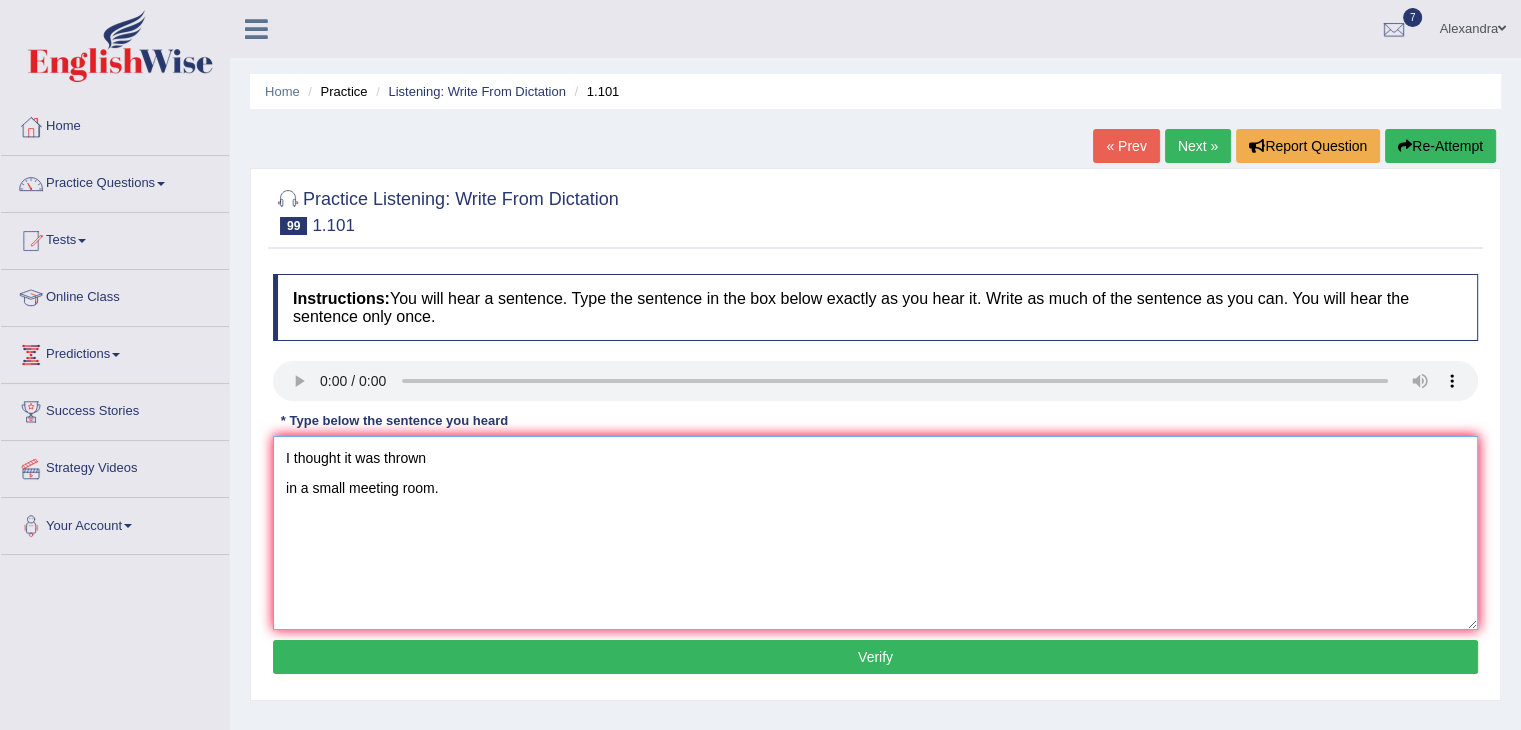 click on "I thought it was thrown
in a small meeting room." at bounding box center [875, 533] 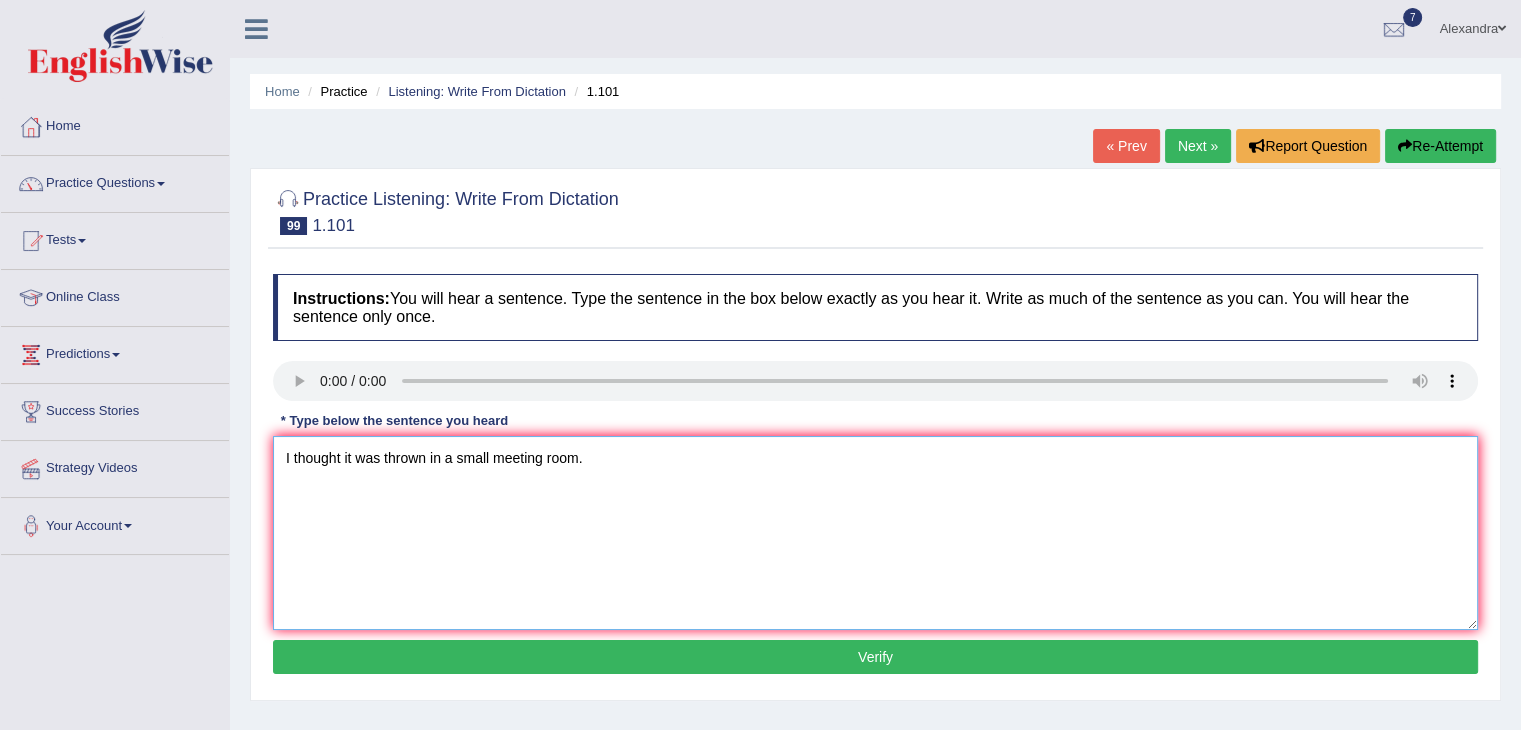 type on "I thought it was thrown in a small meeting room." 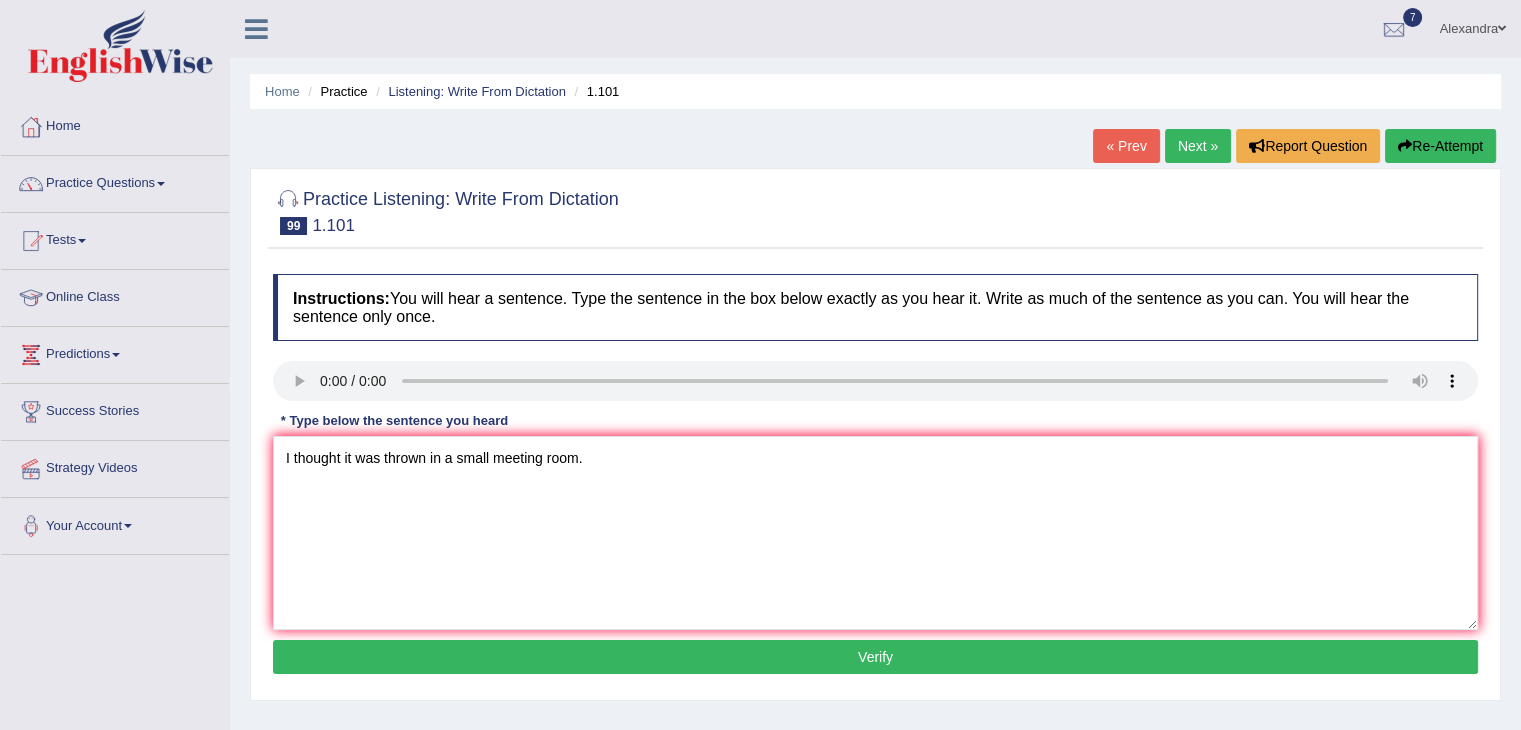 click on "Verify" at bounding box center (875, 657) 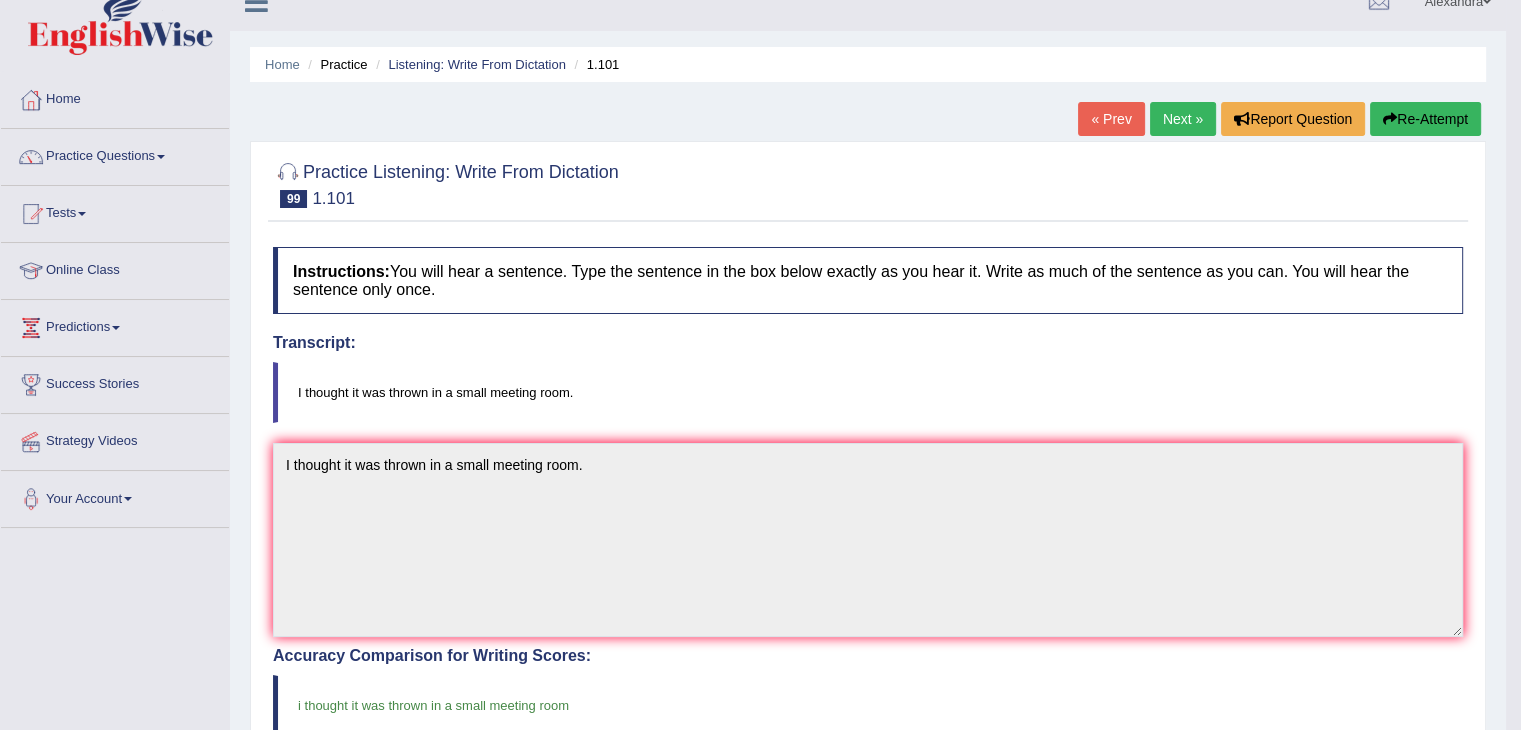 scroll, scrollTop: 0, scrollLeft: 0, axis: both 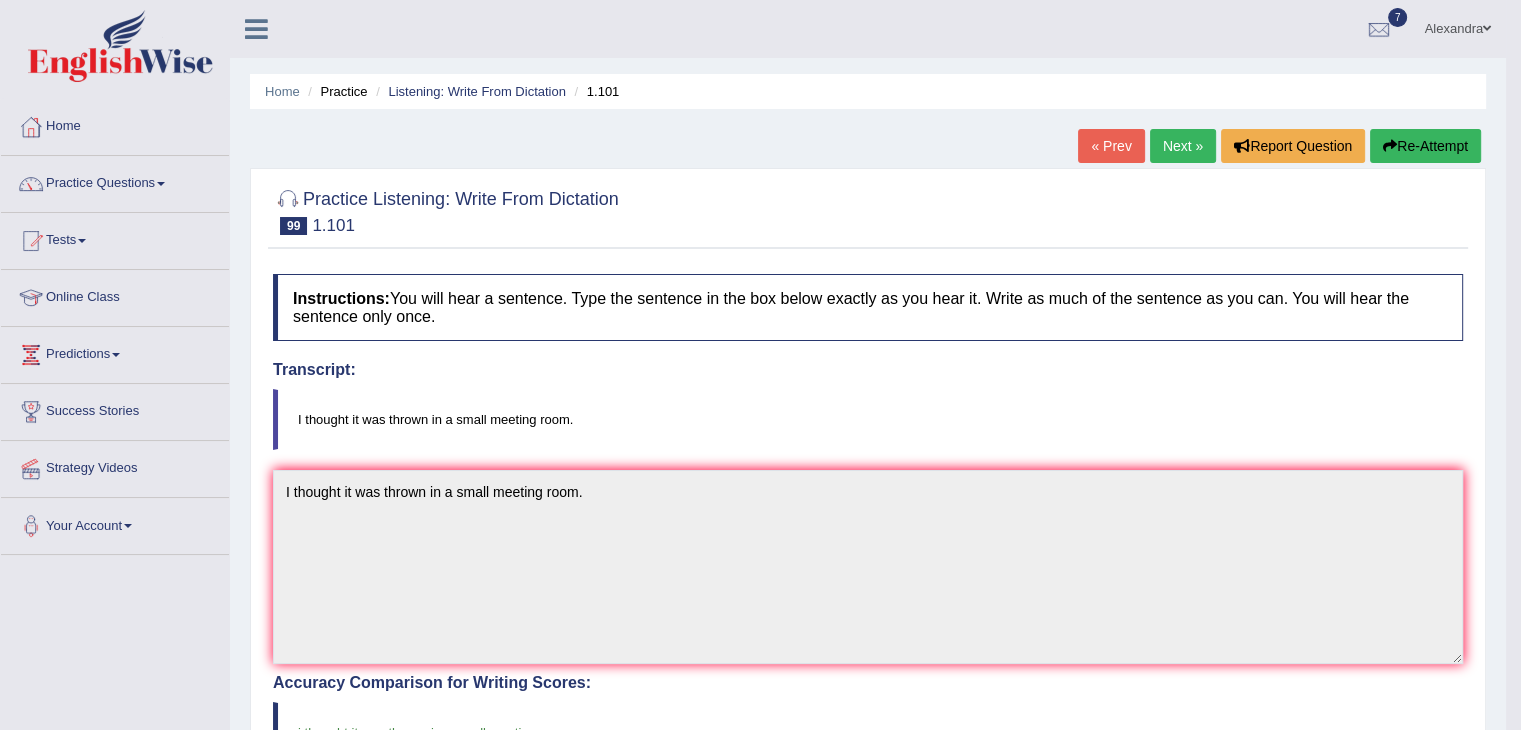 click on "Next »" at bounding box center [1183, 146] 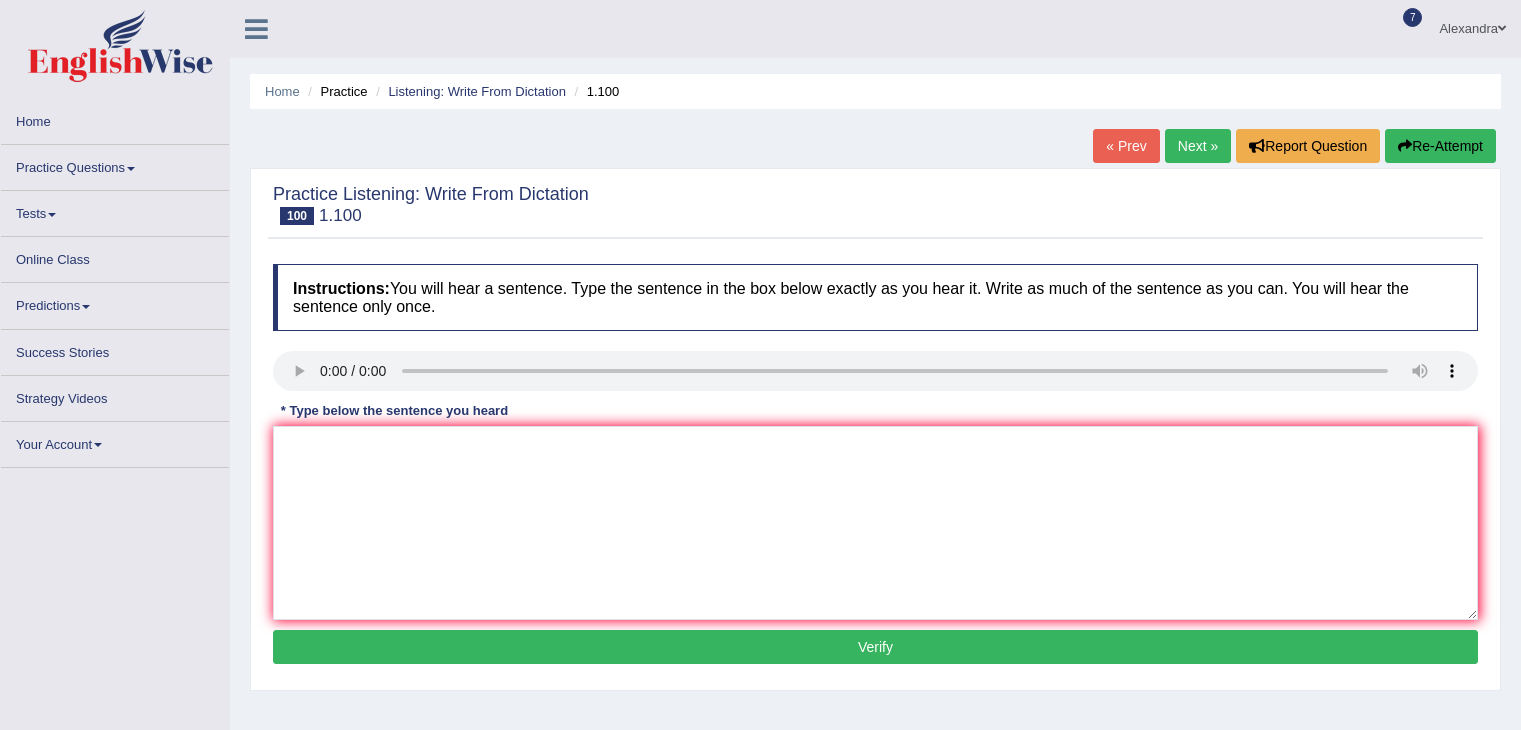 scroll, scrollTop: 0, scrollLeft: 0, axis: both 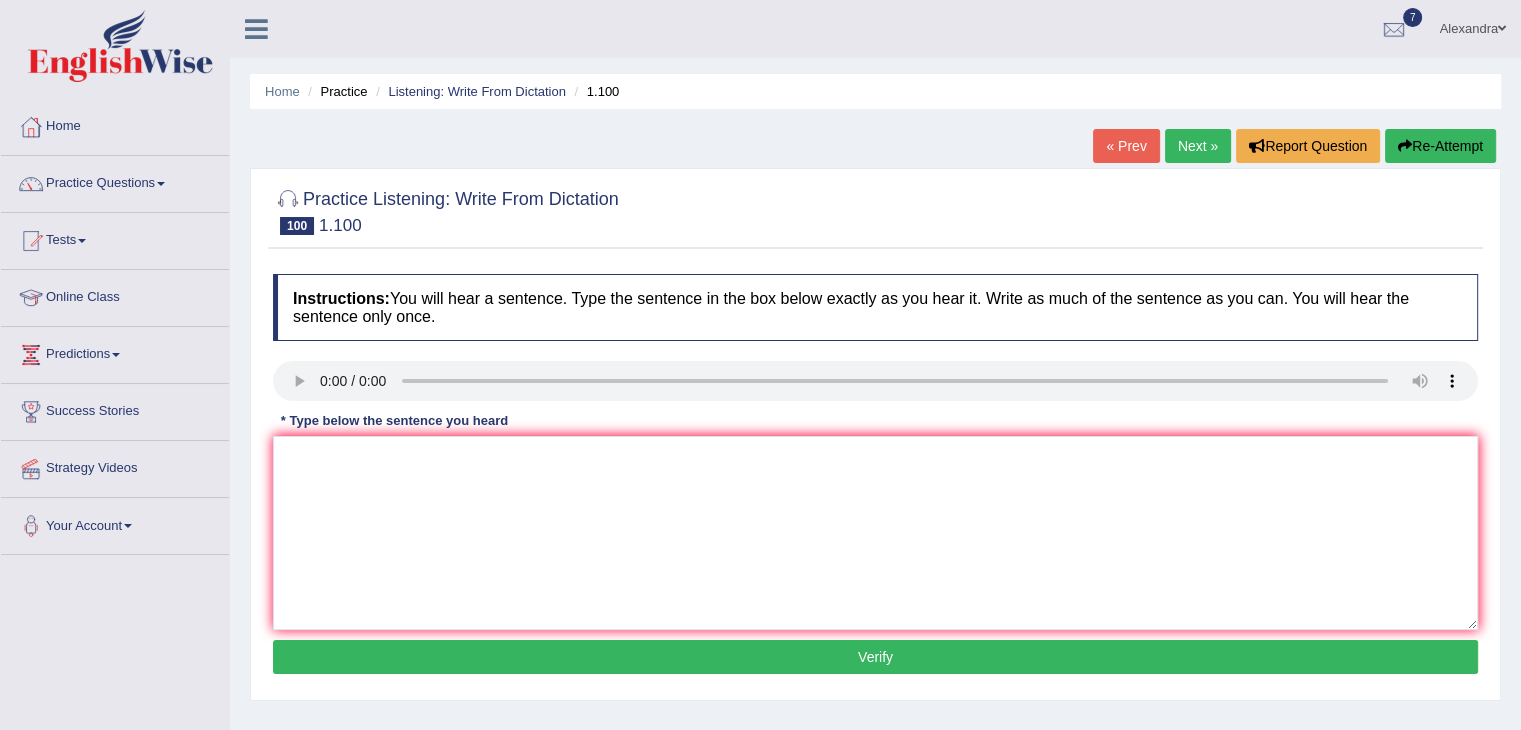 type 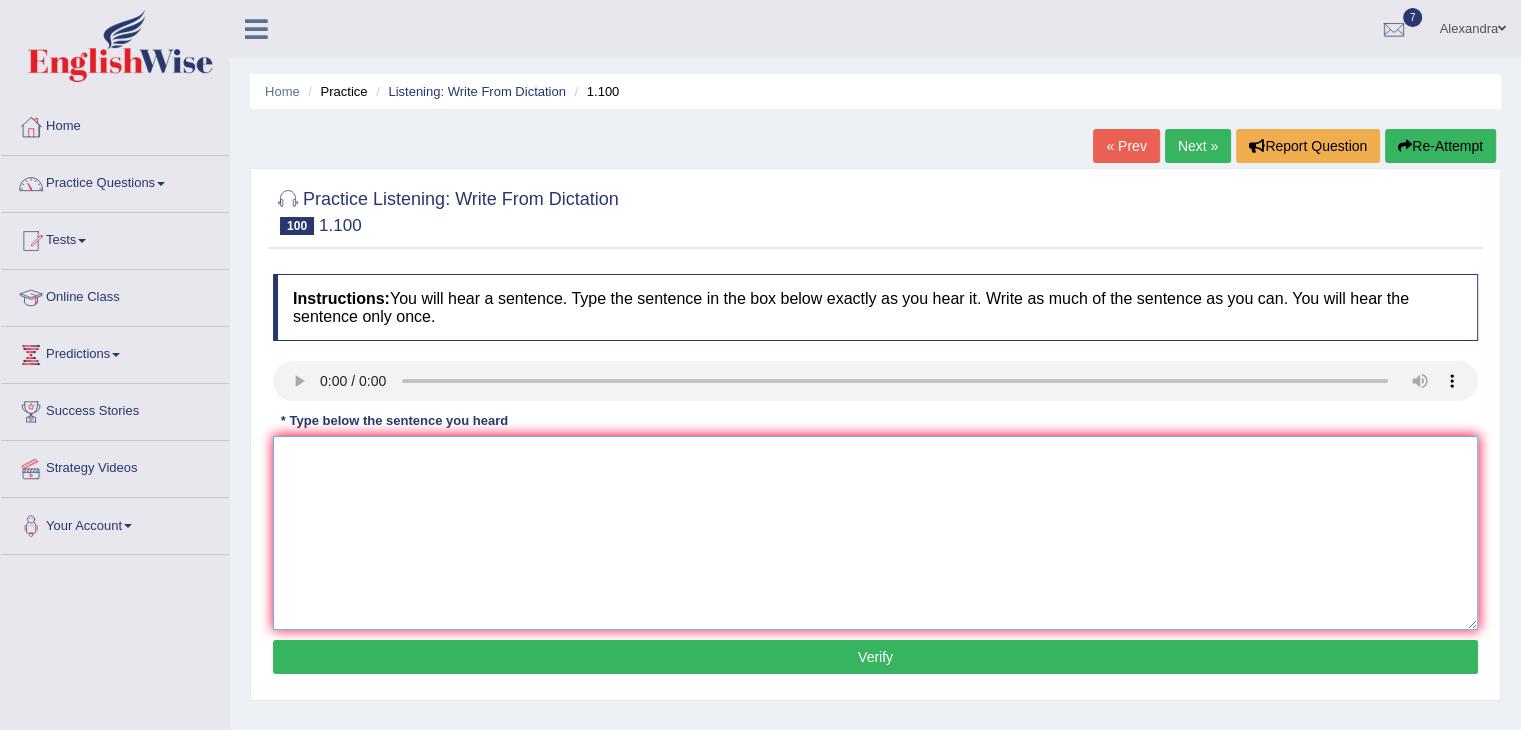 click at bounding box center [875, 533] 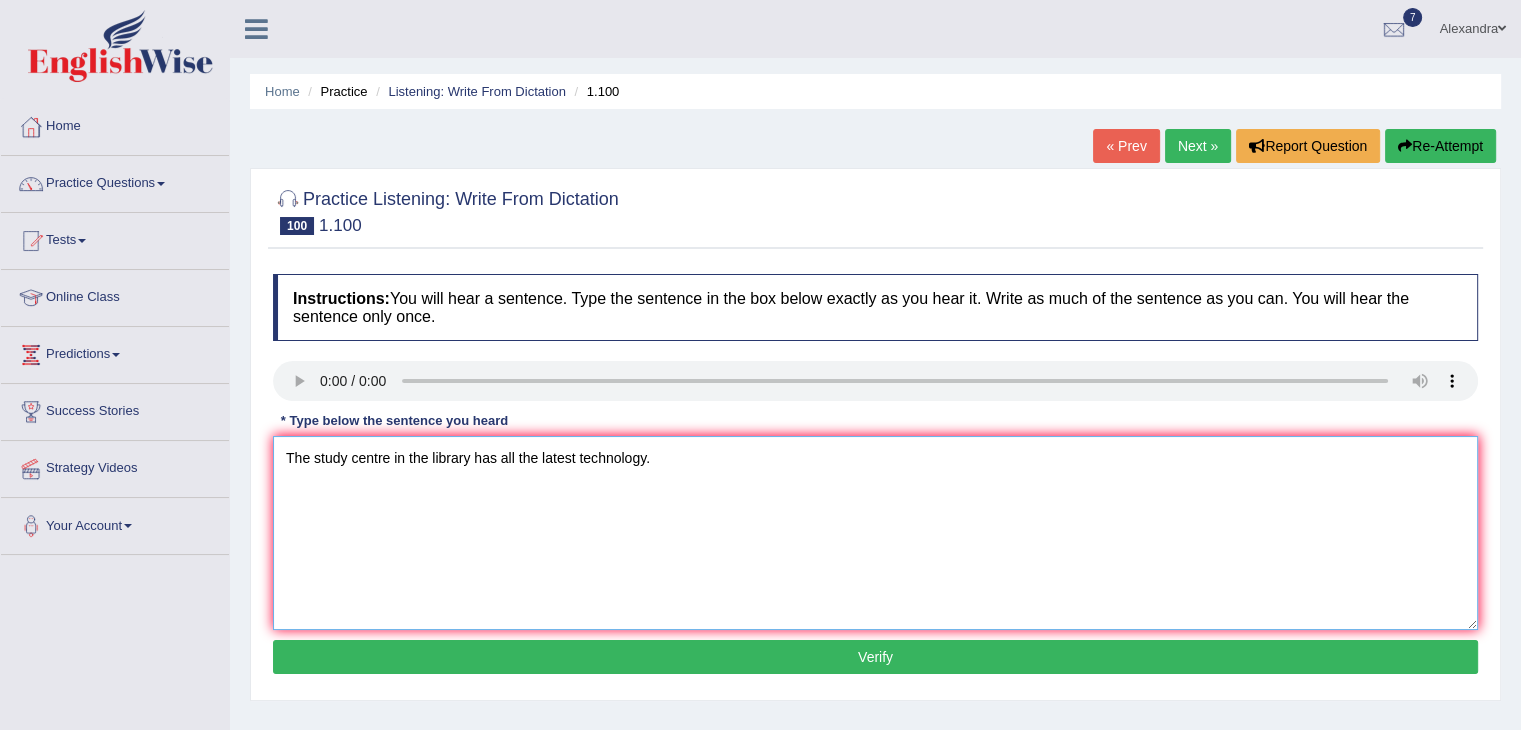 type on "The study centre in the library has all the latest technology." 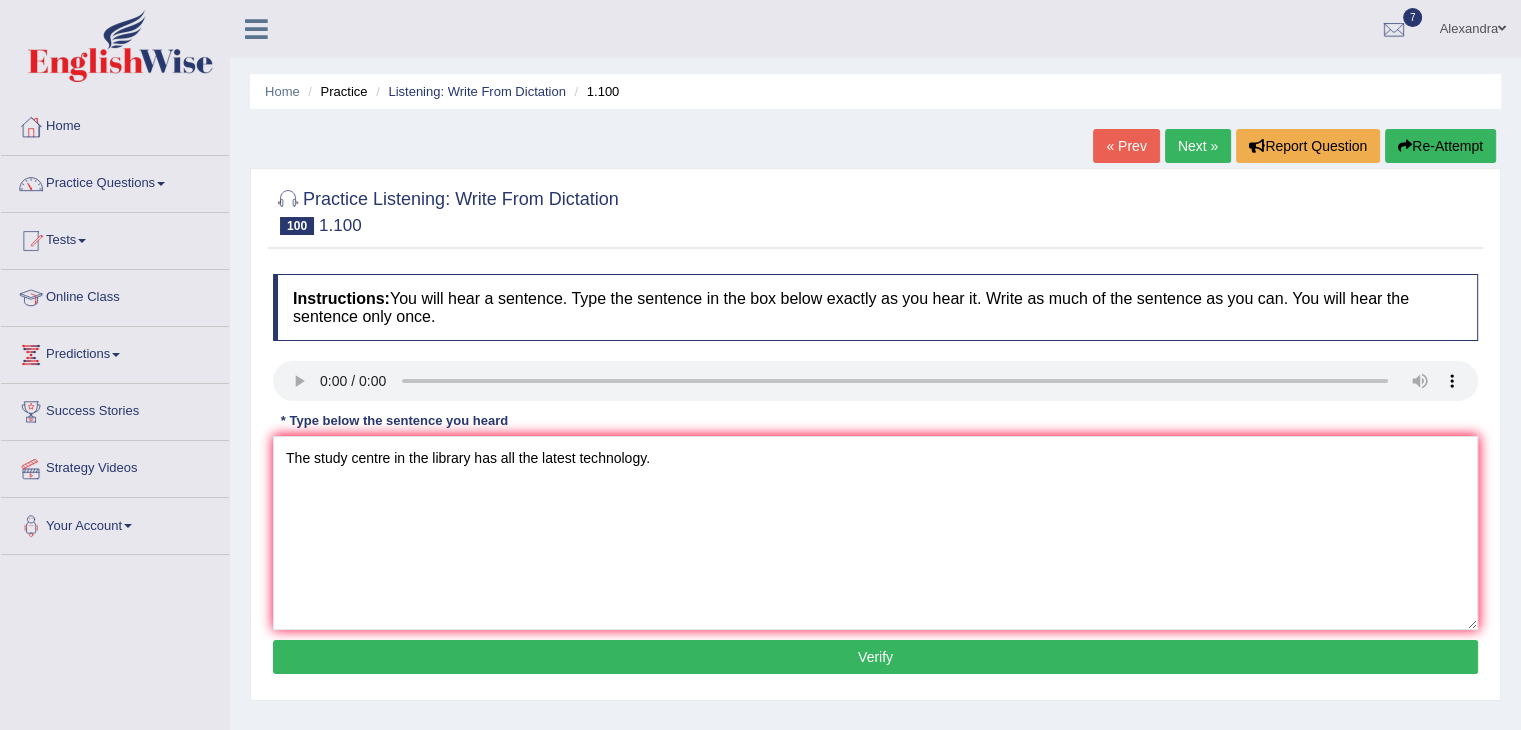click on "Verify" at bounding box center [875, 657] 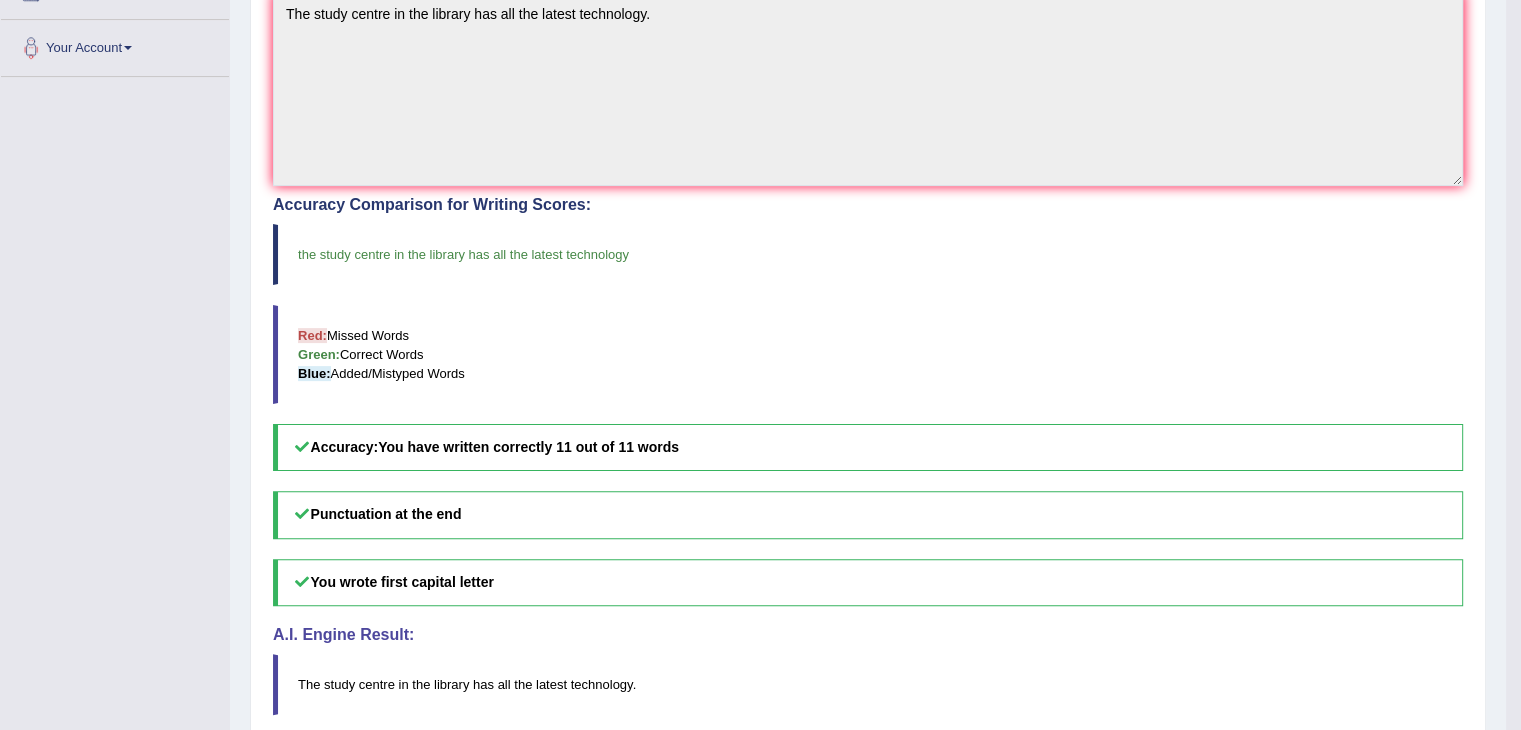 scroll, scrollTop: 0, scrollLeft: 0, axis: both 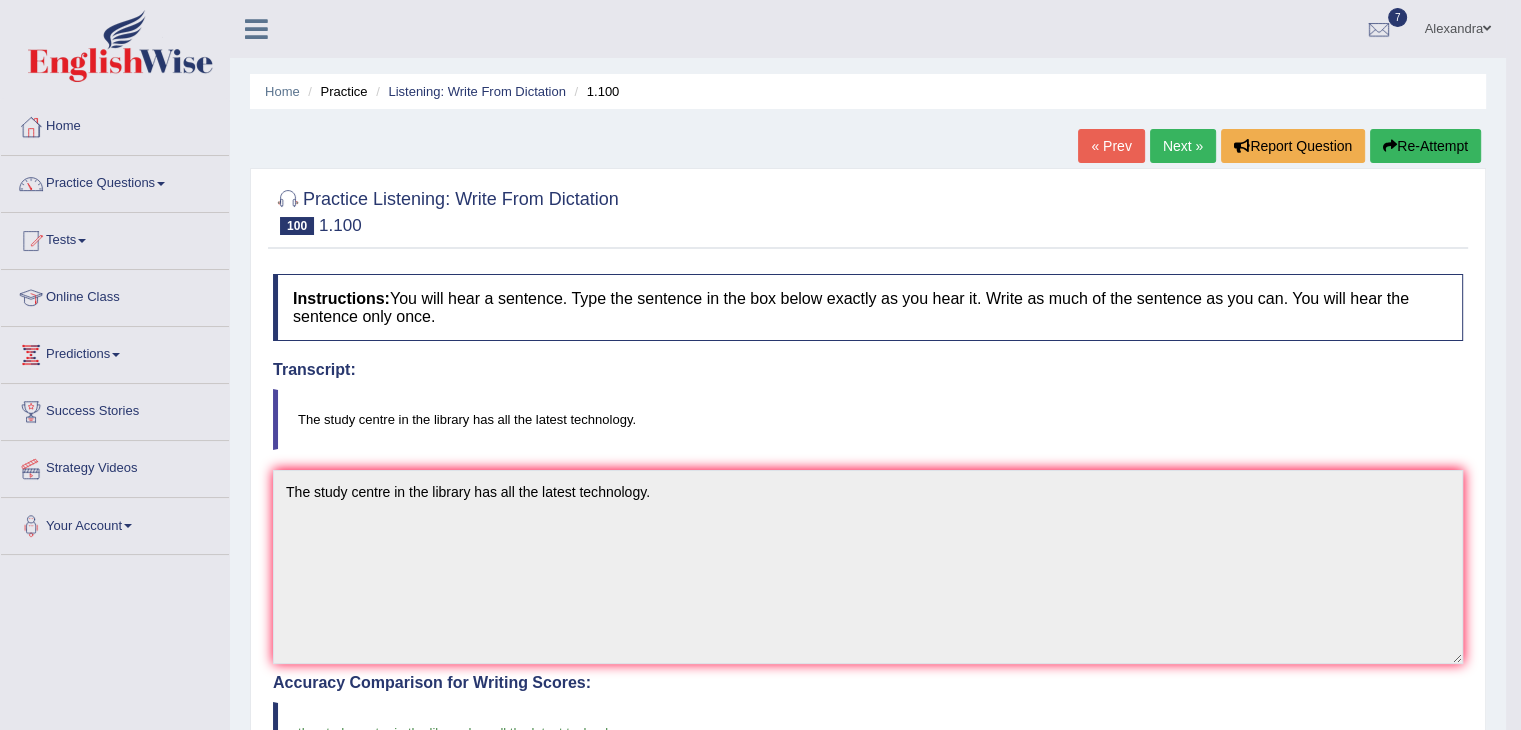 click on "Next »" at bounding box center [1183, 146] 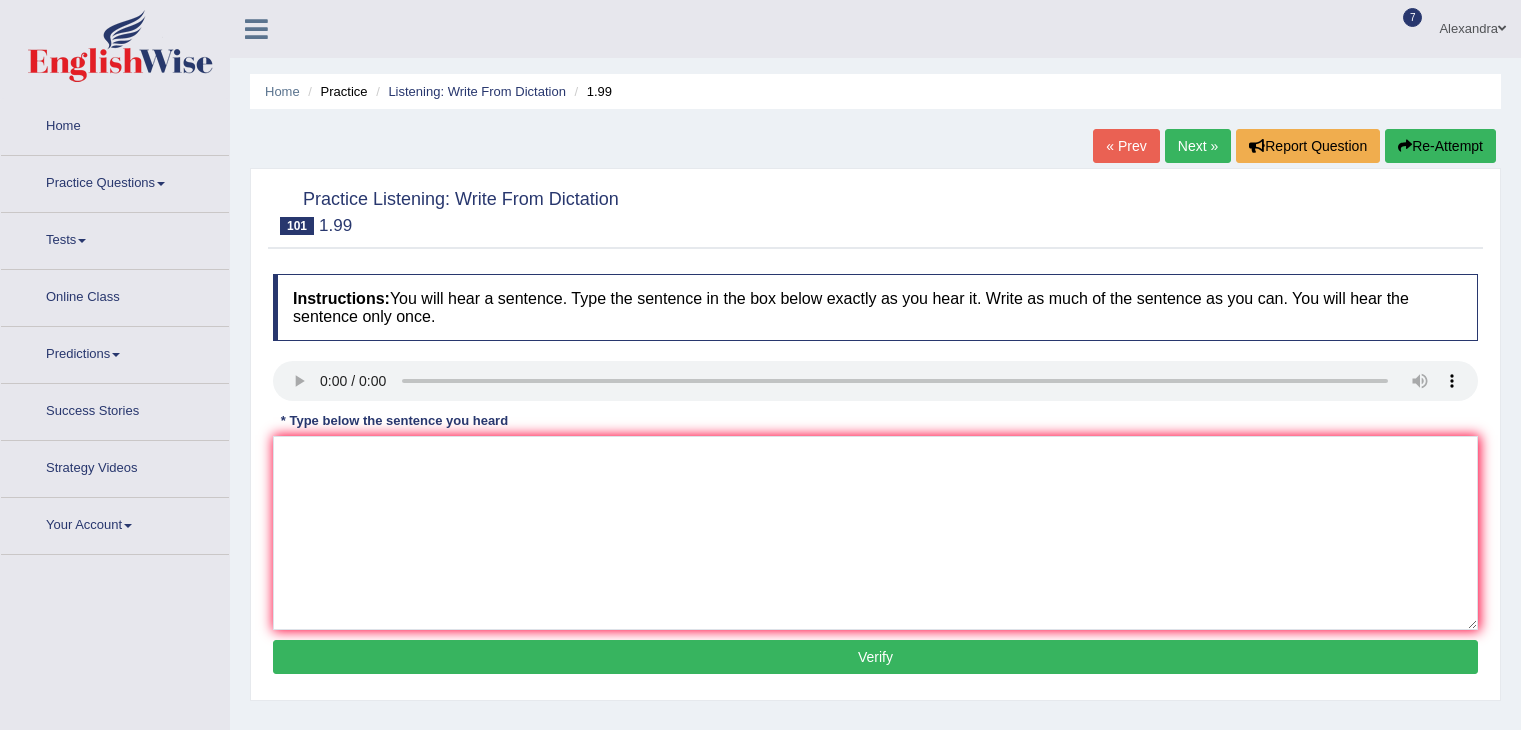 scroll, scrollTop: 0, scrollLeft: 0, axis: both 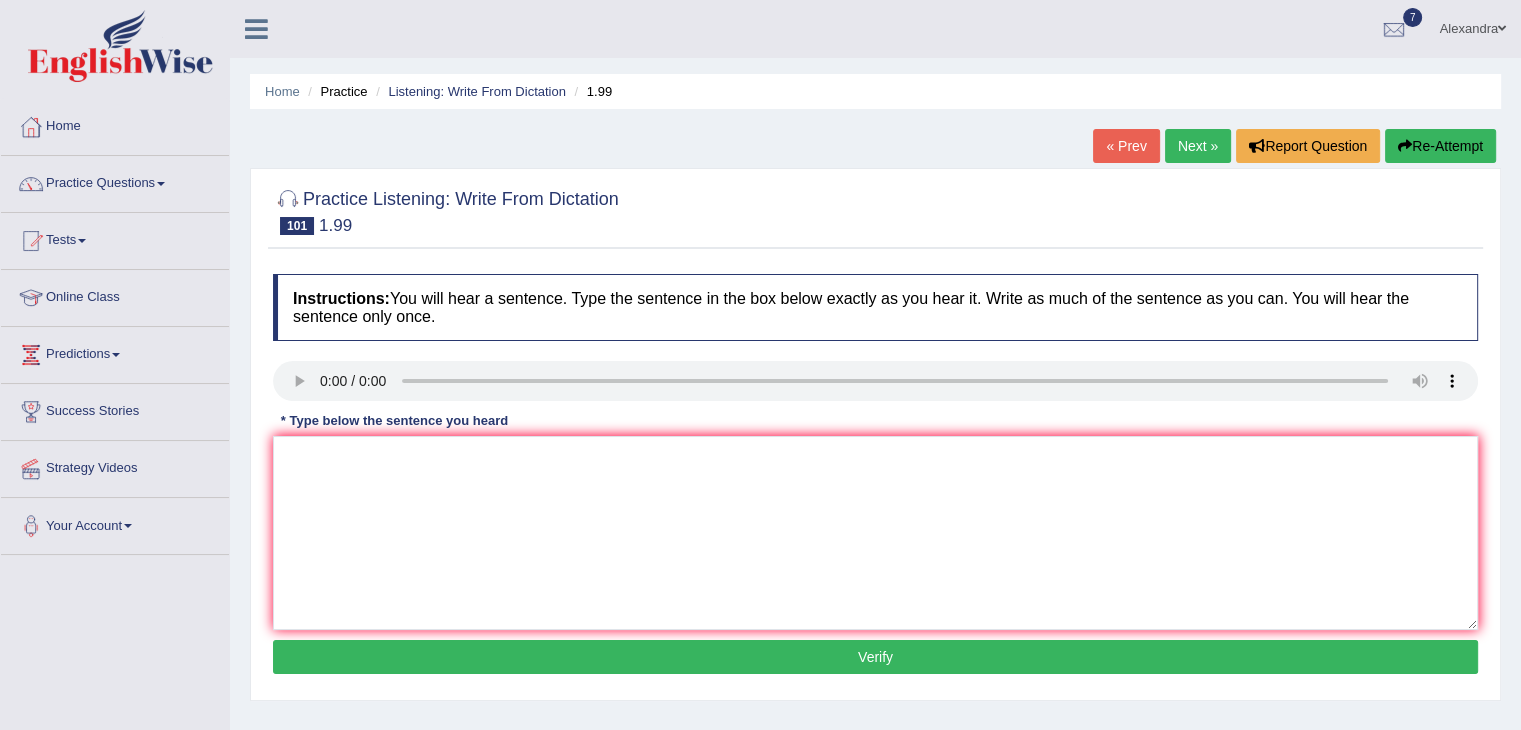 type 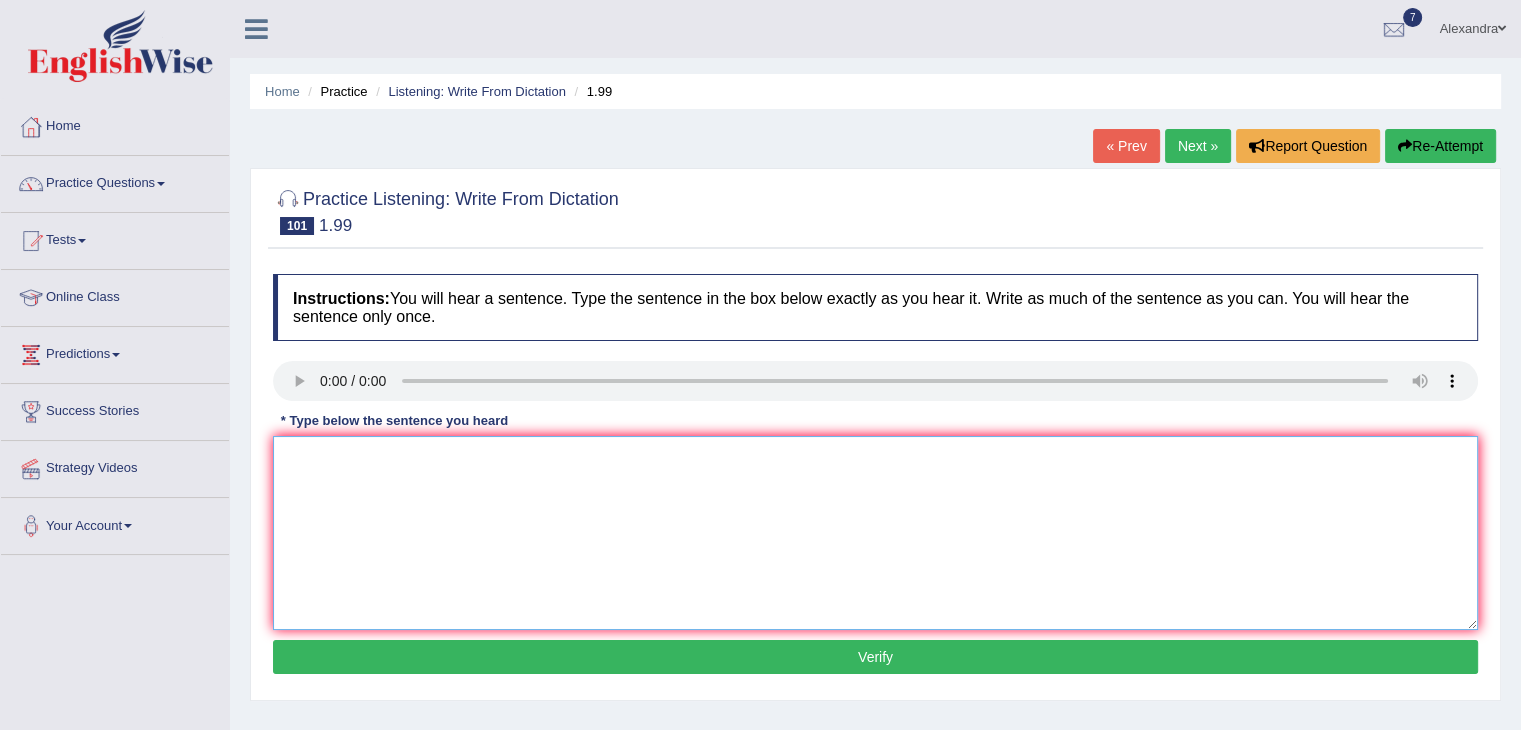click at bounding box center [875, 533] 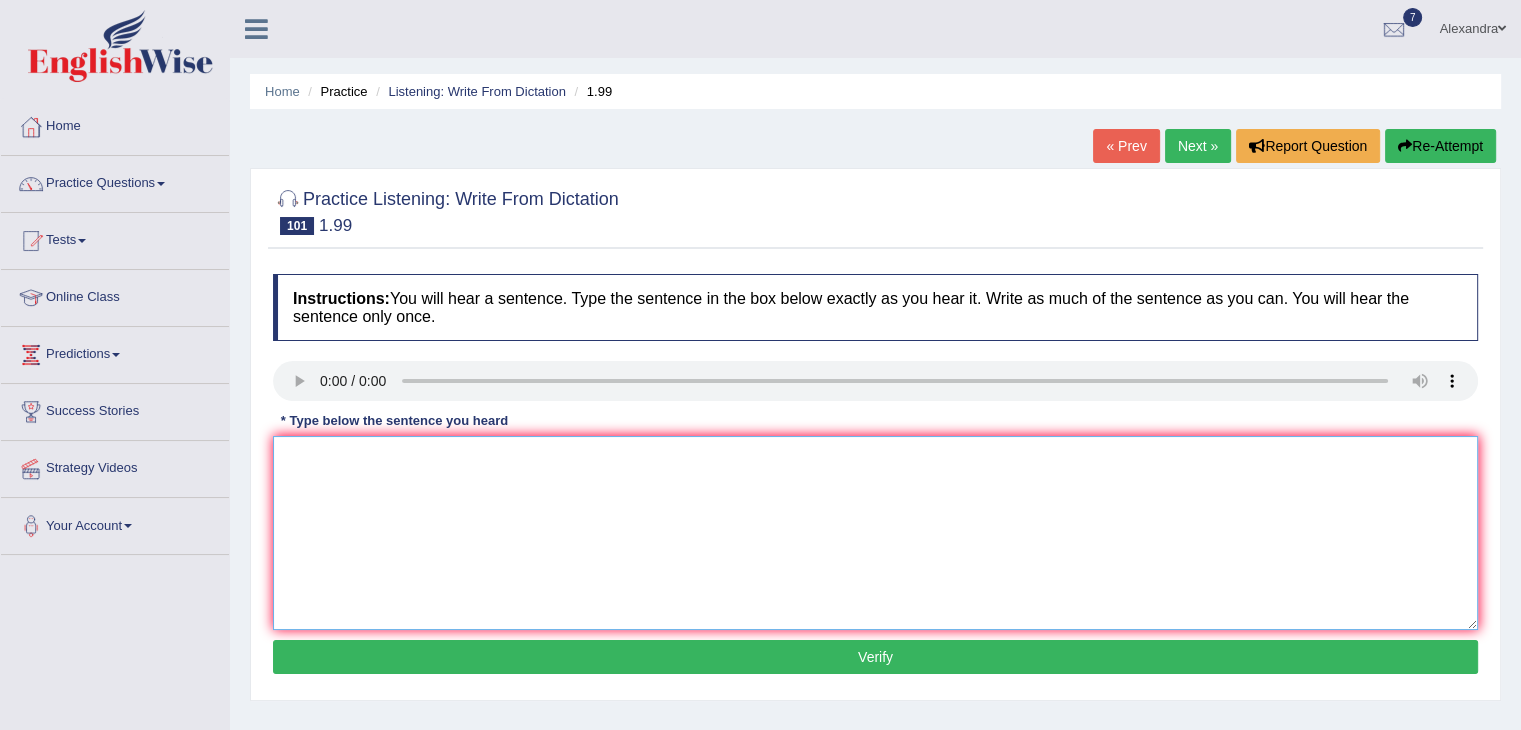click at bounding box center [875, 533] 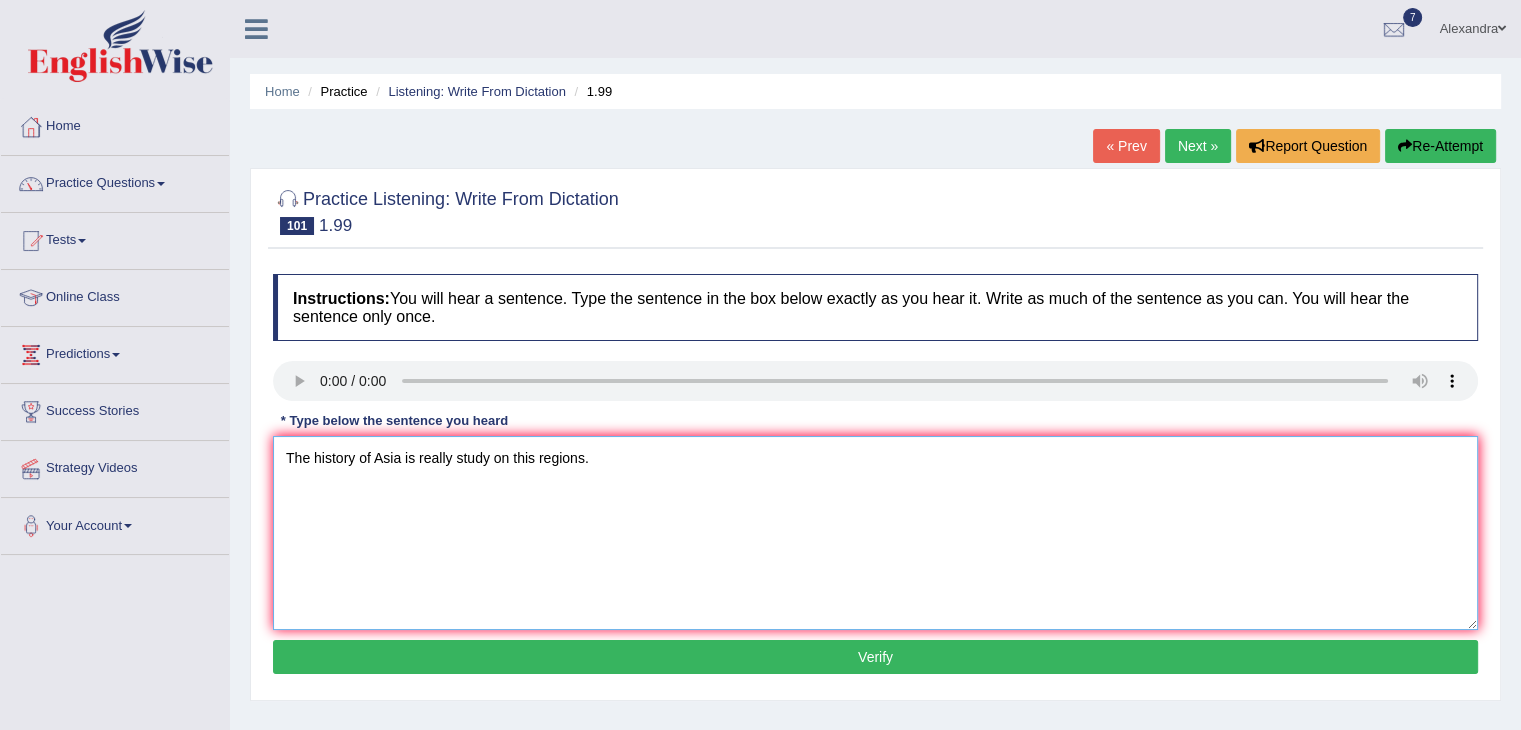 type on "The history of Asia is really study on this regions." 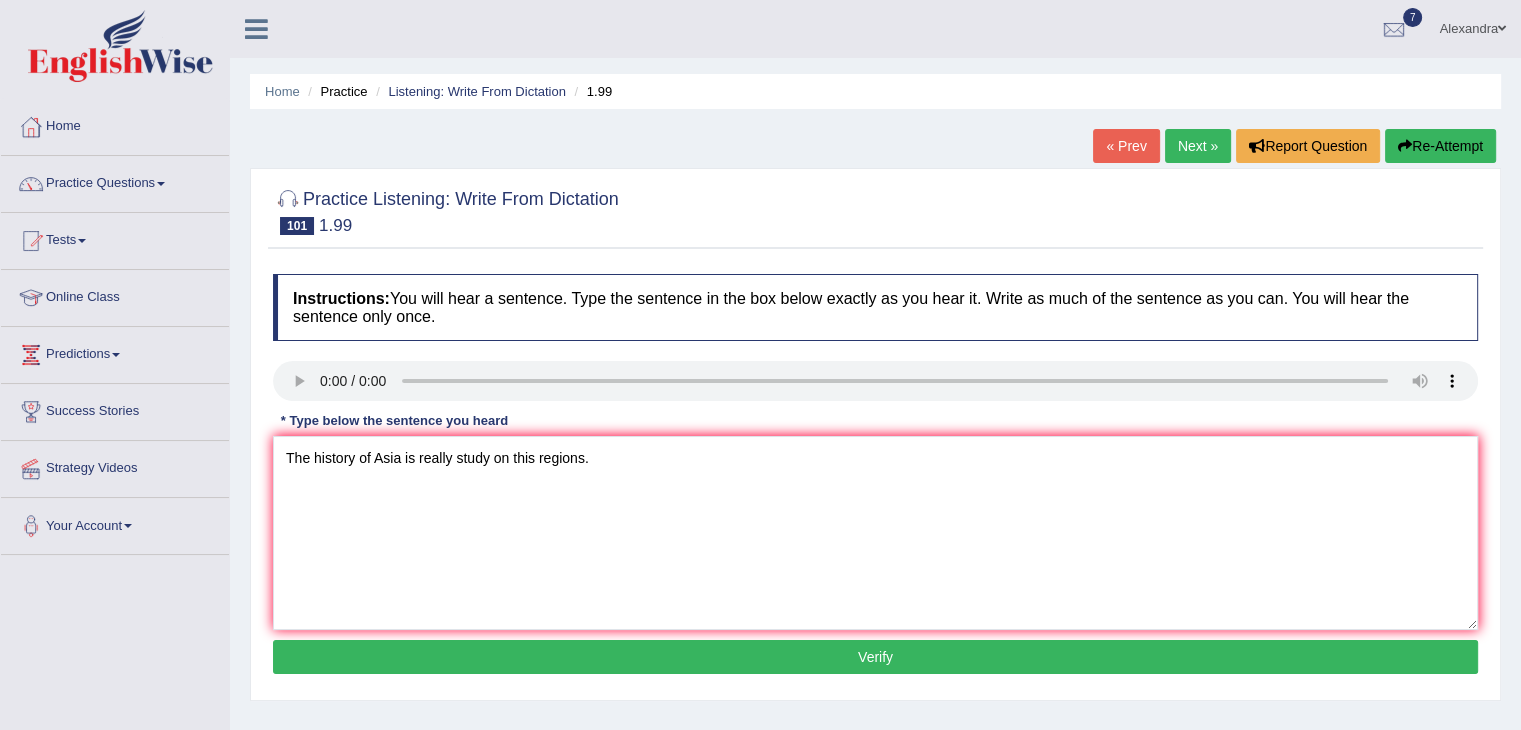 click on "Verify" at bounding box center (875, 657) 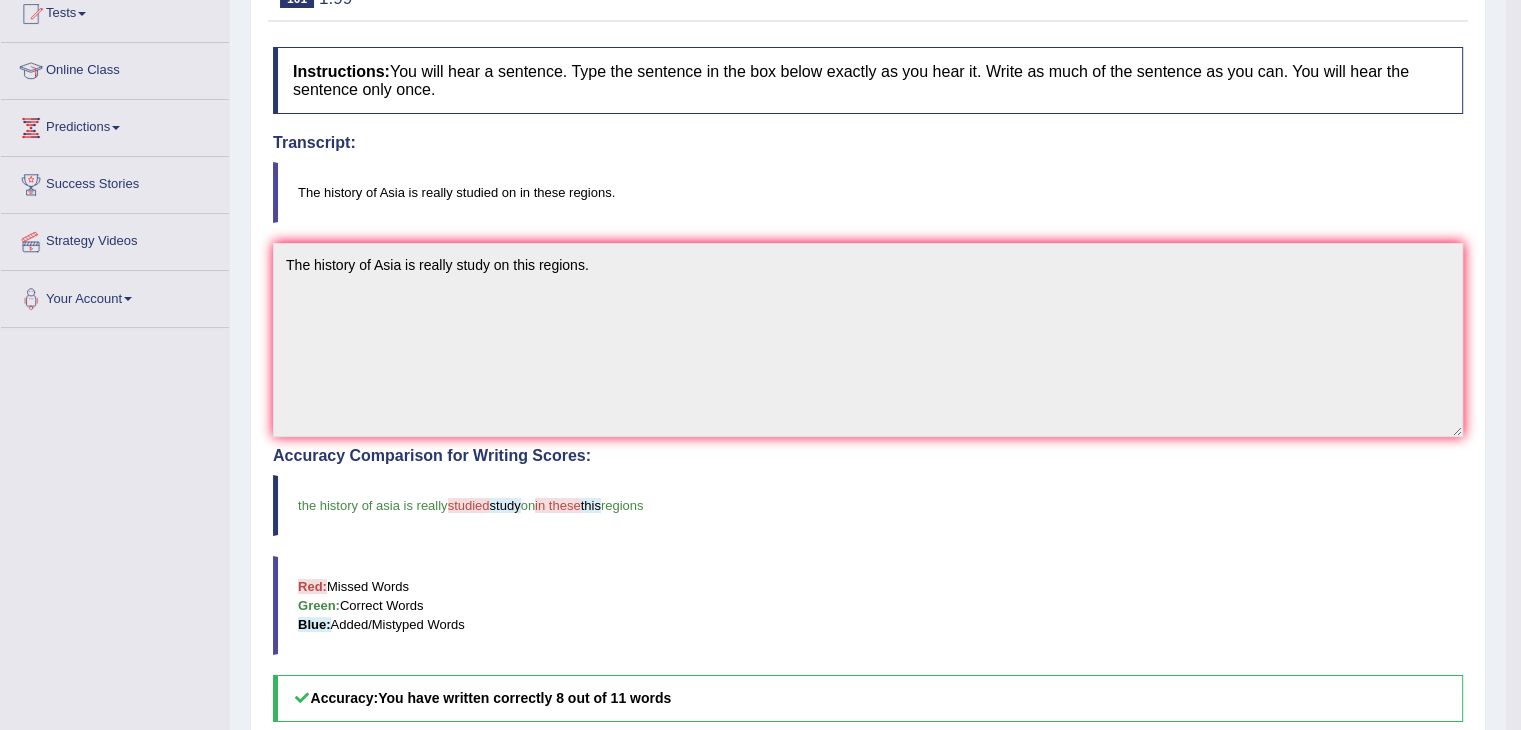 scroll, scrollTop: 0, scrollLeft: 0, axis: both 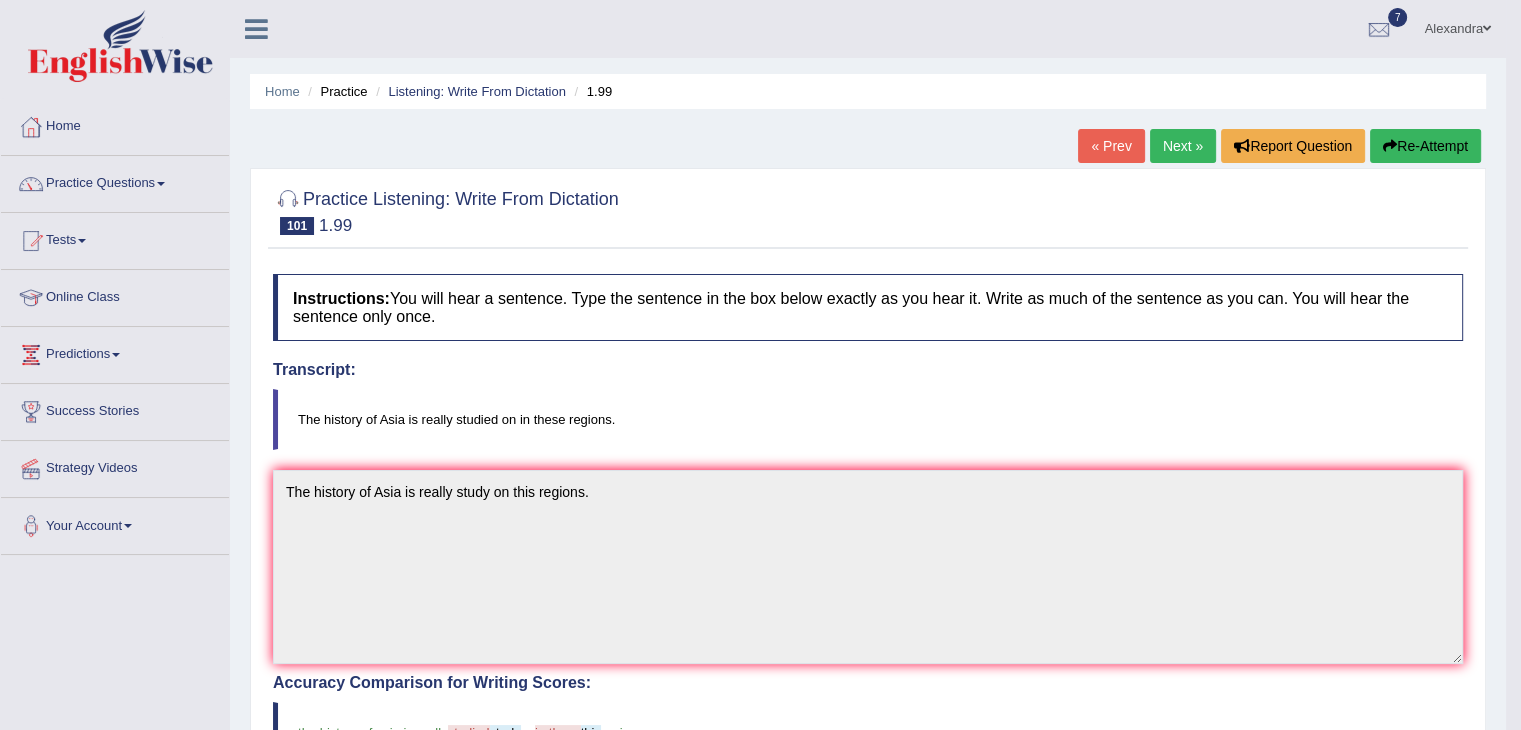 click on "Next »" at bounding box center (1183, 146) 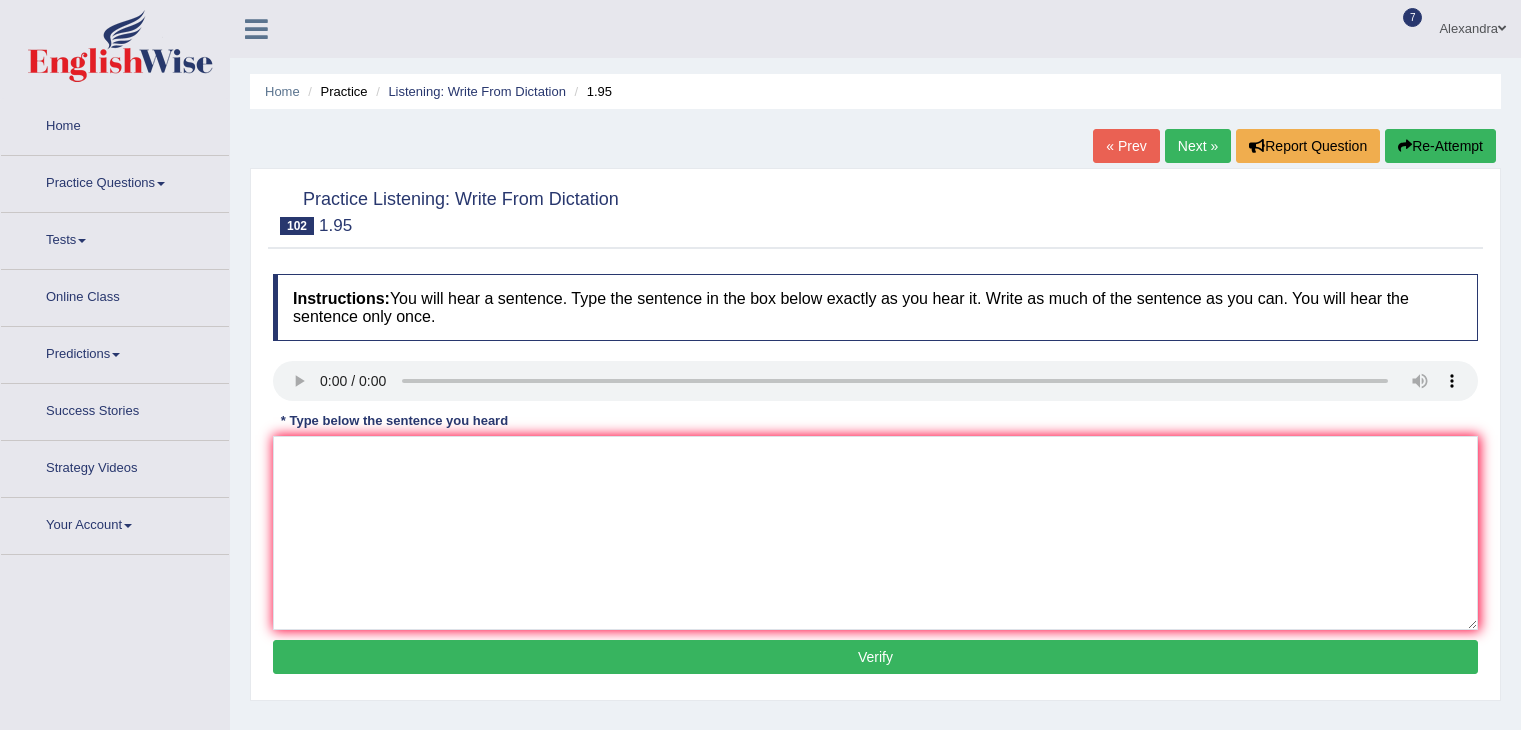 scroll, scrollTop: 0, scrollLeft: 0, axis: both 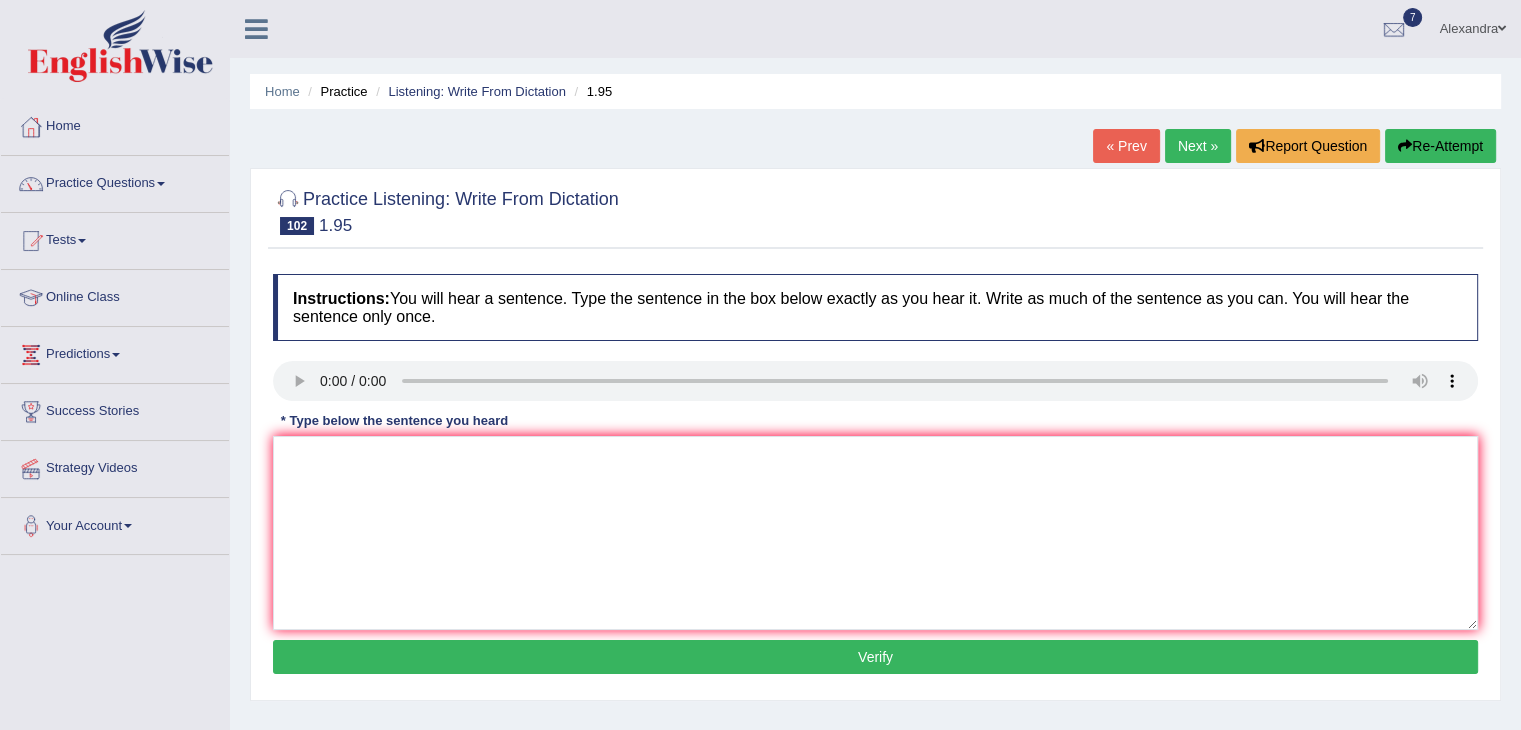 type 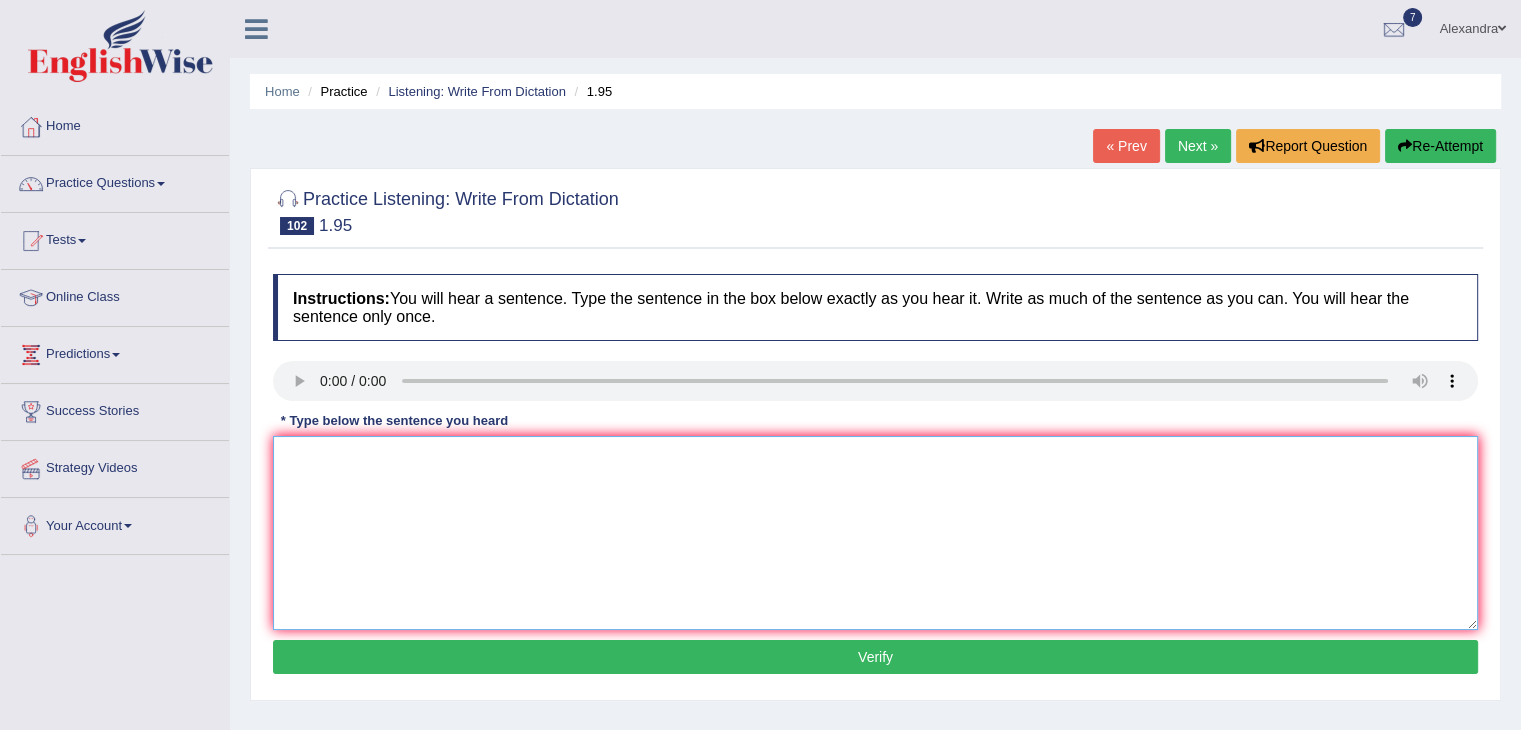 click at bounding box center [875, 533] 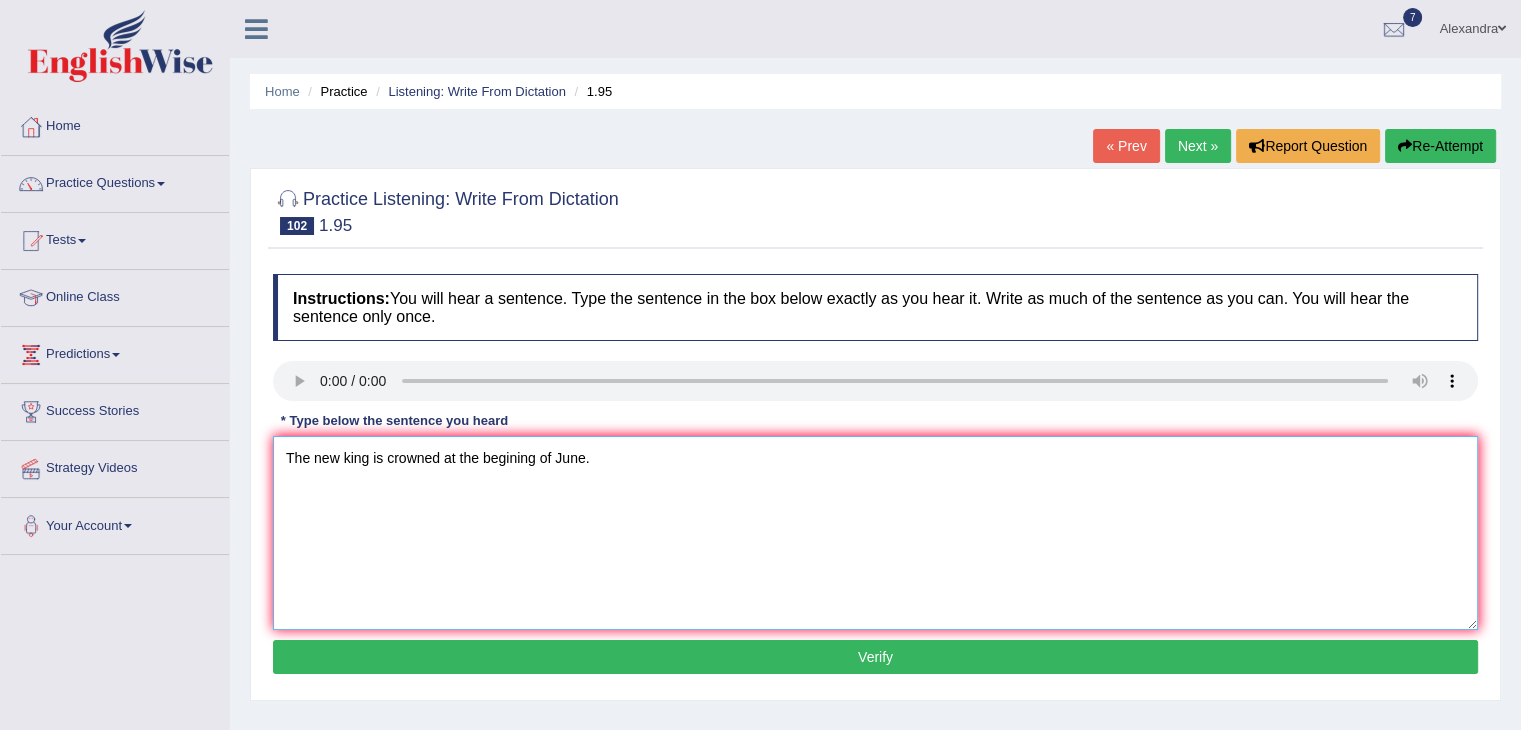 type on "The new king is crowned at the begining of June." 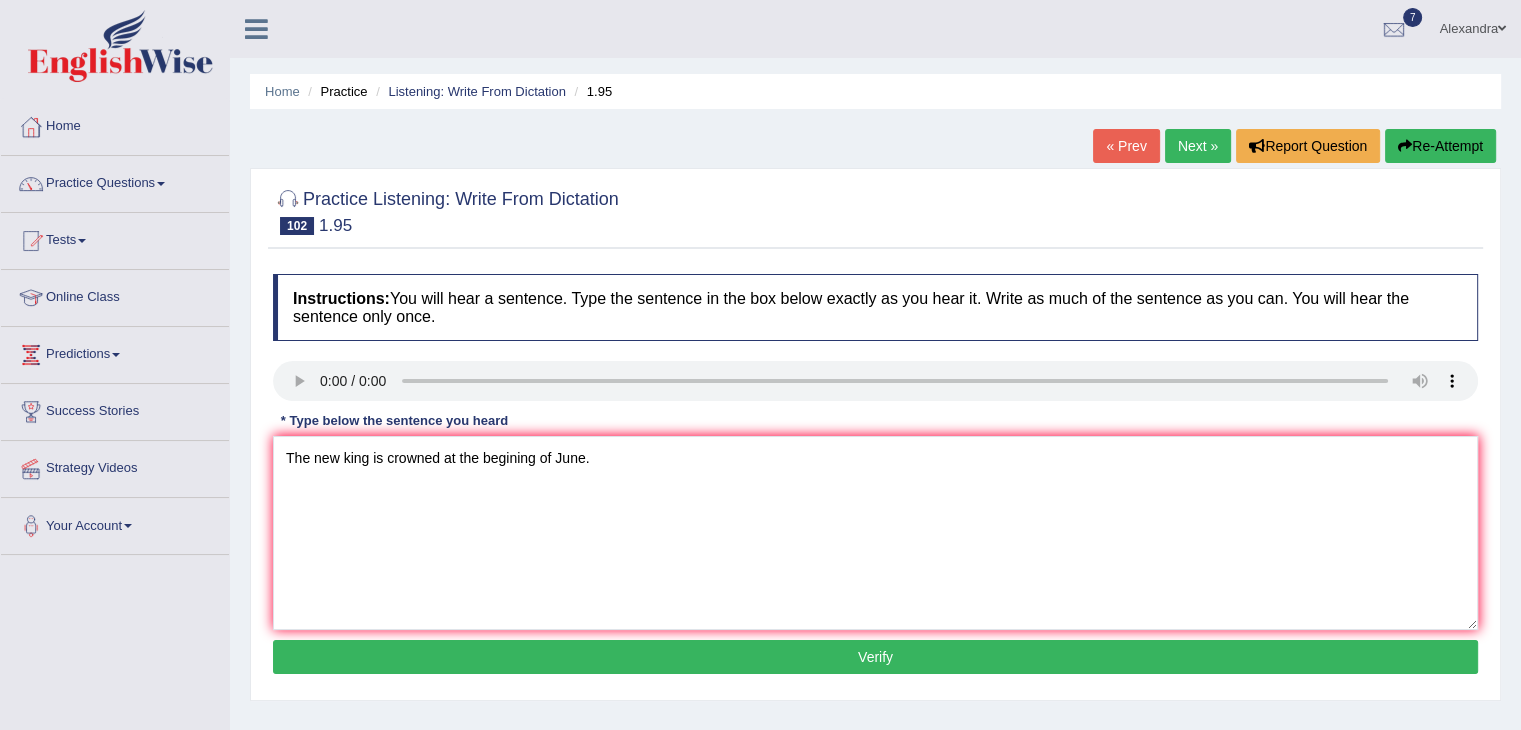 click on "Verify" at bounding box center (875, 657) 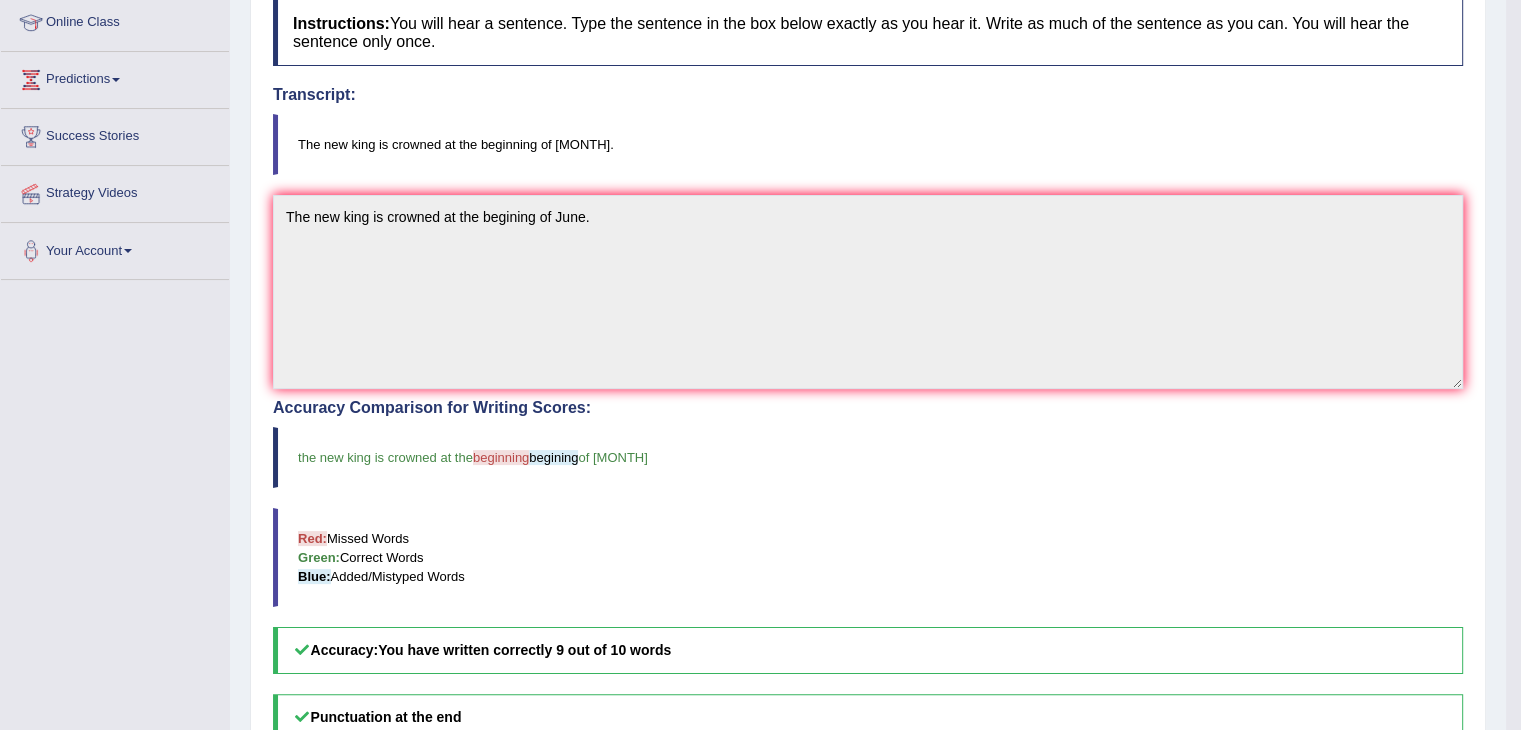 scroll, scrollTop: 276, scrollLeft: 0, axis: vertical 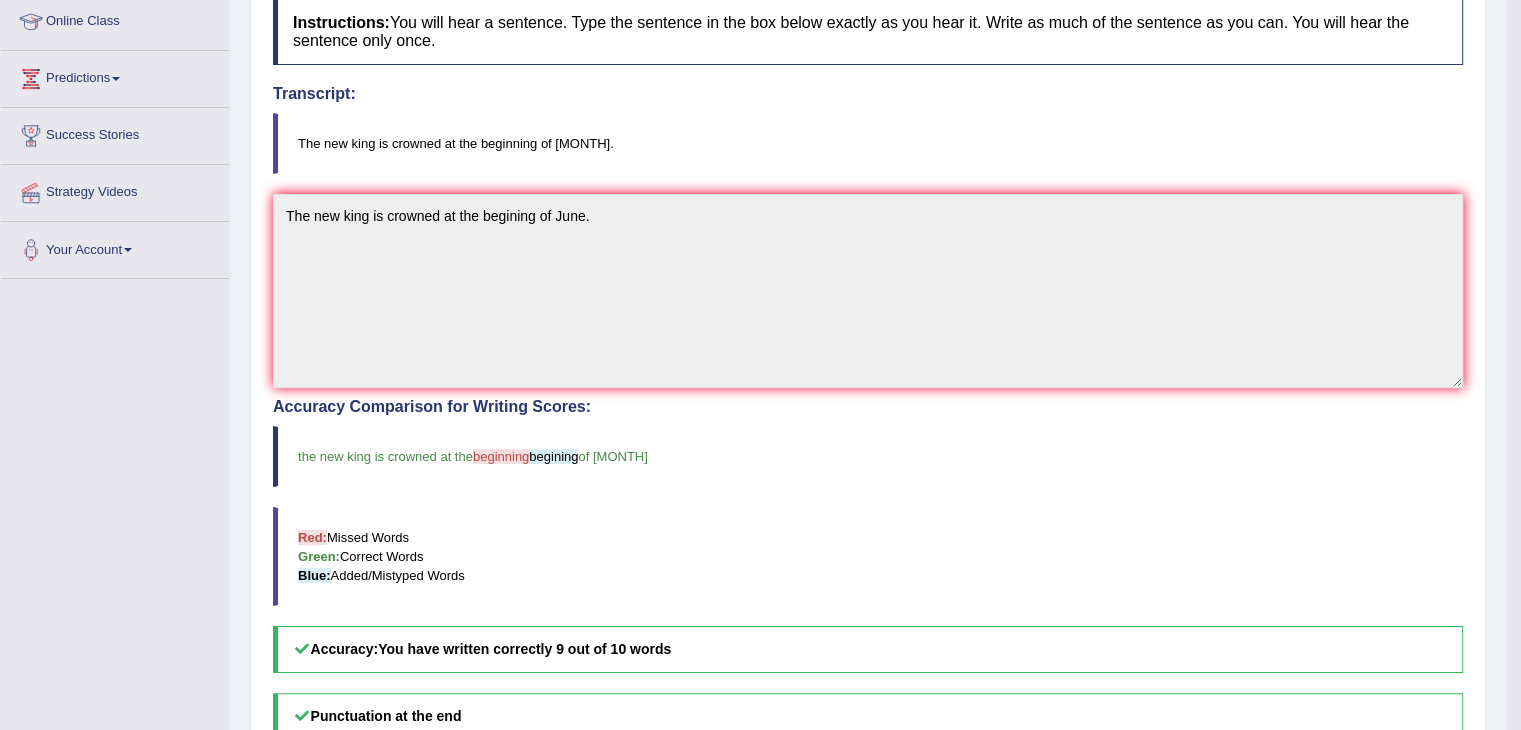 click on "the new king is crowned at the  beginning begining  of june" at bounding box center (868, 456) 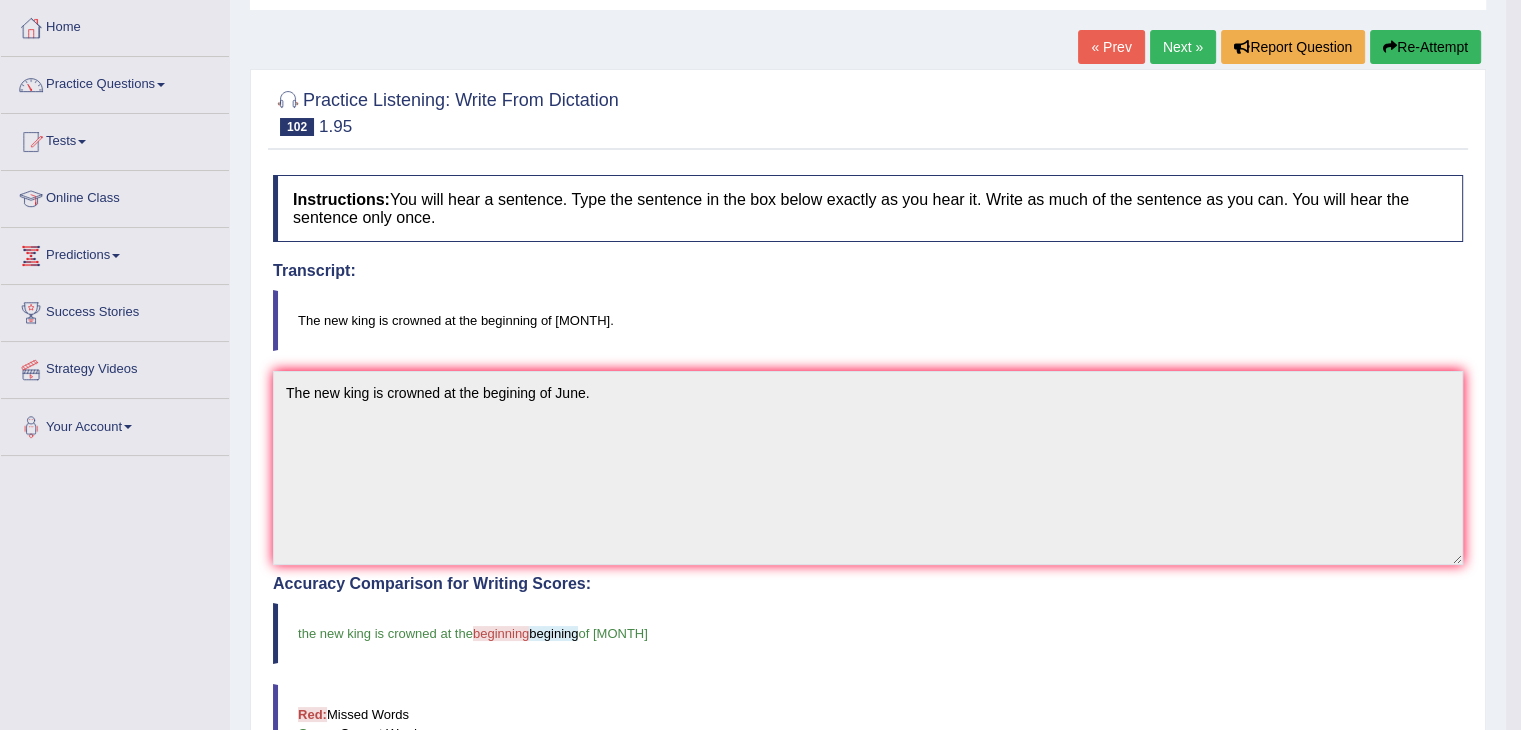 scroll, scrollTop: 0, scrollLeft: 0, axis: both 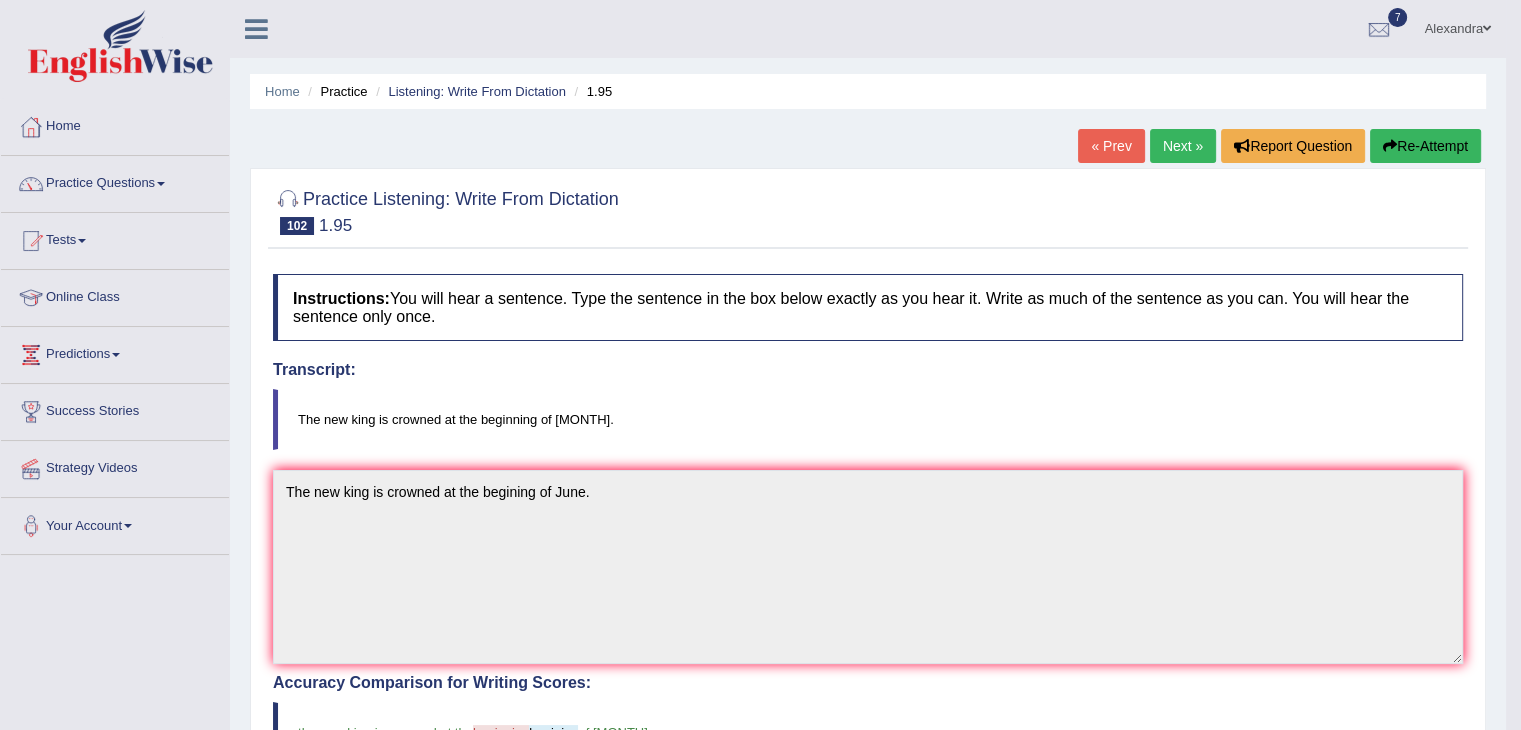 click on "Next »" at bounding box center [1183, 146] 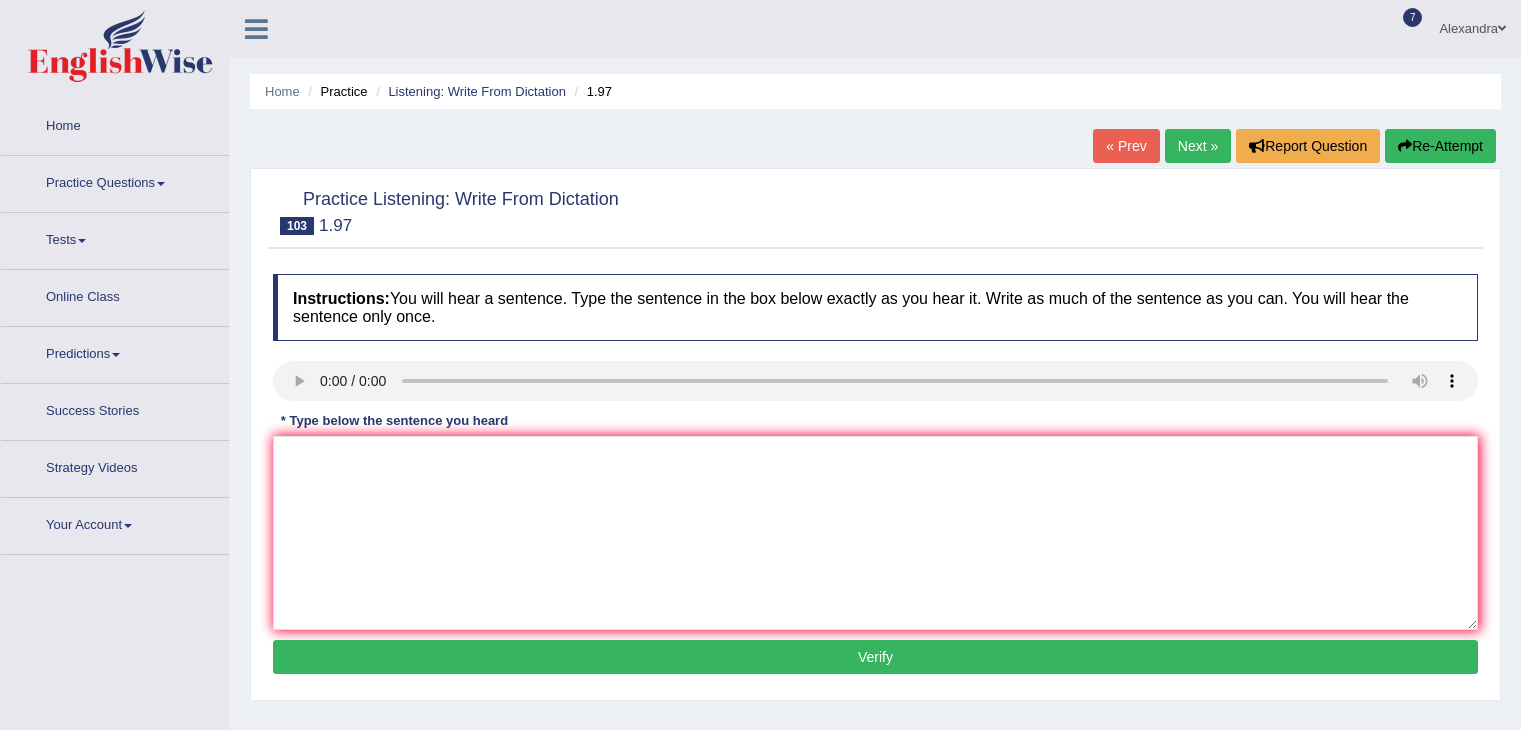 scroll, scrollTop: 0, scrollLeft: 0, axis: both 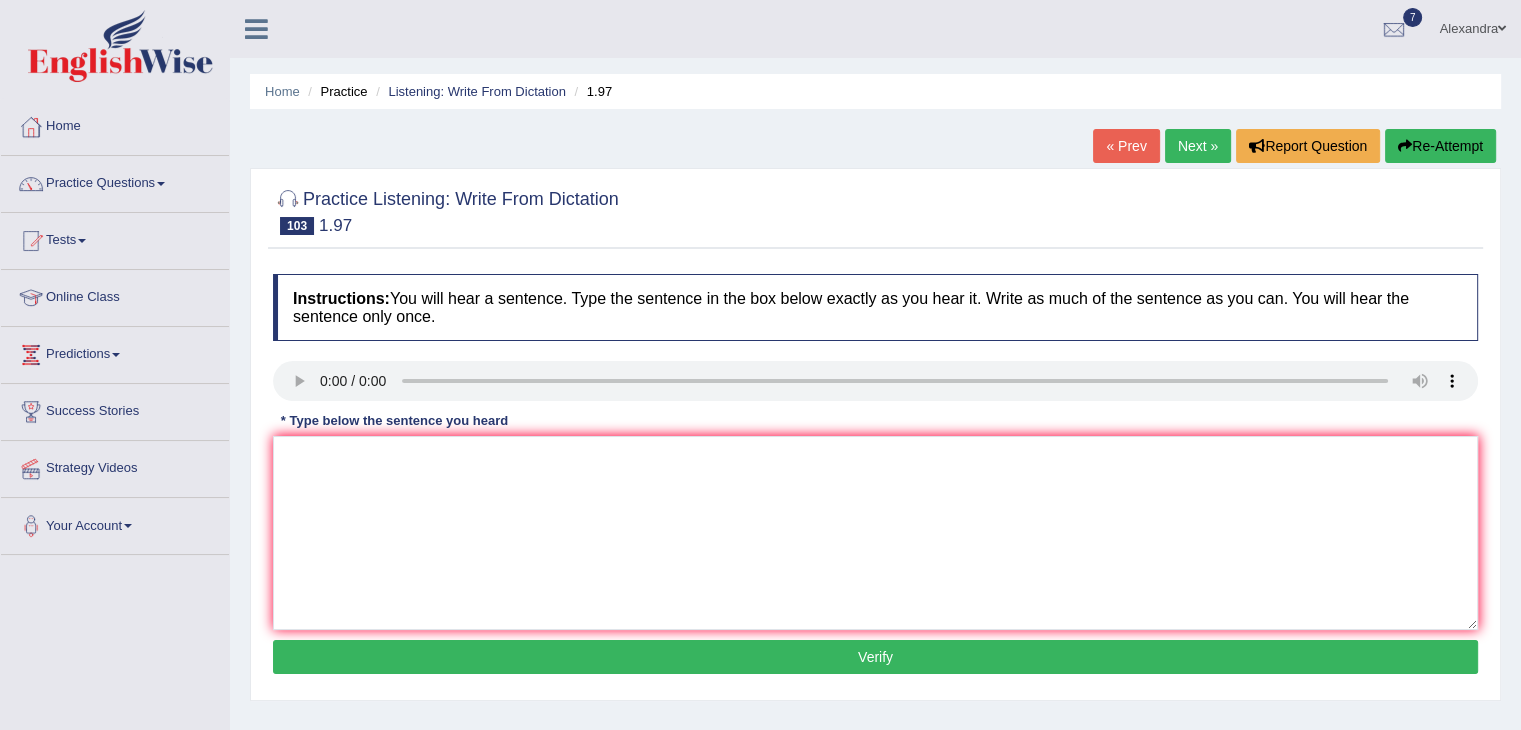 type 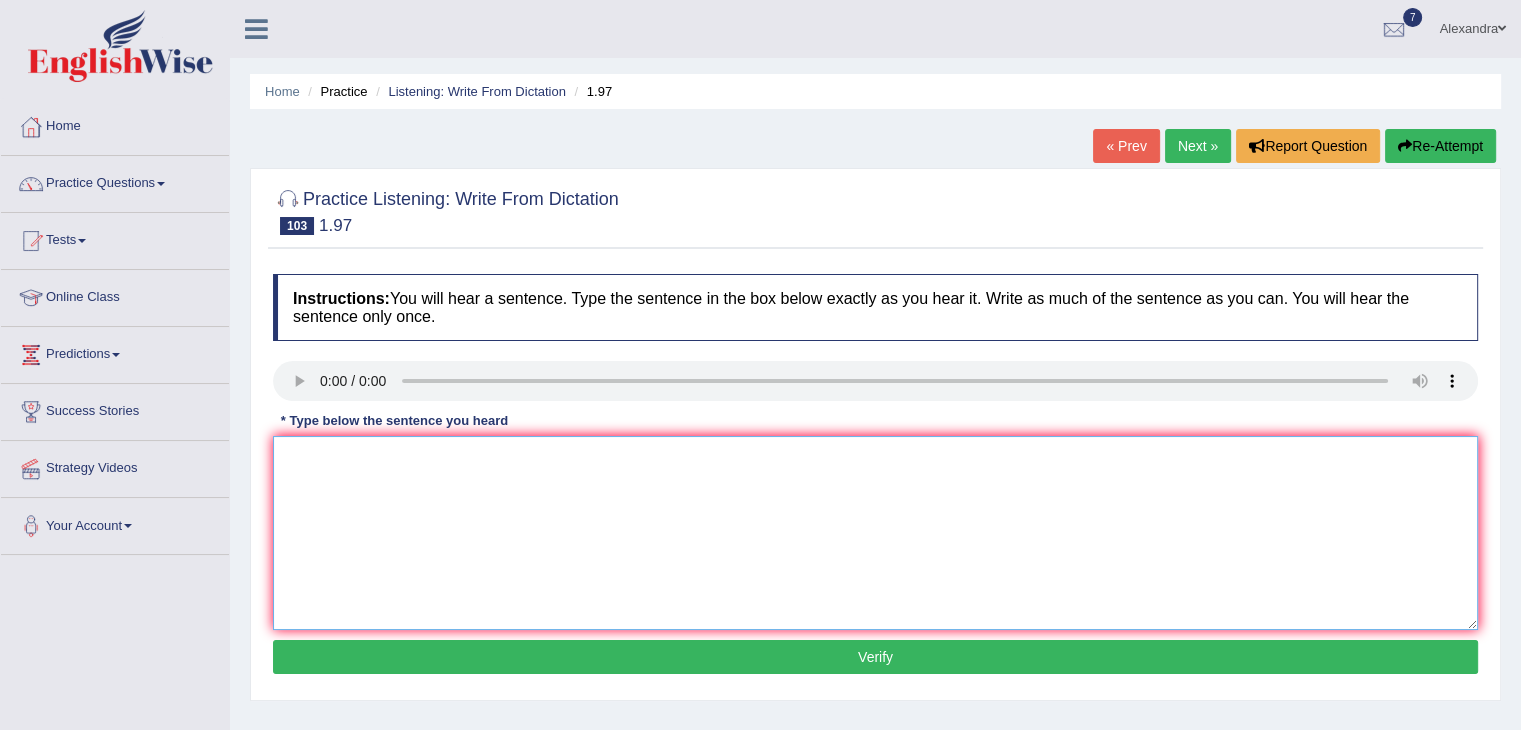 click at bounding box center (875, 533) 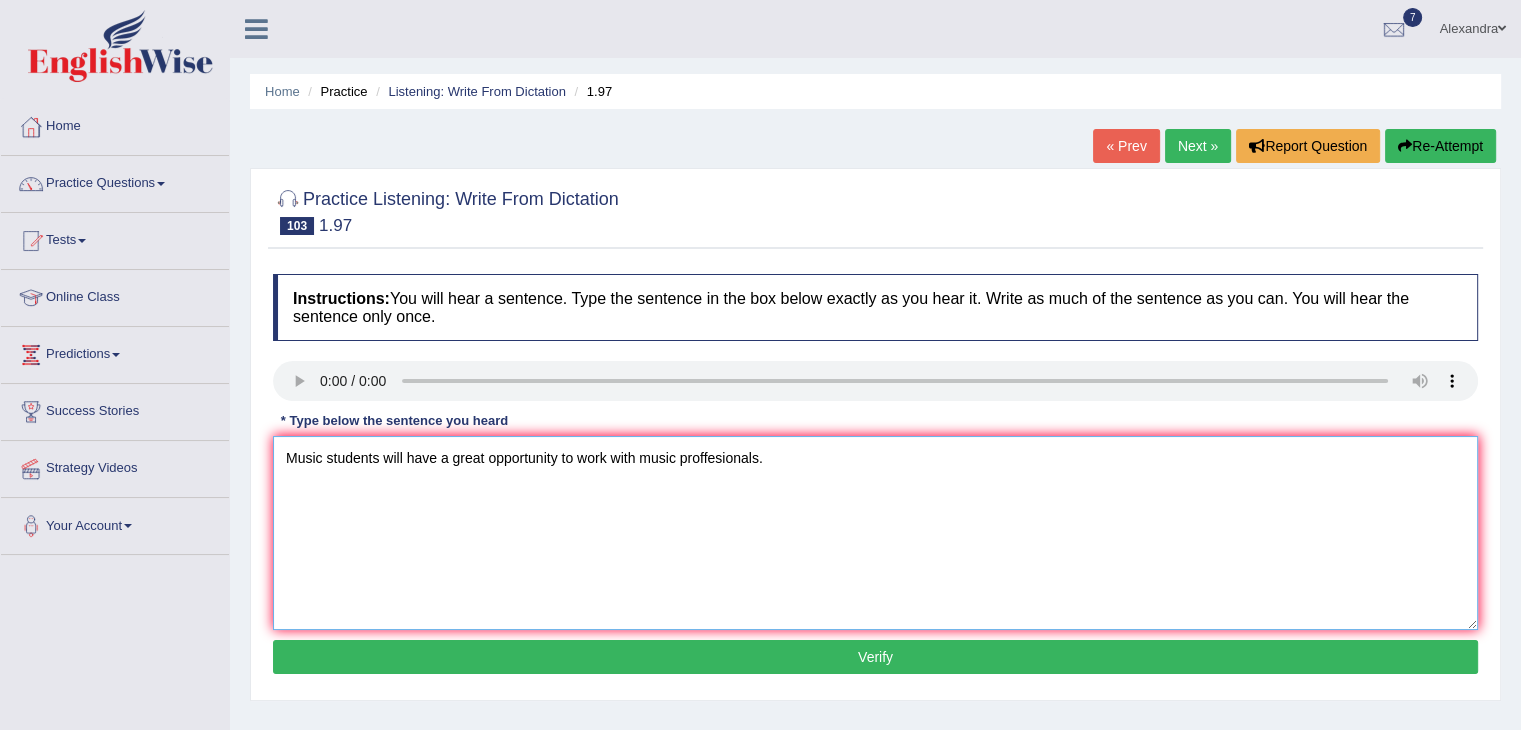 click on "Music students will have a great opportunity to work with music proffesionals." at bounding box center [875, 533] 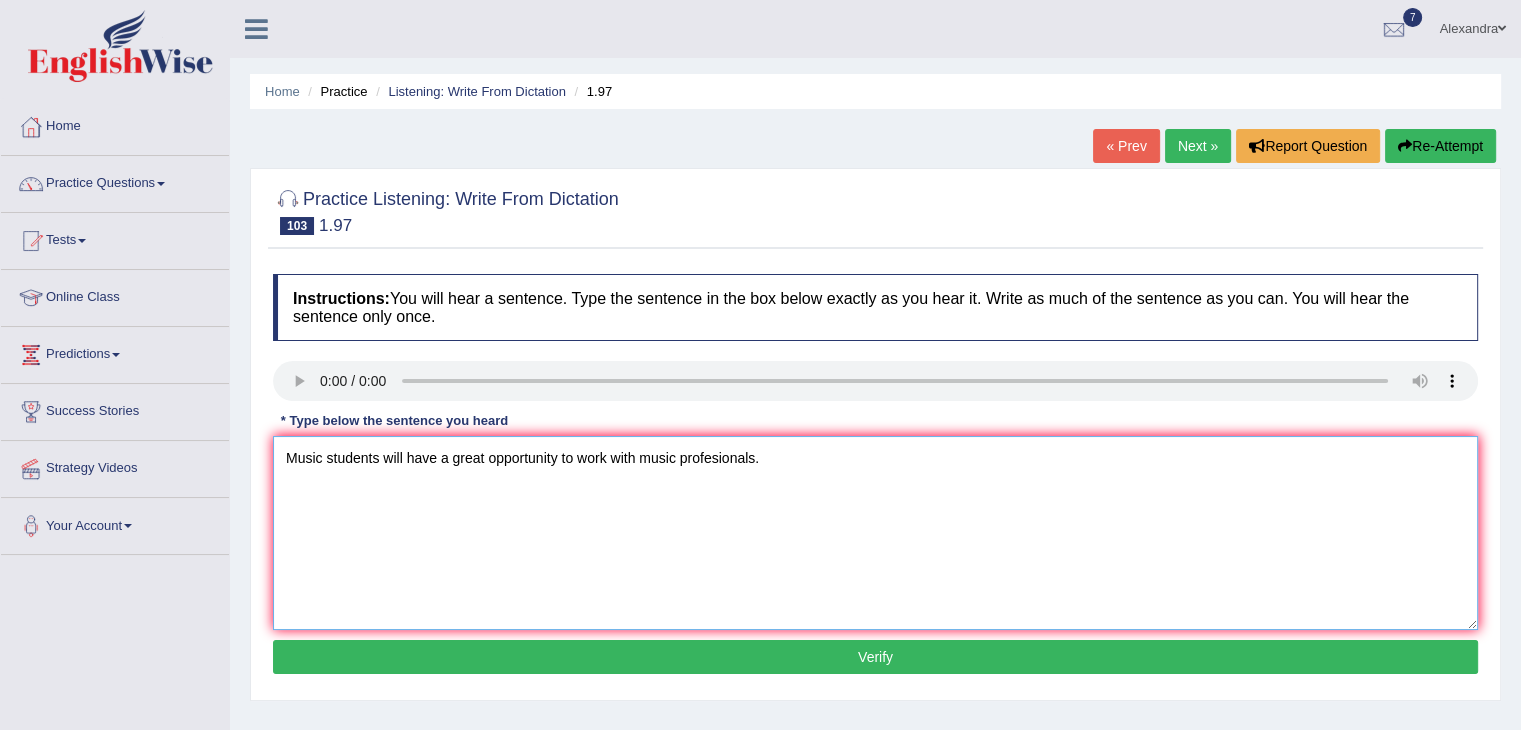 click on "Music students will have a great opportunity to work with music profesionals." at bounding box center [875, 533] 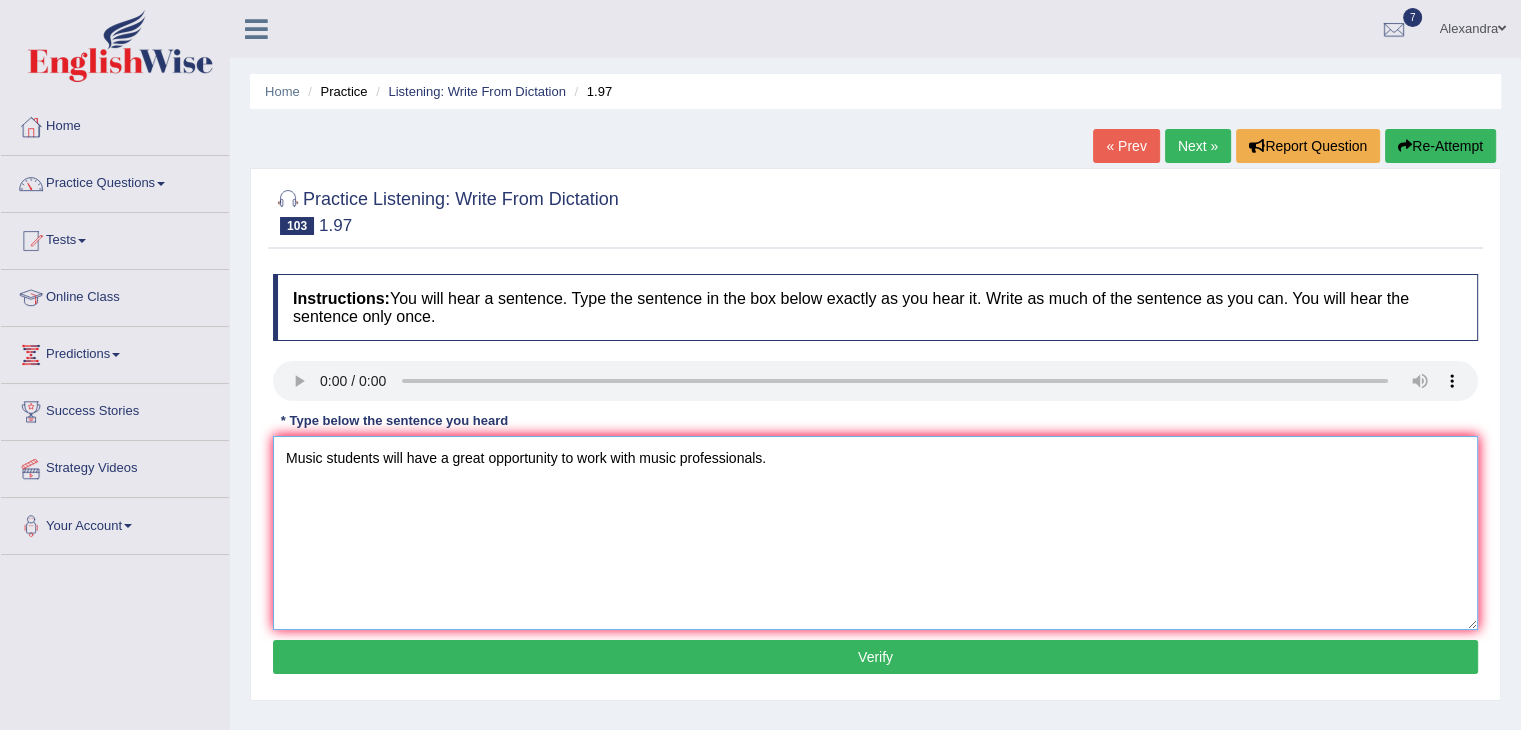 type on "Music students will have a great opportunity to work with music professionals." 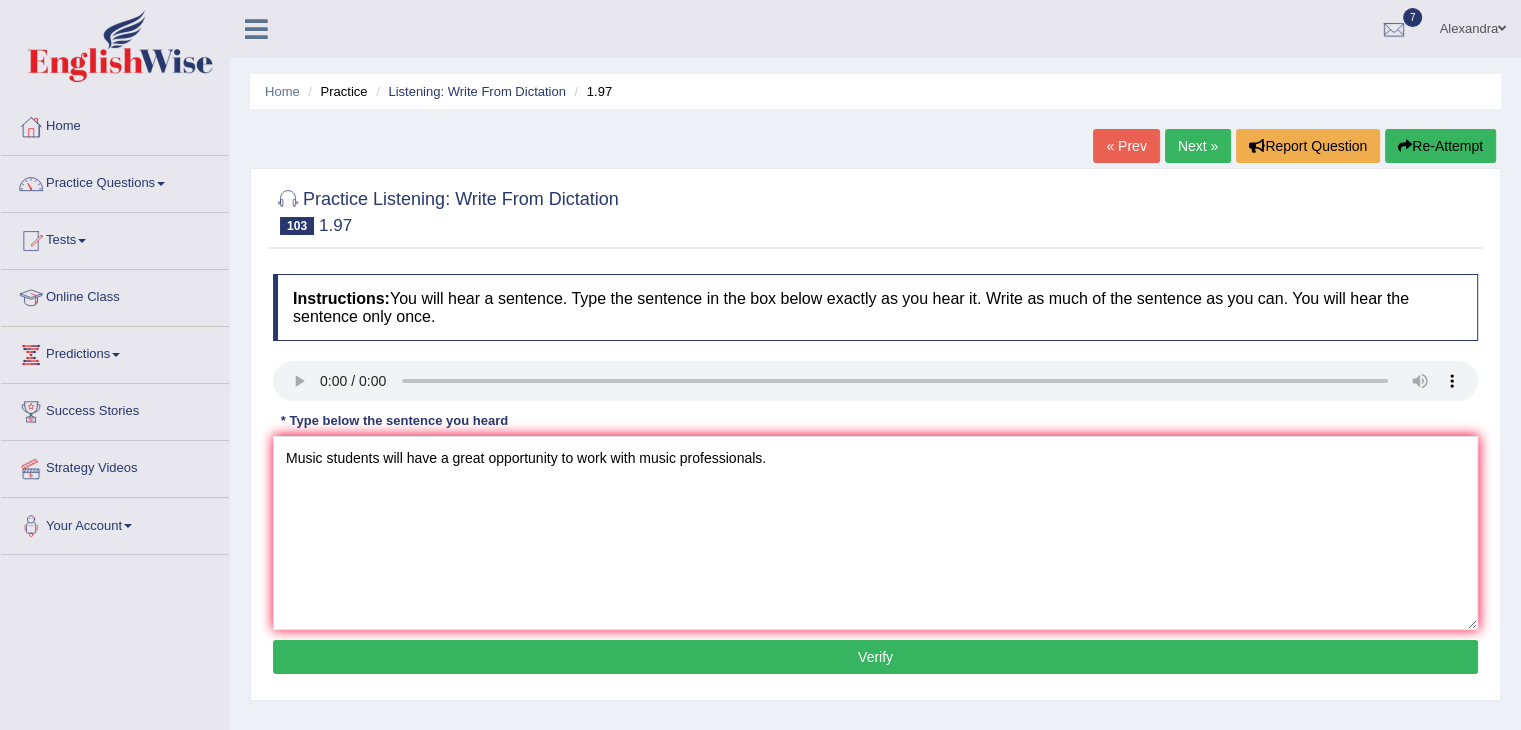click on "Verify" at bounding box center [875, 657] 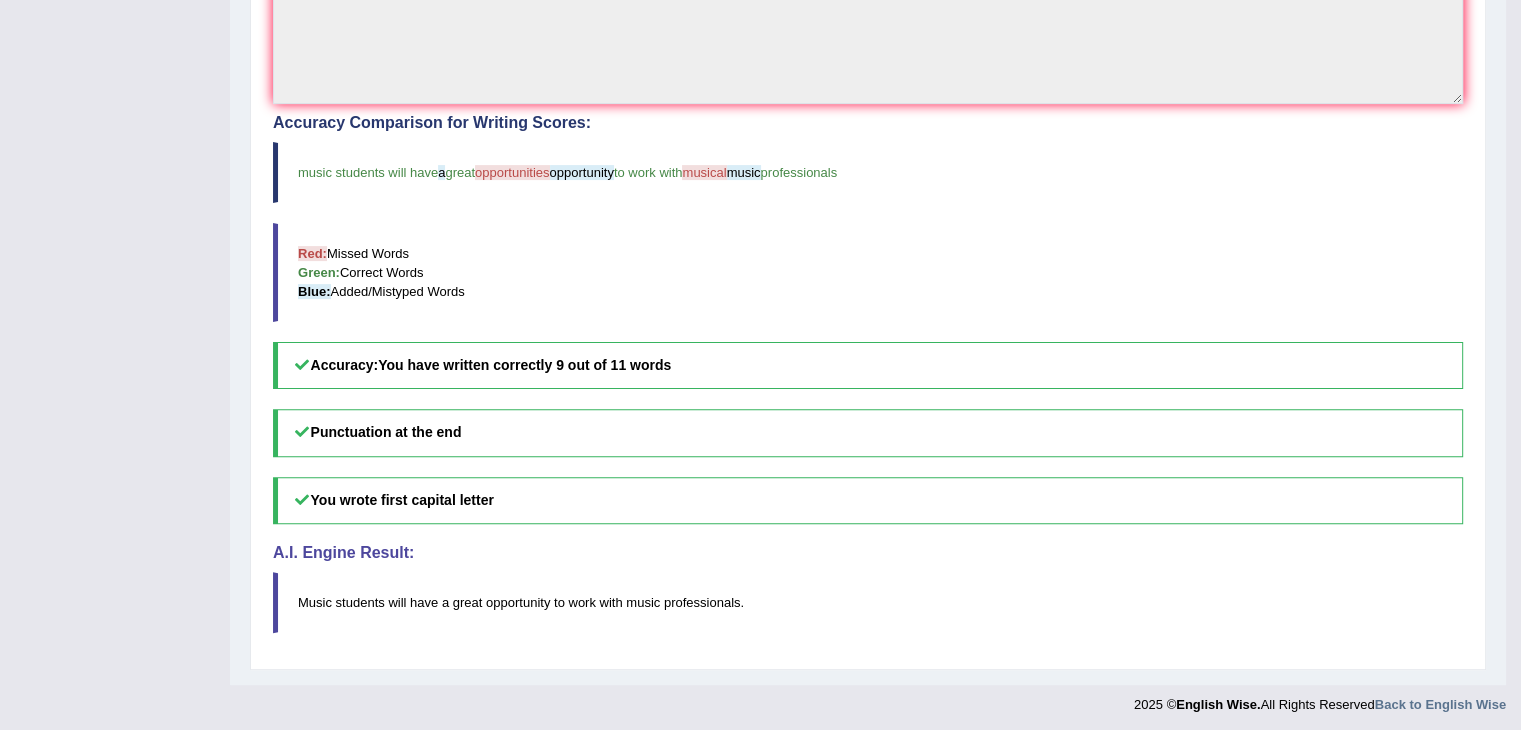 scroll, scrollTop: 0, scrollLeft: 0, axis: both 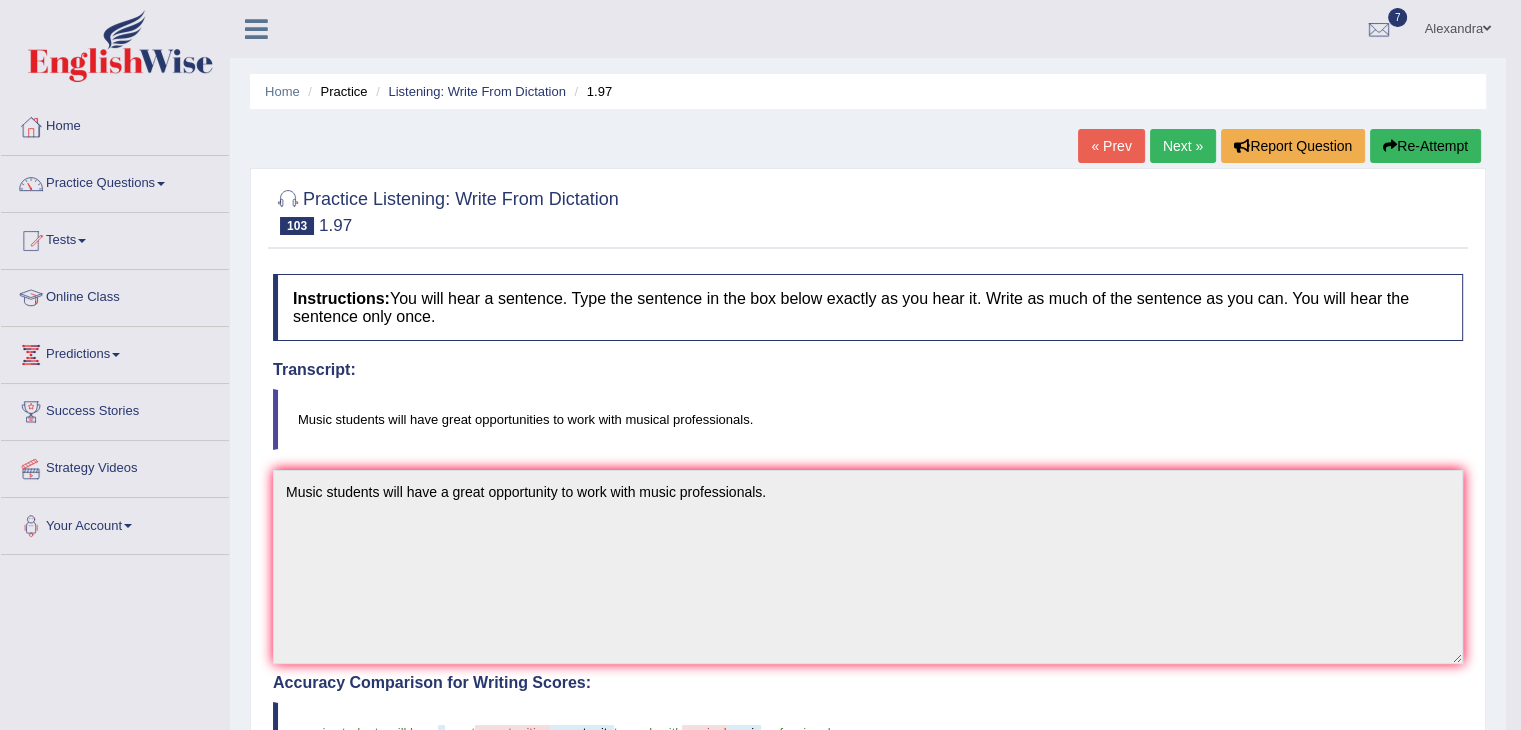 click on "Next »" at bounding box center [1183, 146] 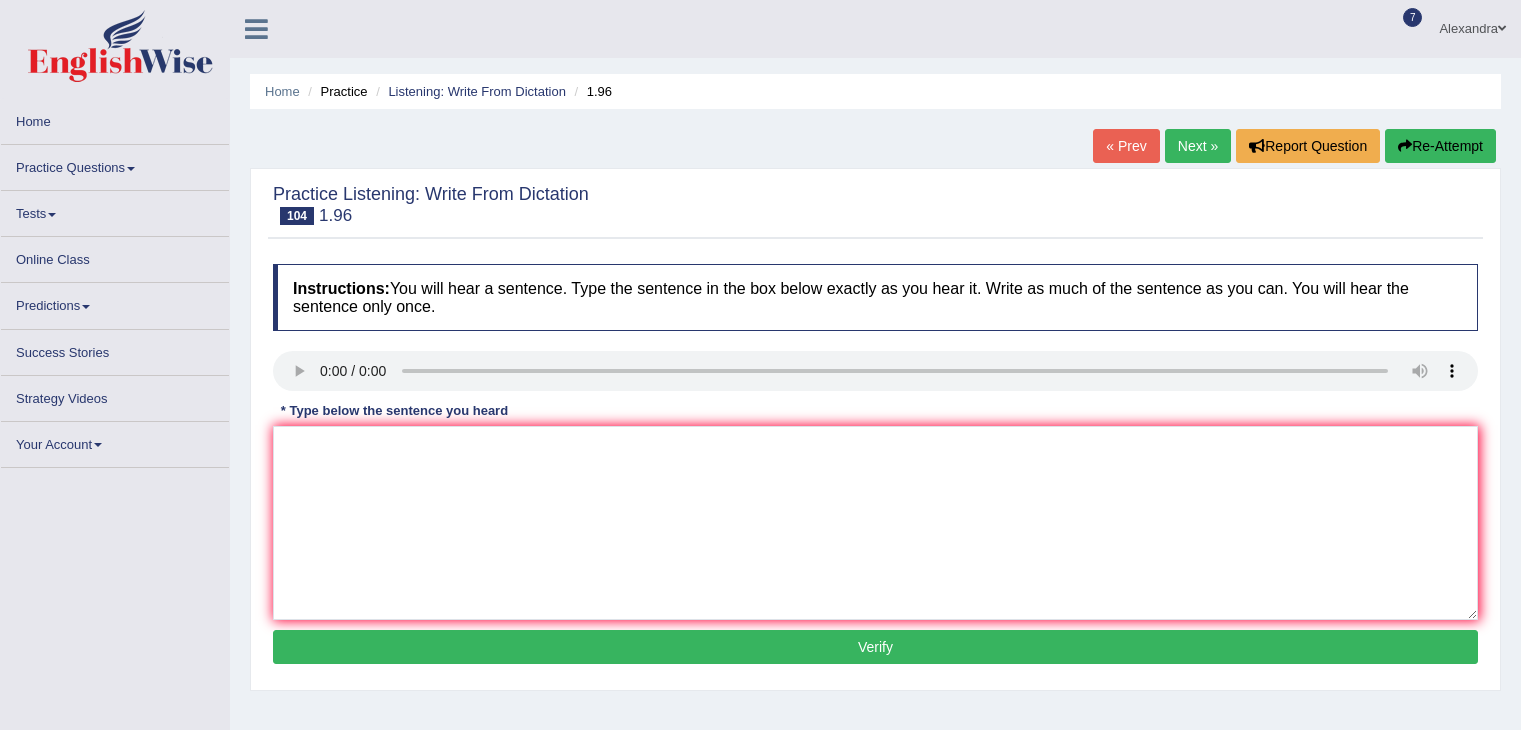 scroll, scrollTop: 0, scrollLeft: 0, axis: both 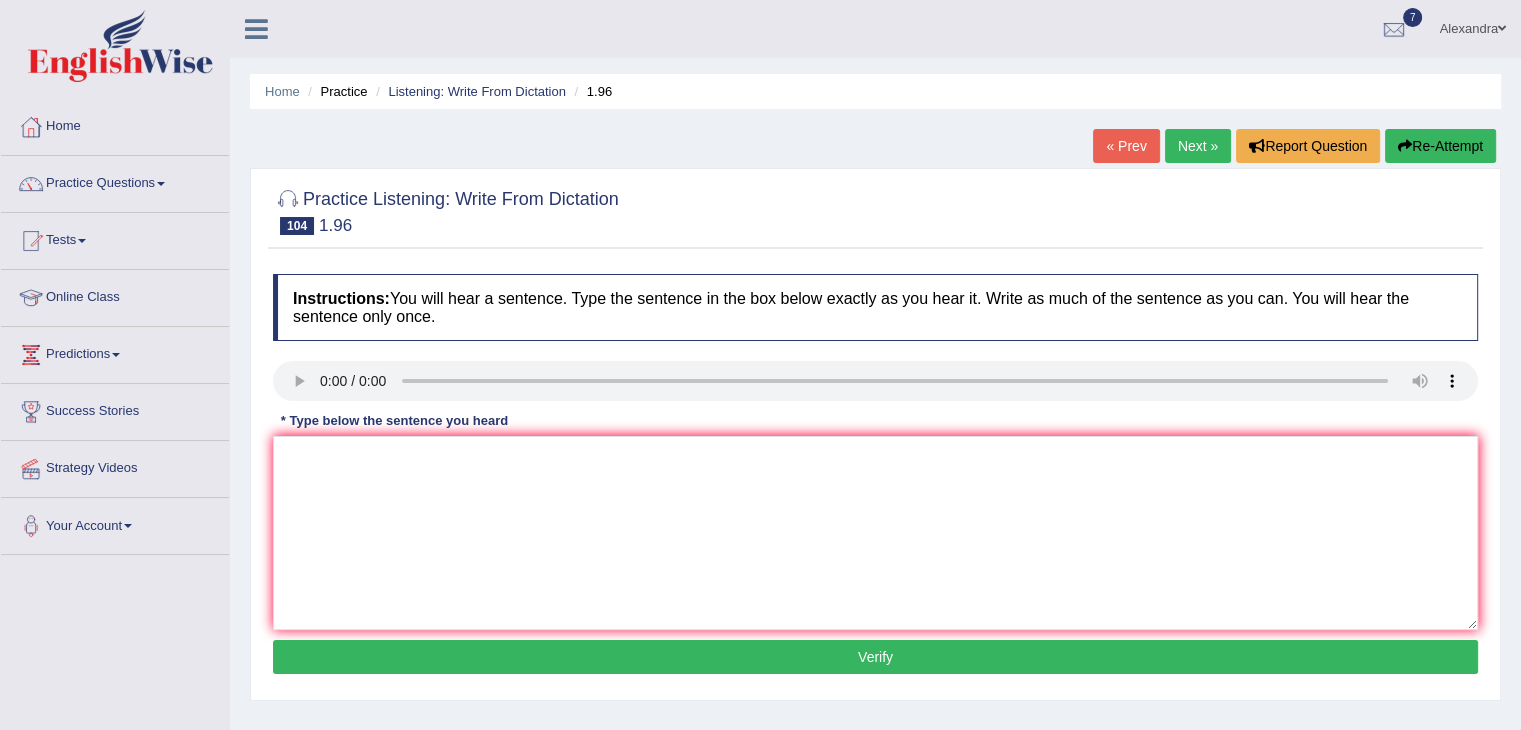 type 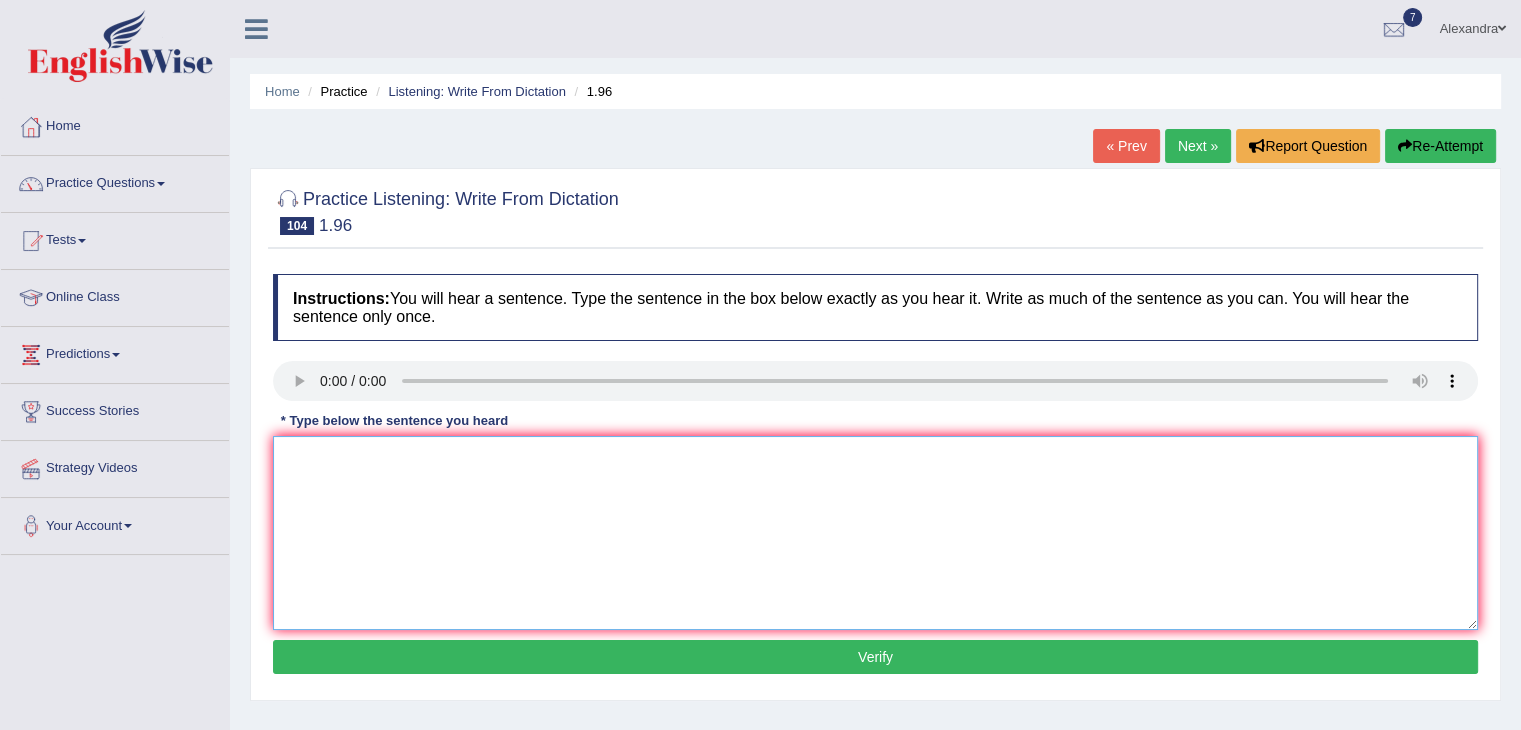 click at bounding box center (875, 533) 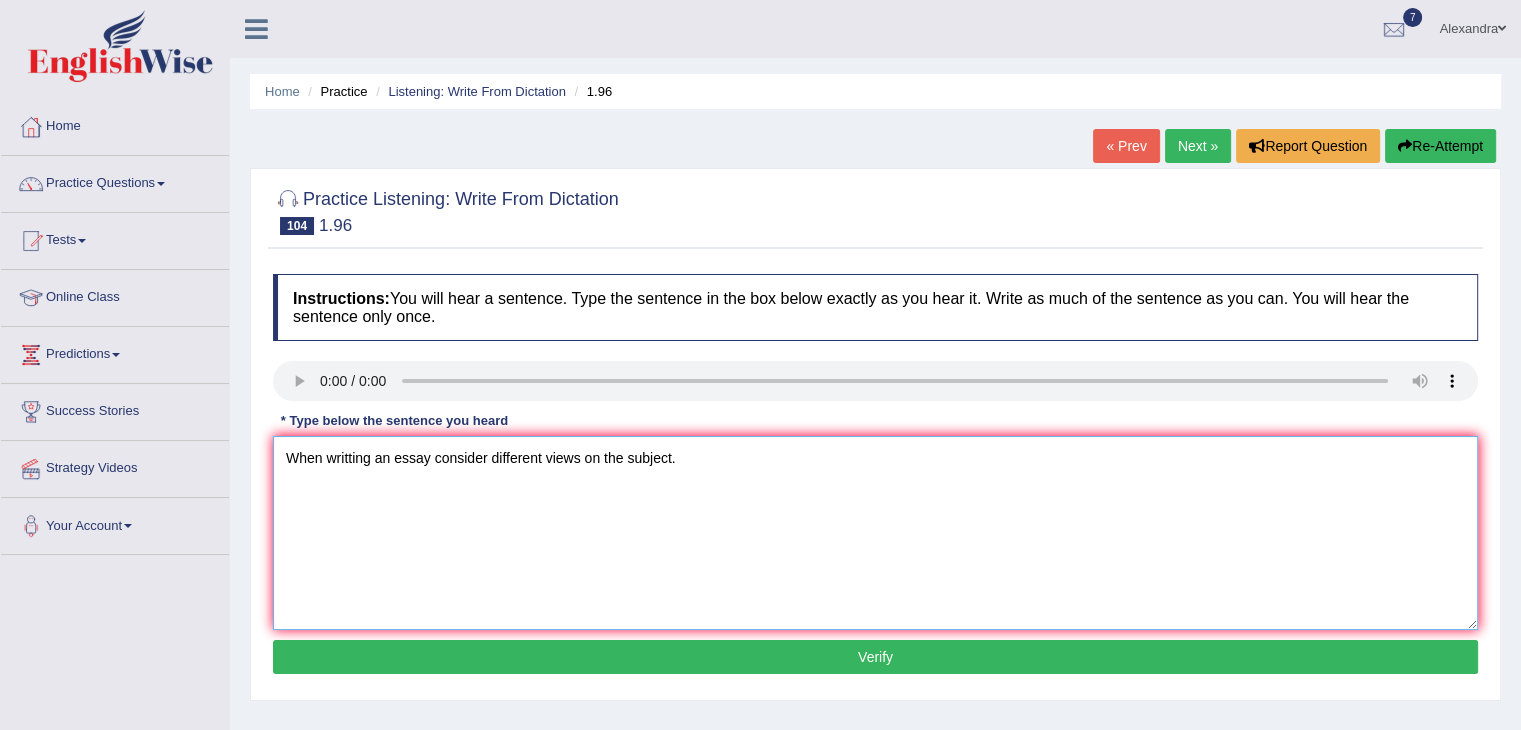 click on "When writting an essay consider different views on the subject." at bounding box center [875, 533] 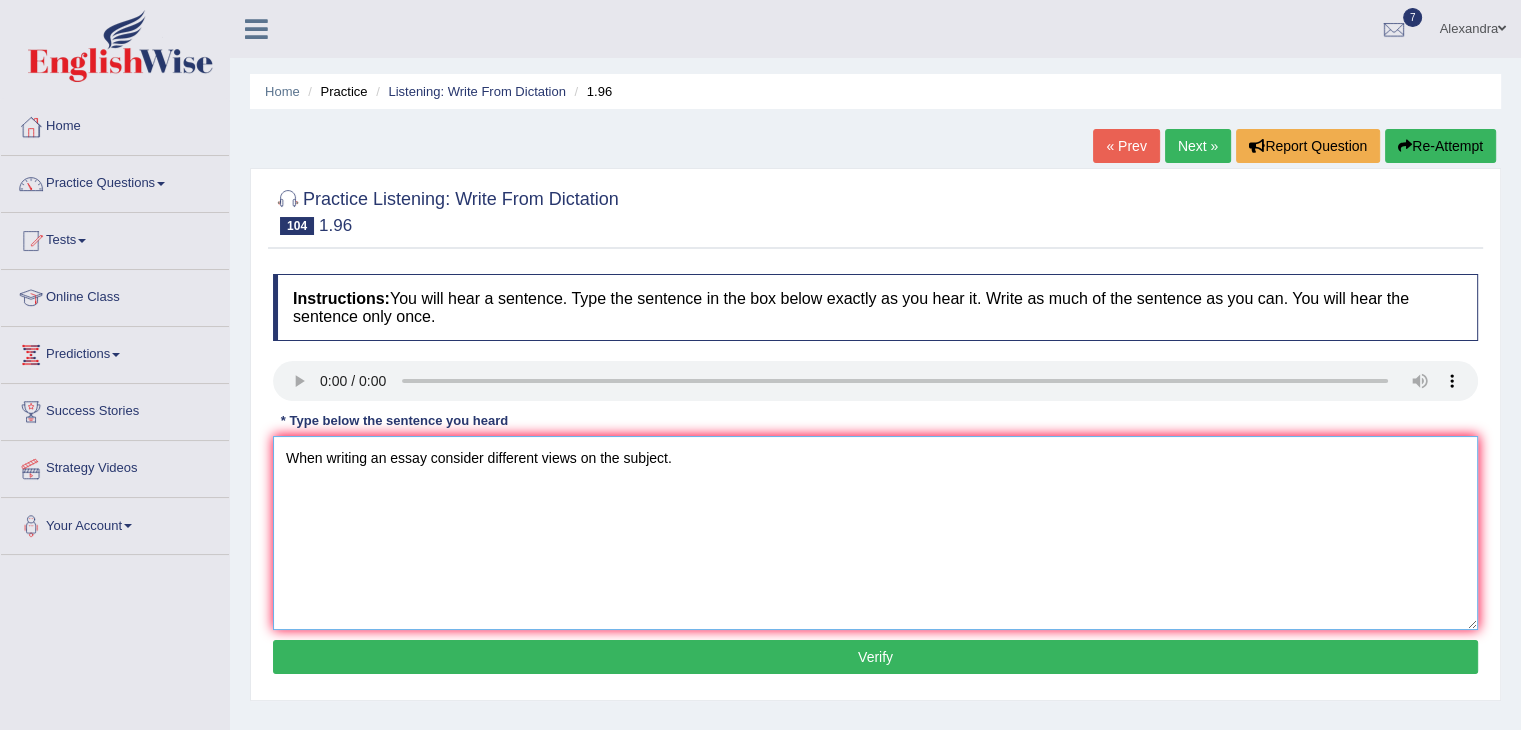 type on "When writing an essay consider different views on the subject." 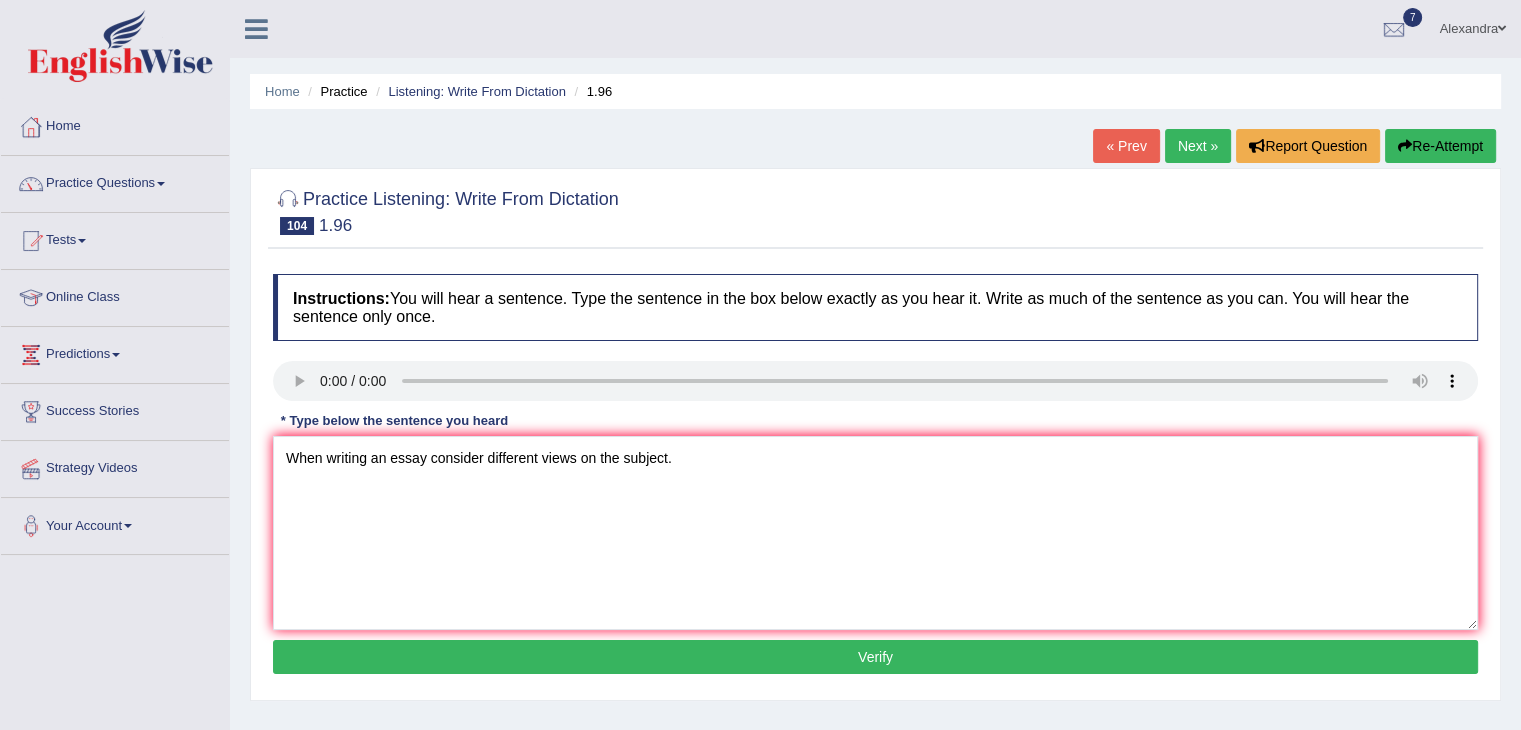 click on "Verify" at bounding box center [875, 657] 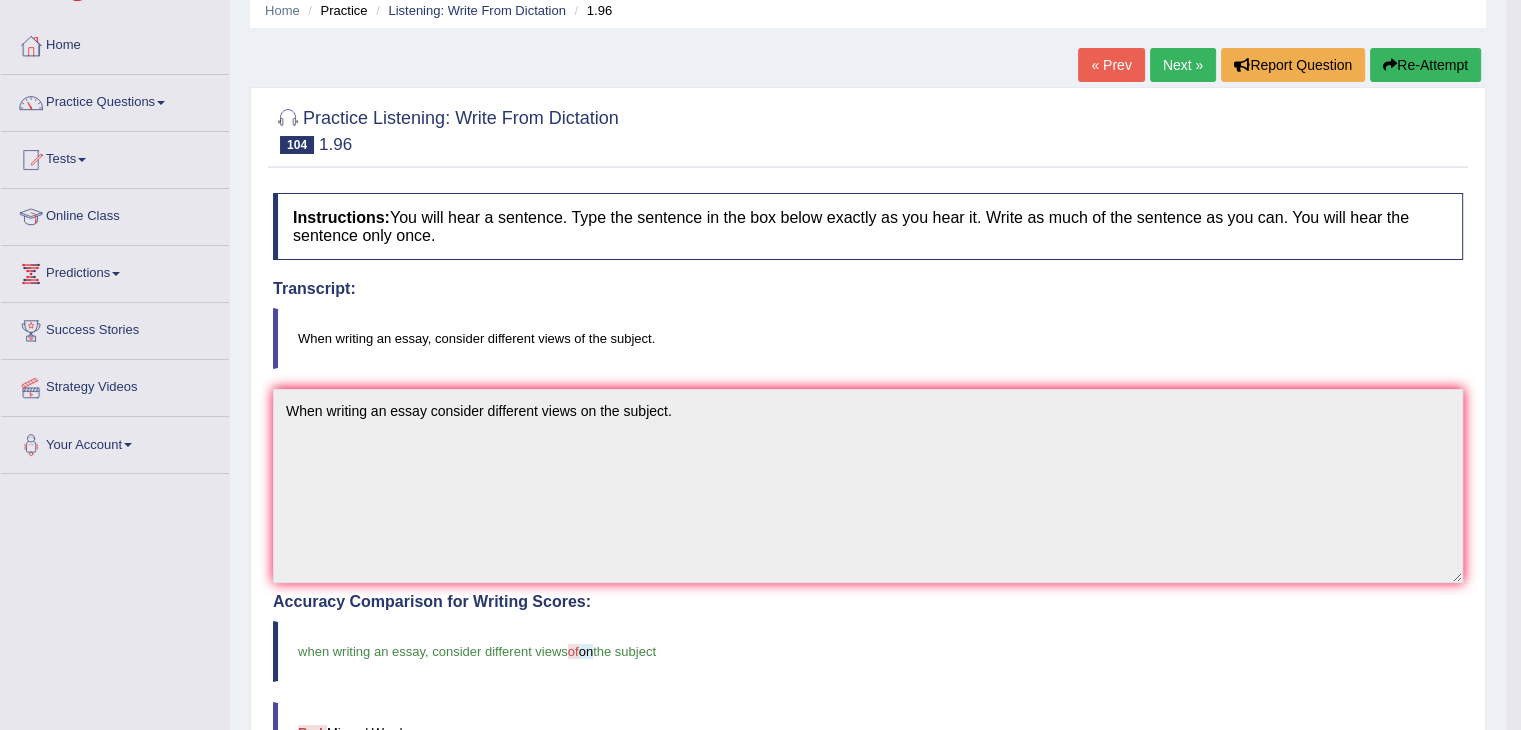 scroll, scrollTop: 80, scrollLeft: 0, axis: vertical 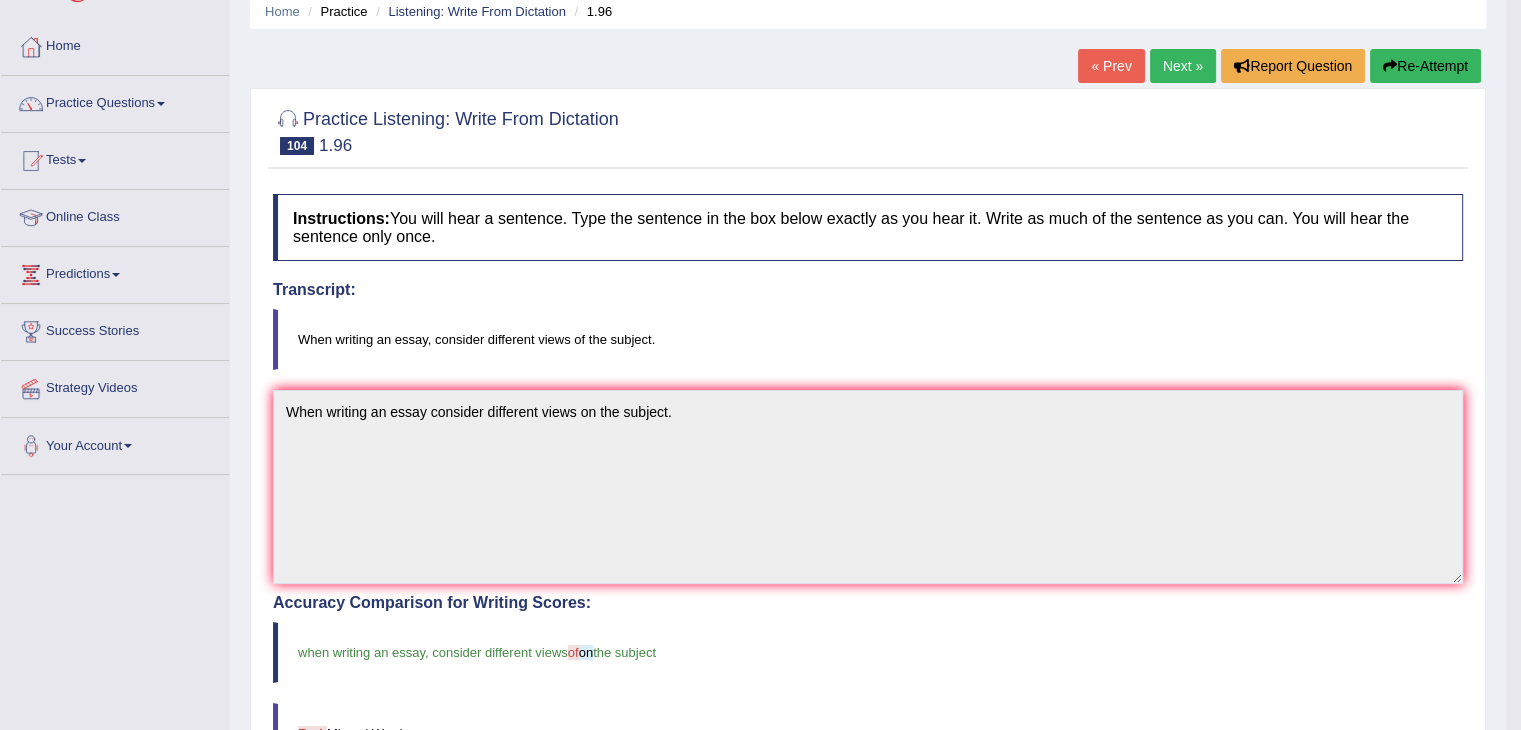 click on "Next »" at bounding box center [1183, 66] 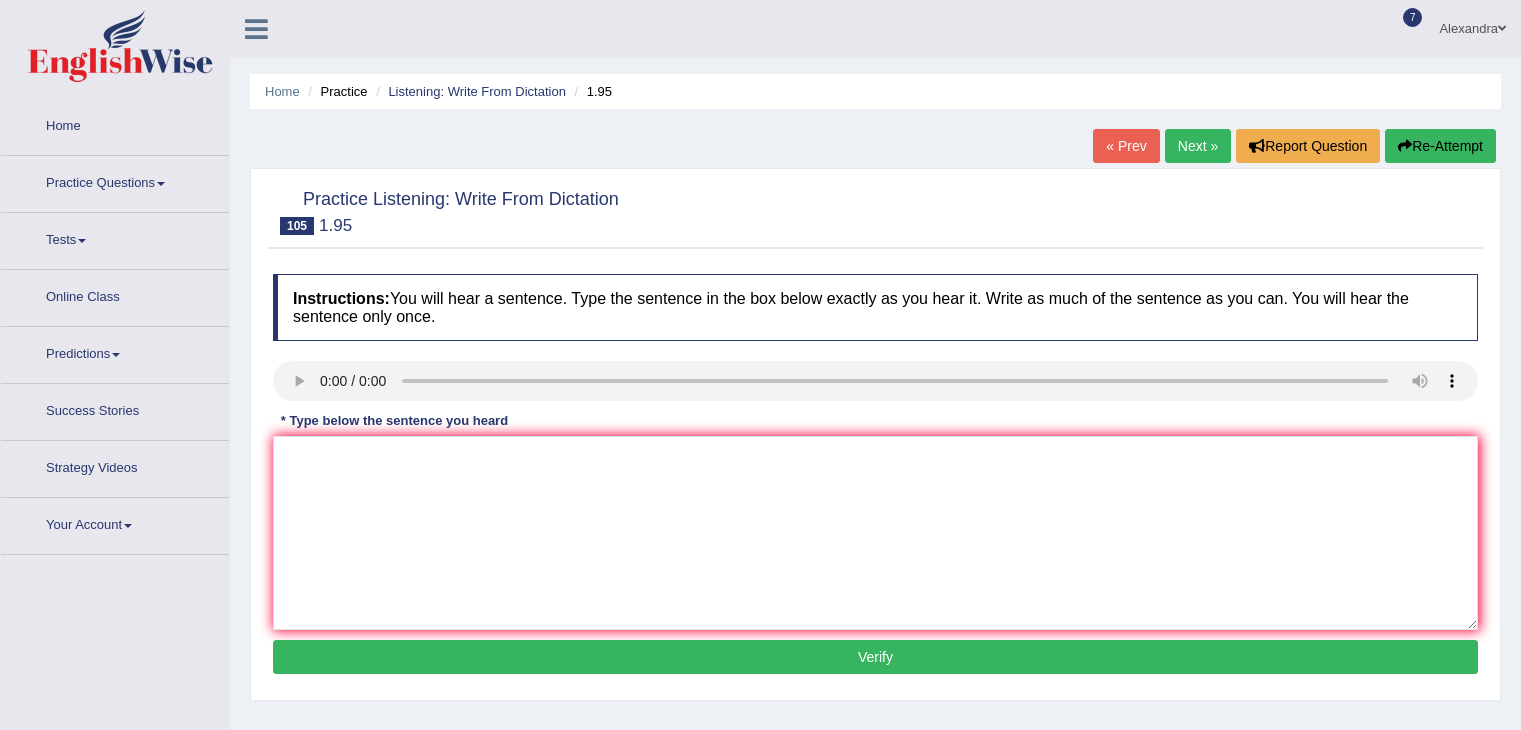 scroll, scrollTop: 0, scrollLeft: 0, axis: both 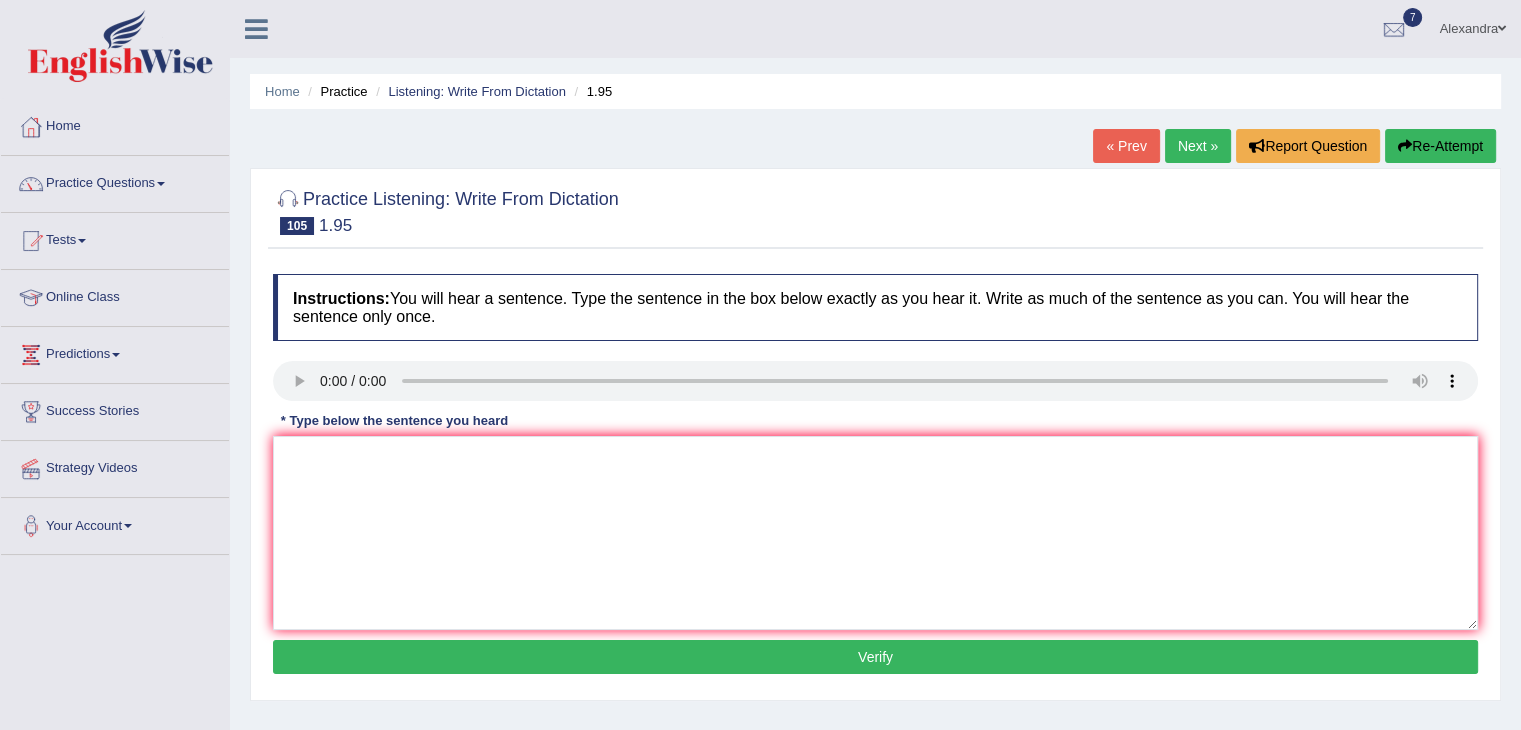 type 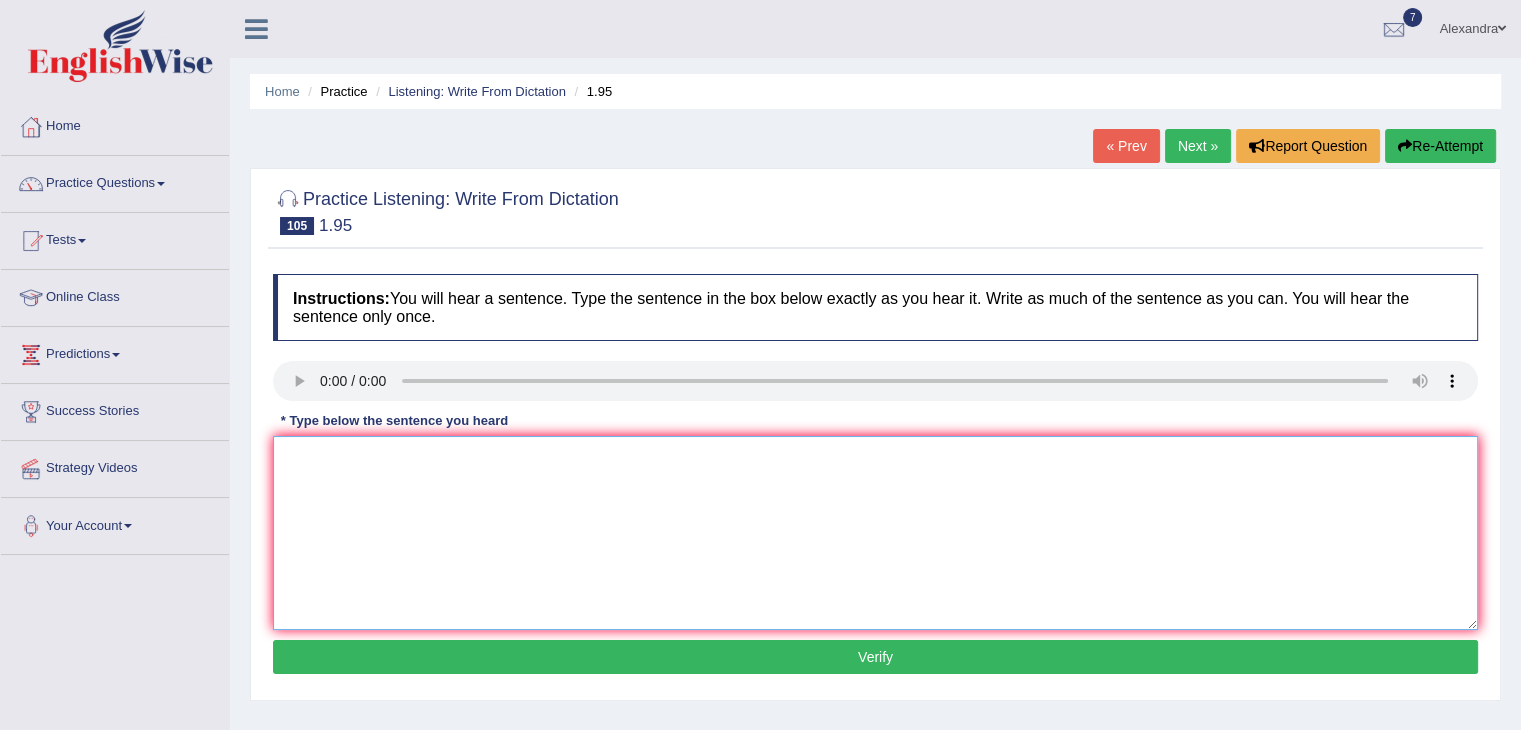 click at bounding box center (875, 533) 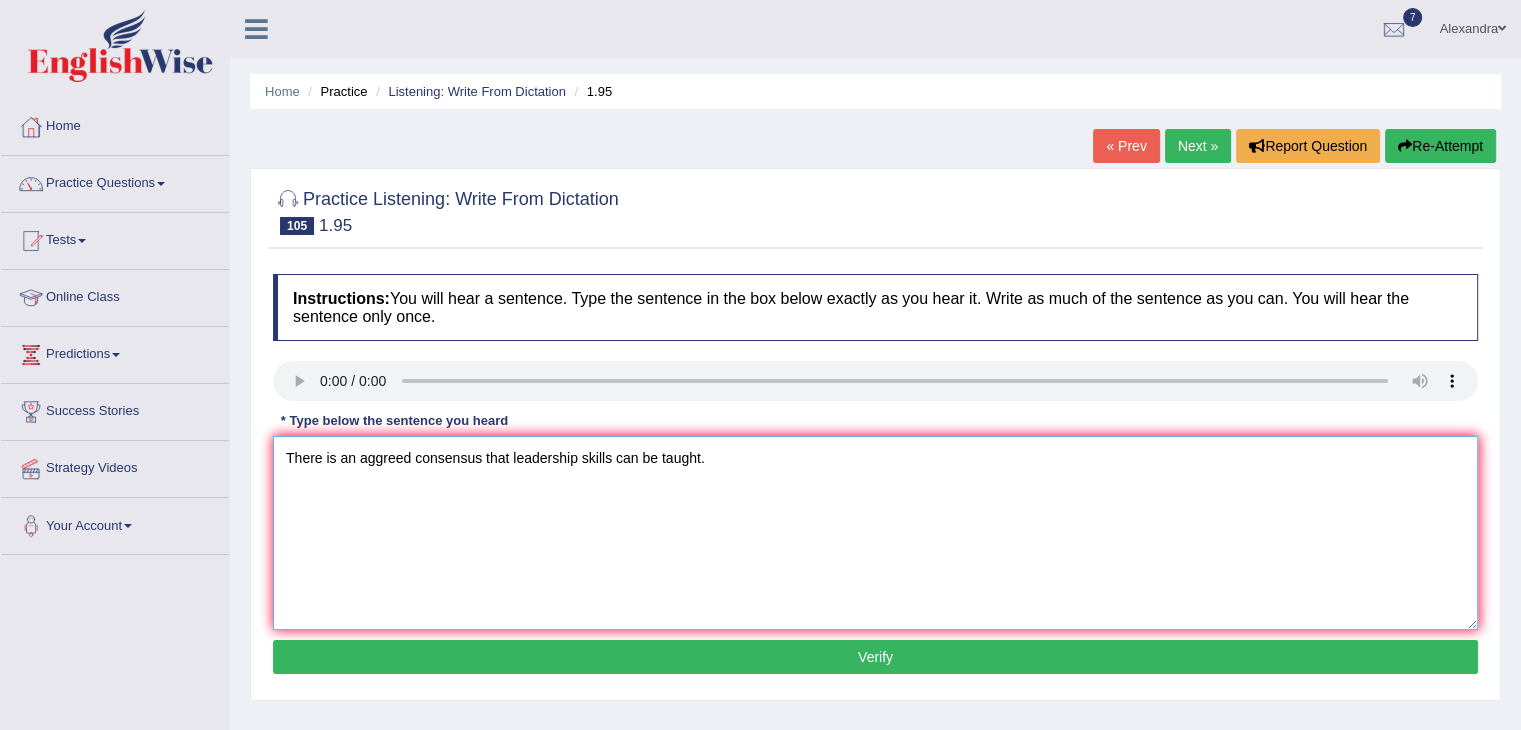 click on "There is an aggreed consensus that leadership skills can be taught." at bounding box center (875, 533) 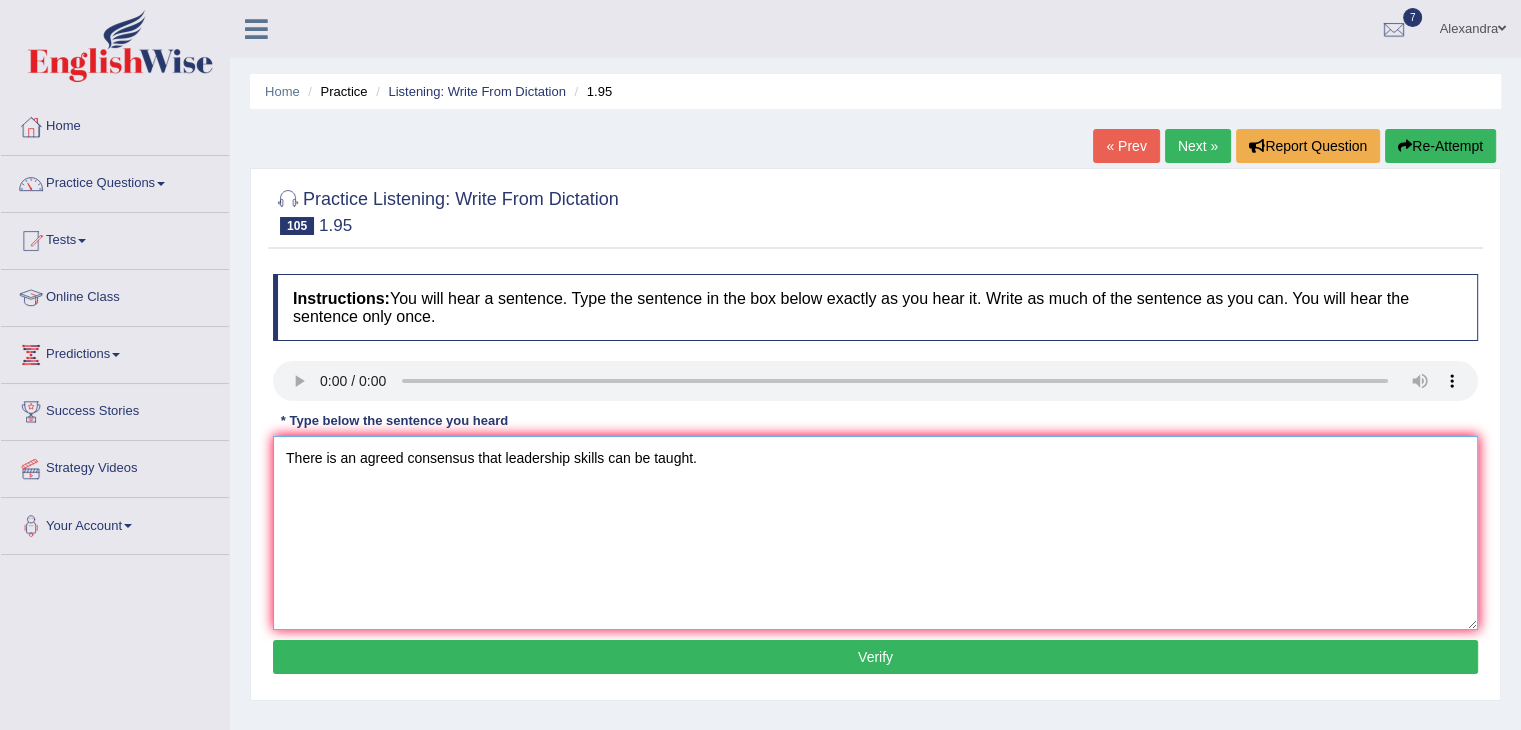 type on "There is an agreed consensus that leadership skills can be taught." 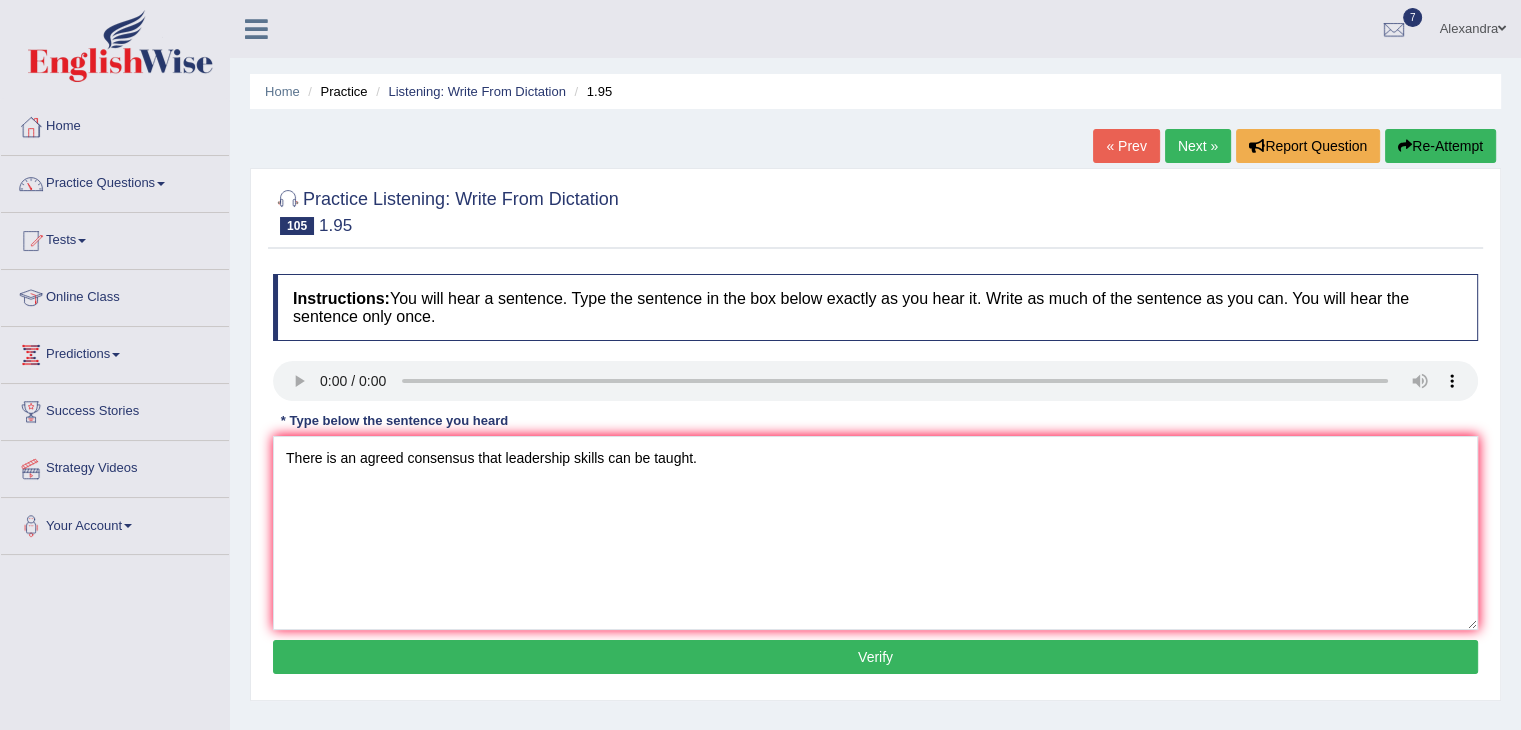 click on "Verify" at bounding box center [875, 657] 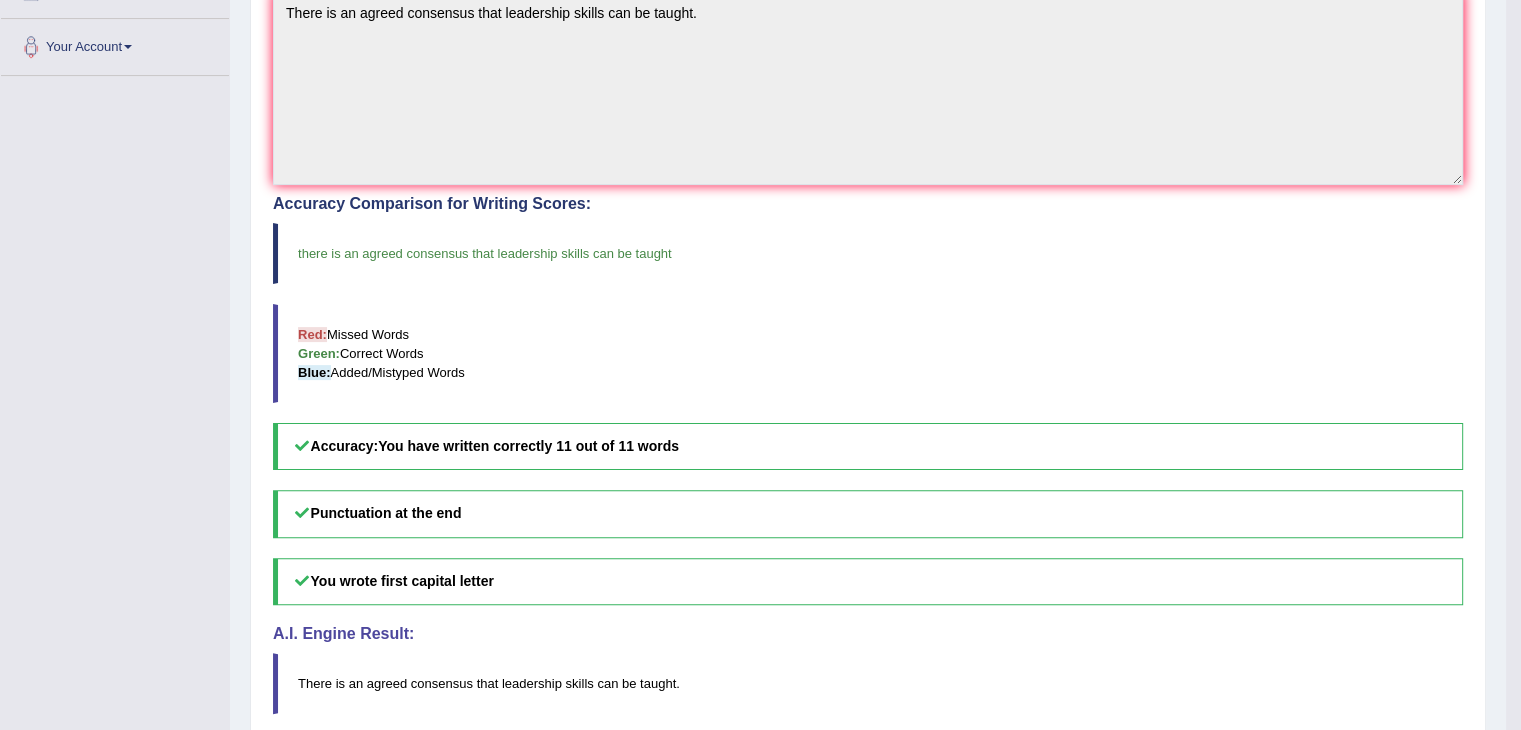 scroll, scrollTop: 0, scrollLeft: 0, axis: both 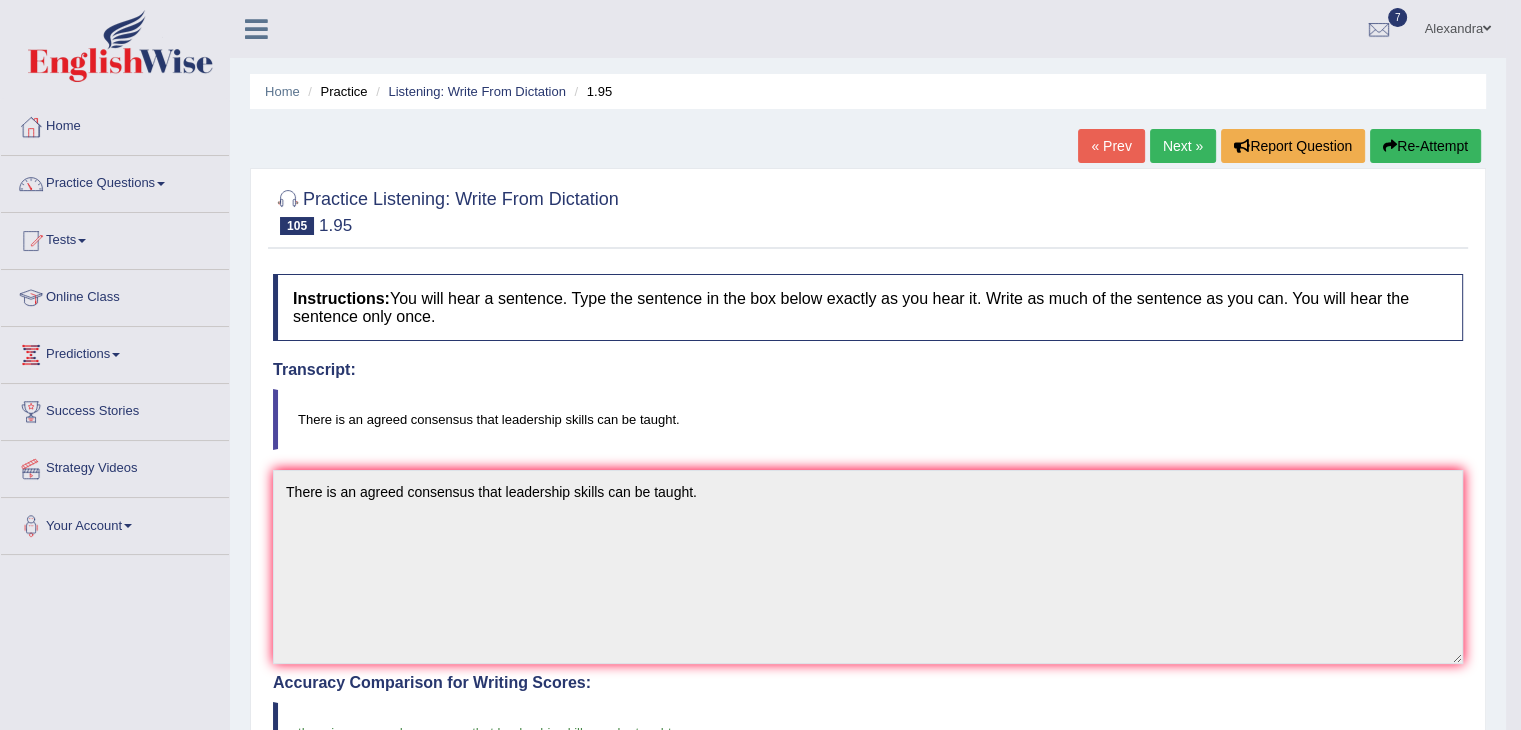 click on "Next »" at bounding box center [1183, 146] 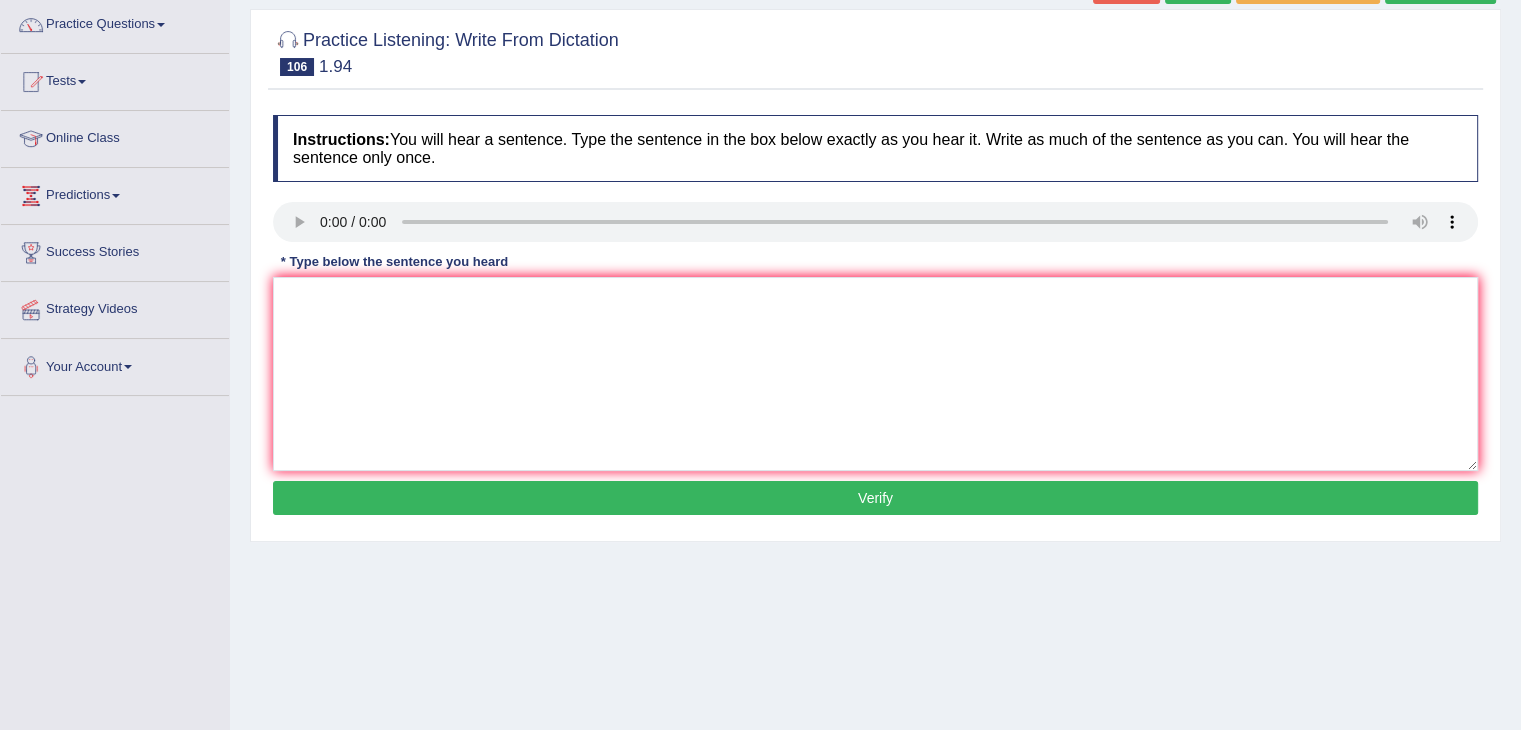 scroll, scrollTop: 159, scrollLeft: 0, axis: vertical 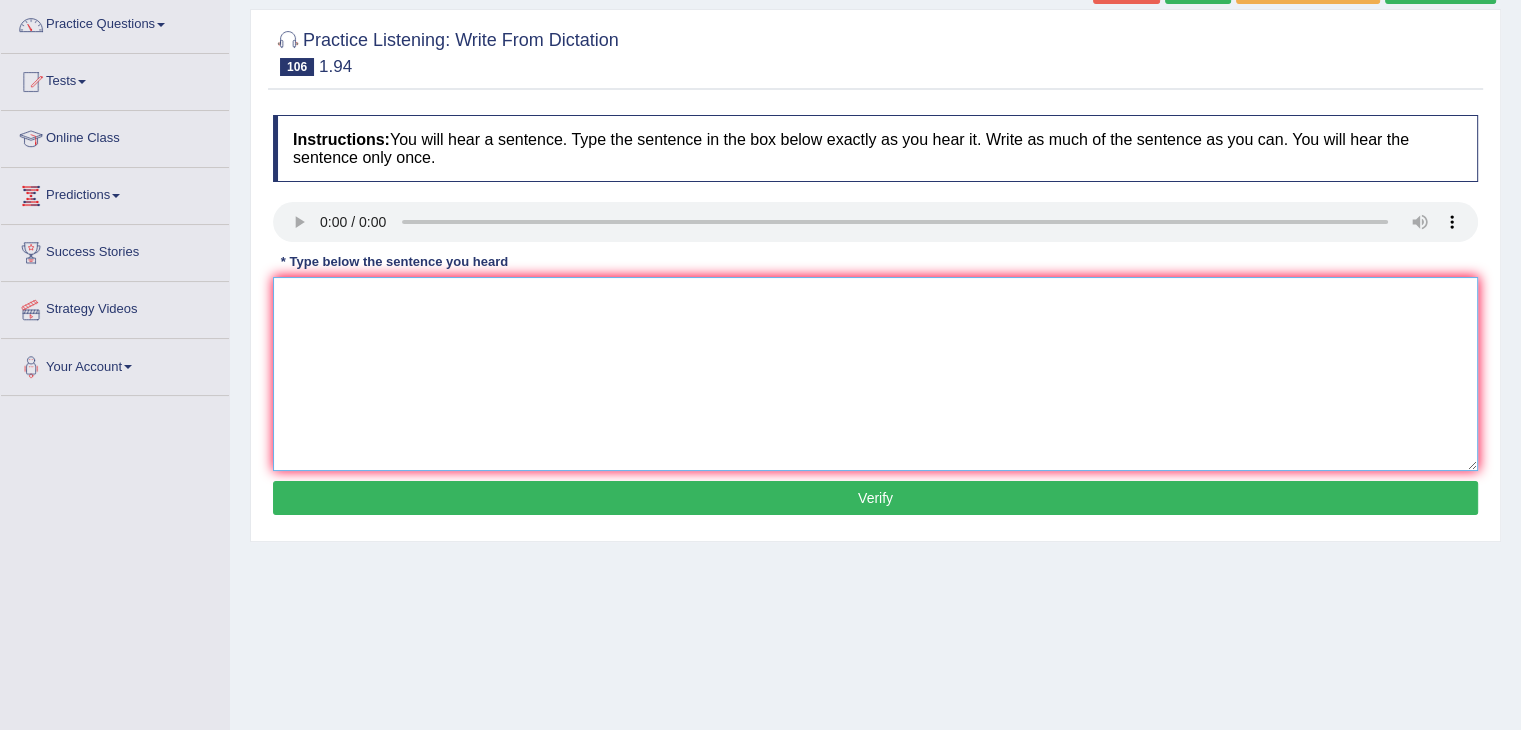 click at bounding box center (875, 374) 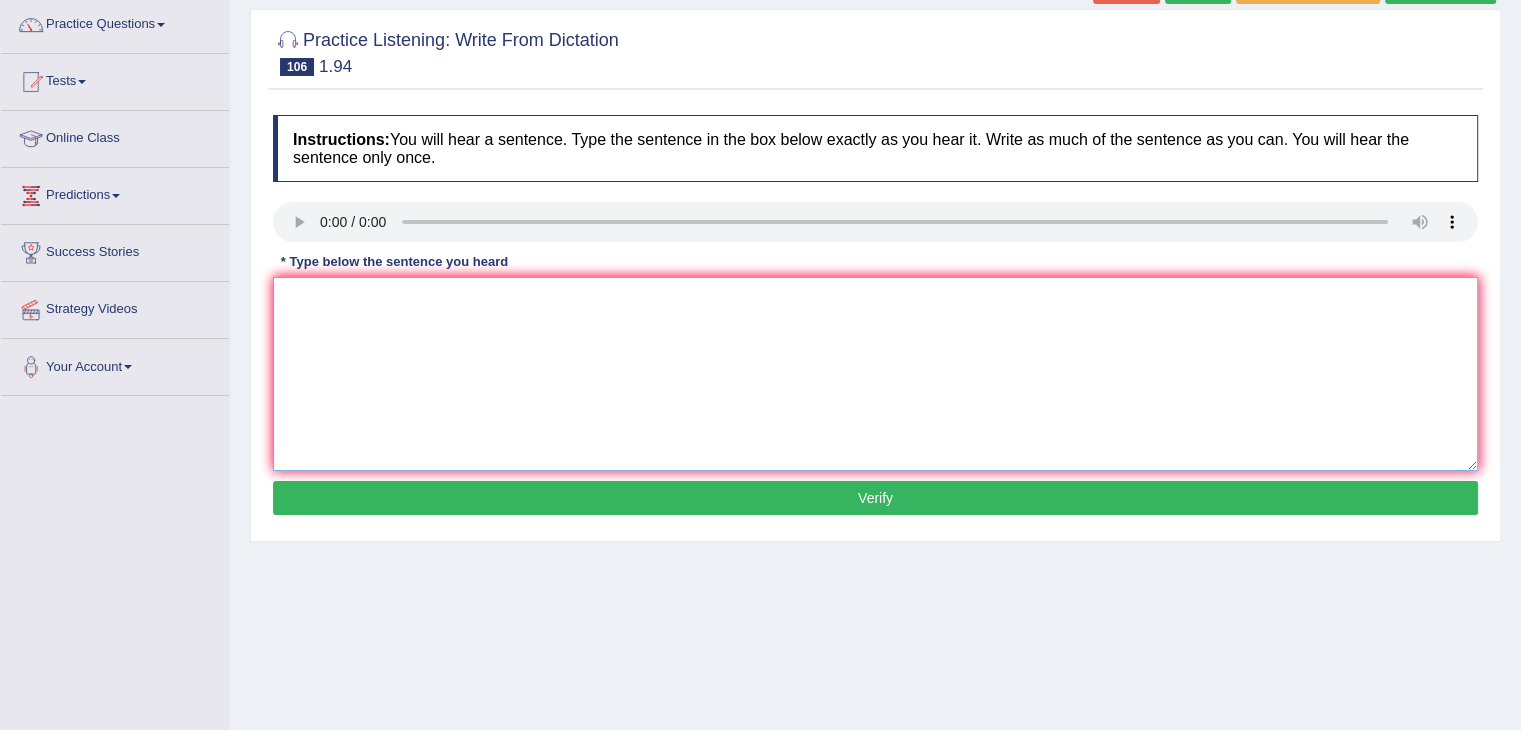 click at bounding box center (875, 374) 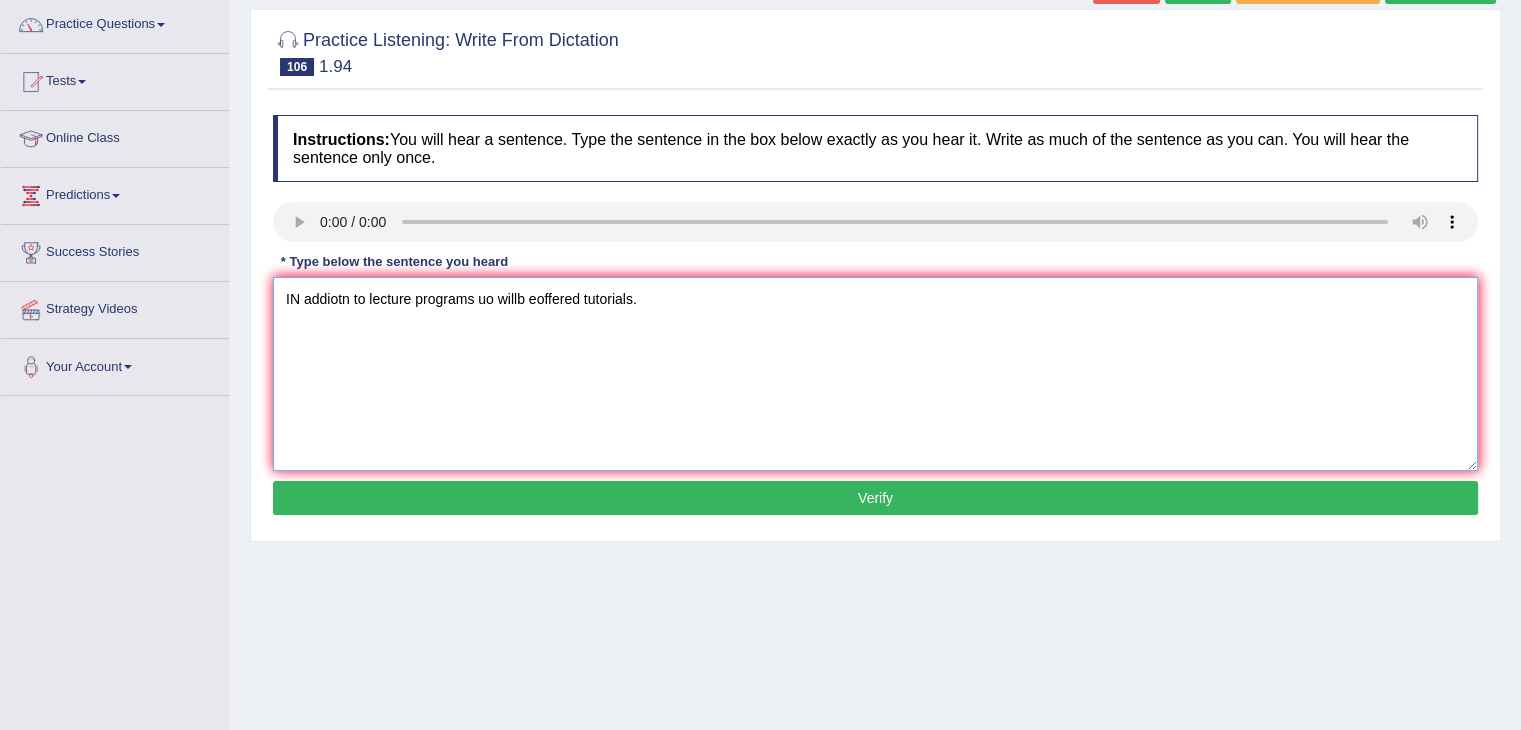 click on "IN addiotn to lecture programs uo willb eoffered tutorials." at bounding box center [875, 374] 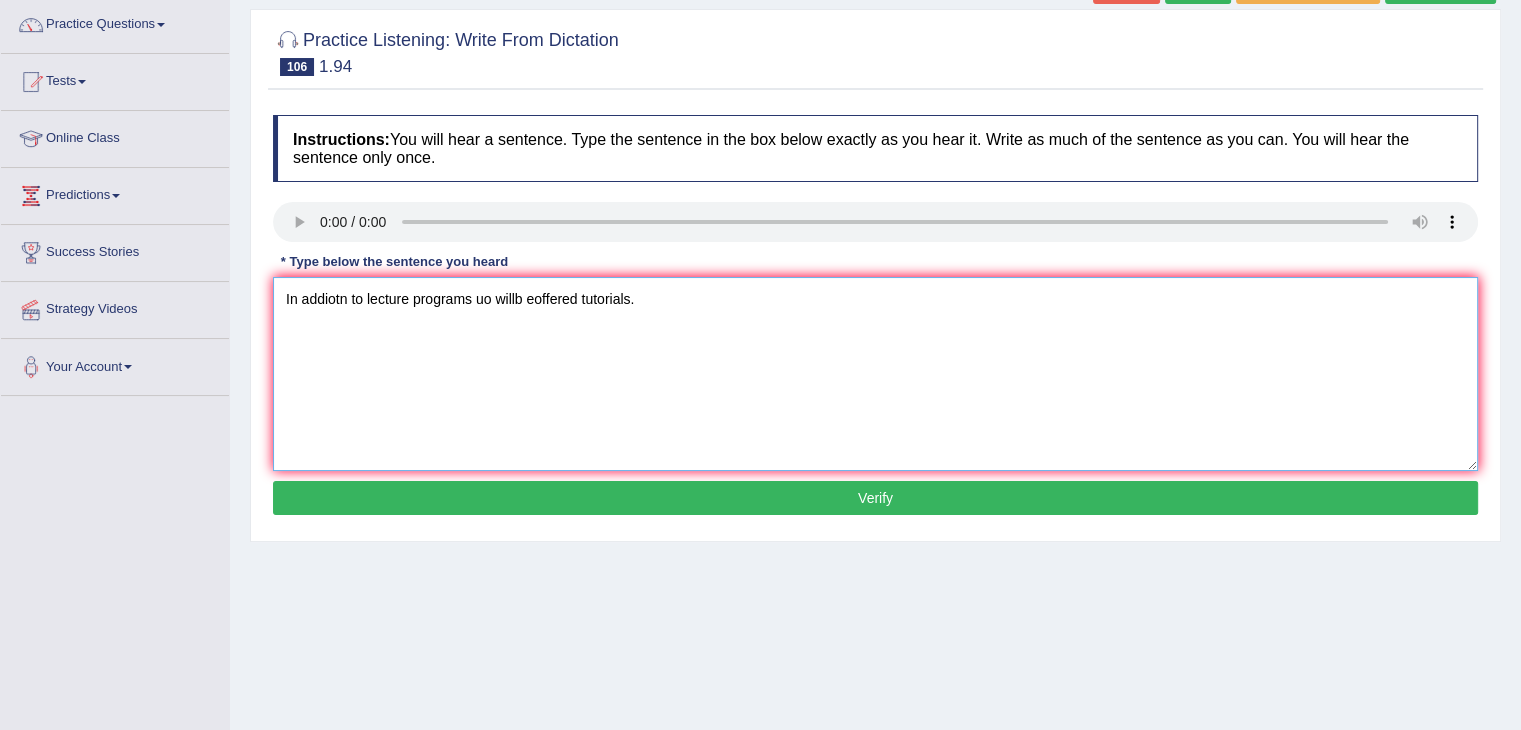 click on "In addiotn to lecture programs uo willb eoffered tutorials." at bounding box center [875, 374] 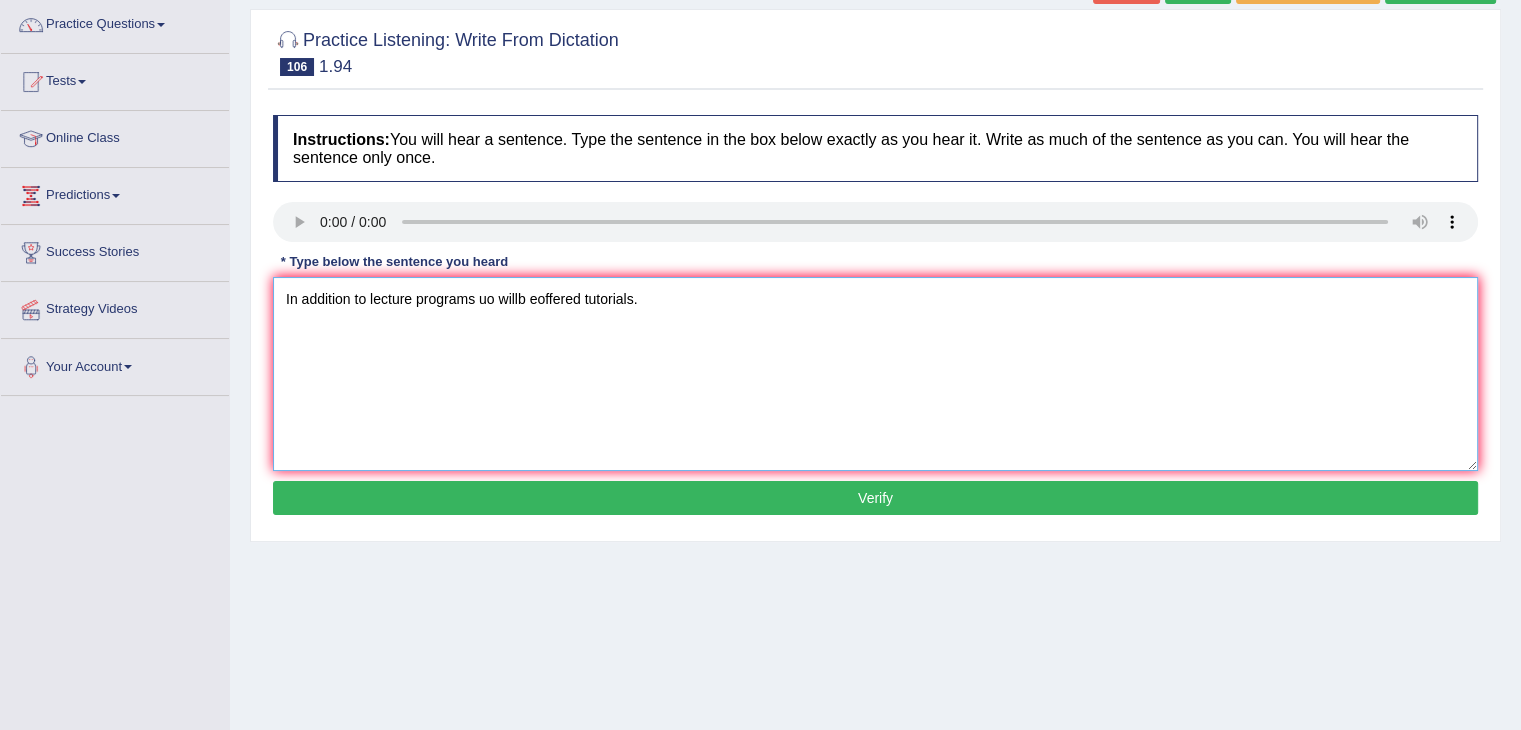 click on "In addition to lecture programs uo willb eoffered tutorials." at bounding box center (875, 374) 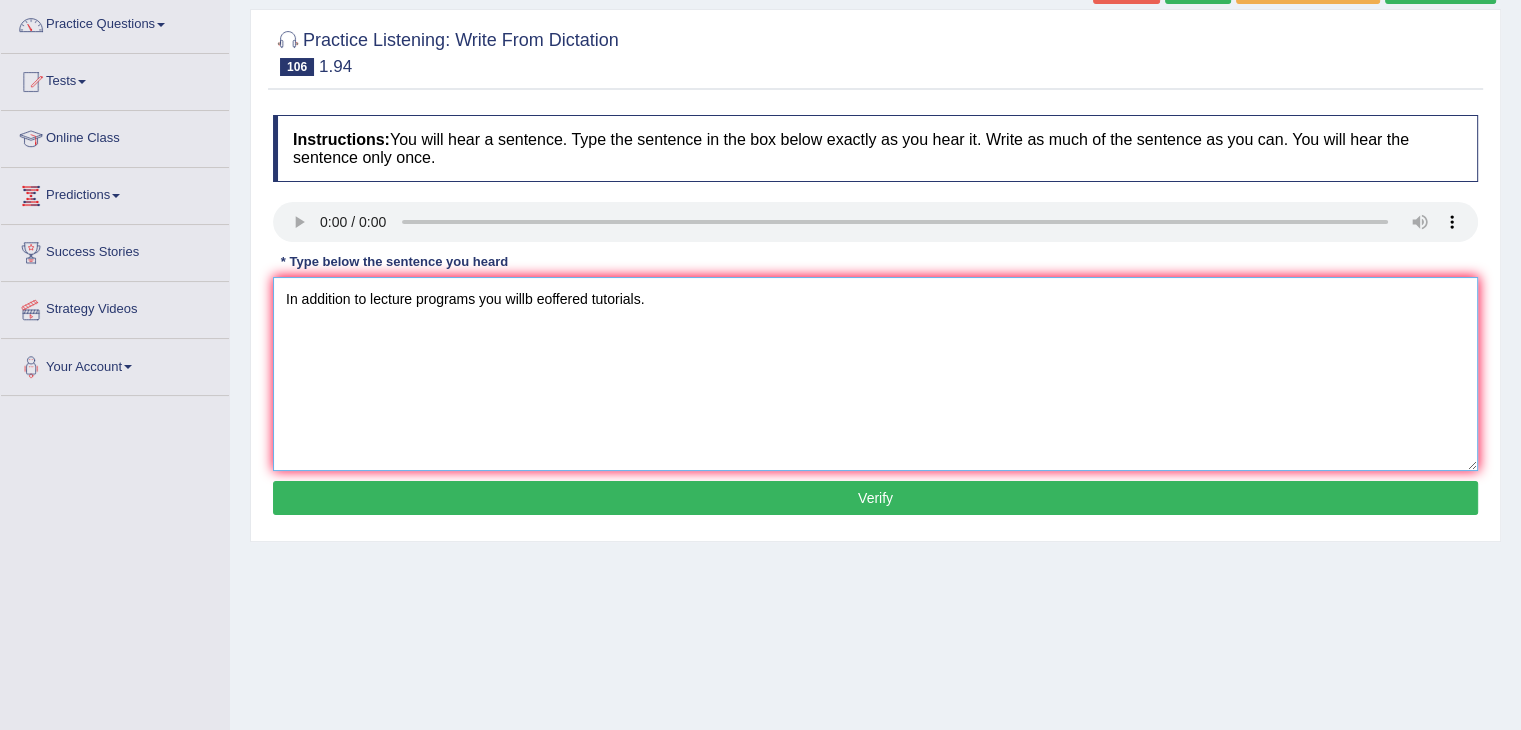 click on "In addition to lecture programs you willb eoffered tutorials." at bounding box center [875, 374] 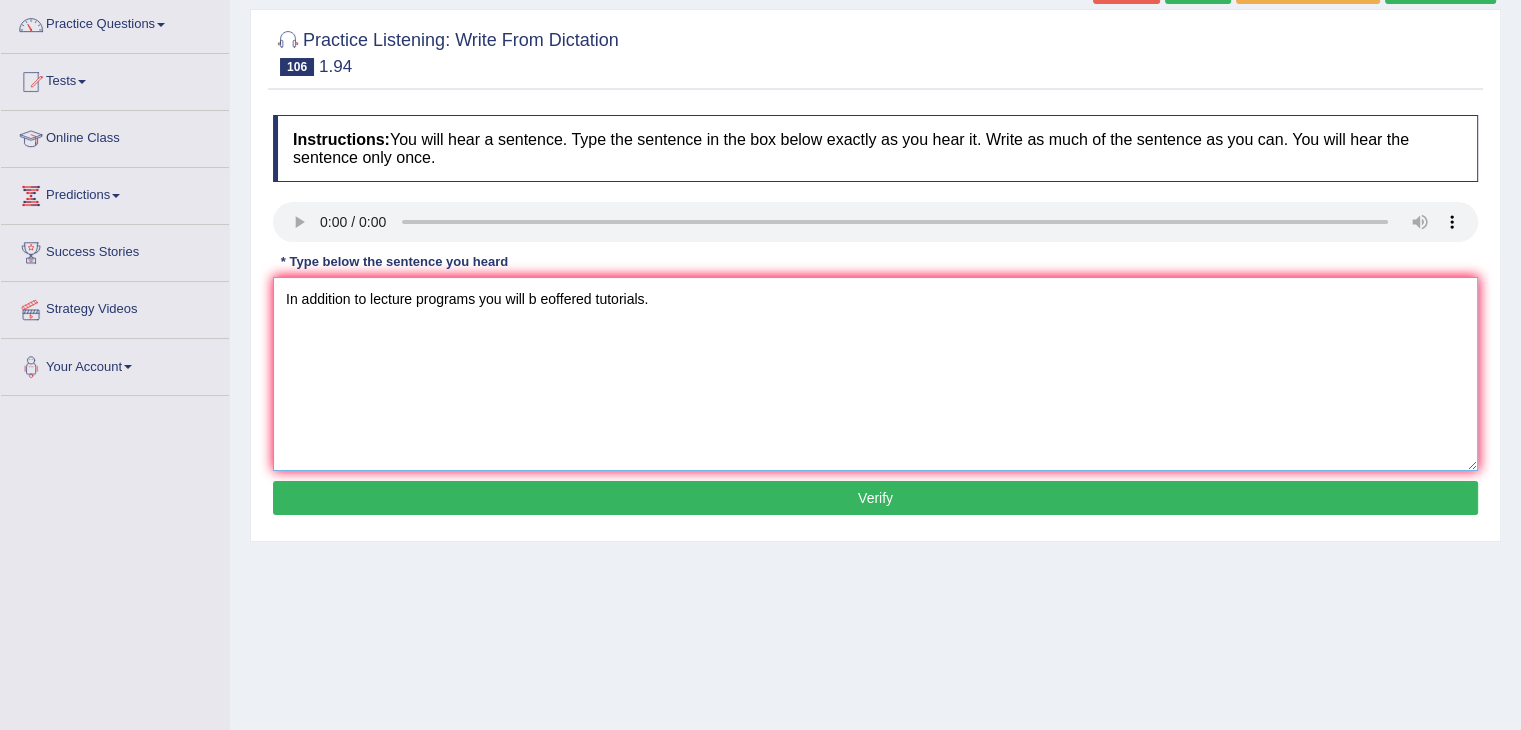 click on "In addition to lecture programs you will b eoffered tutorials." at bounding box center (875, 374) 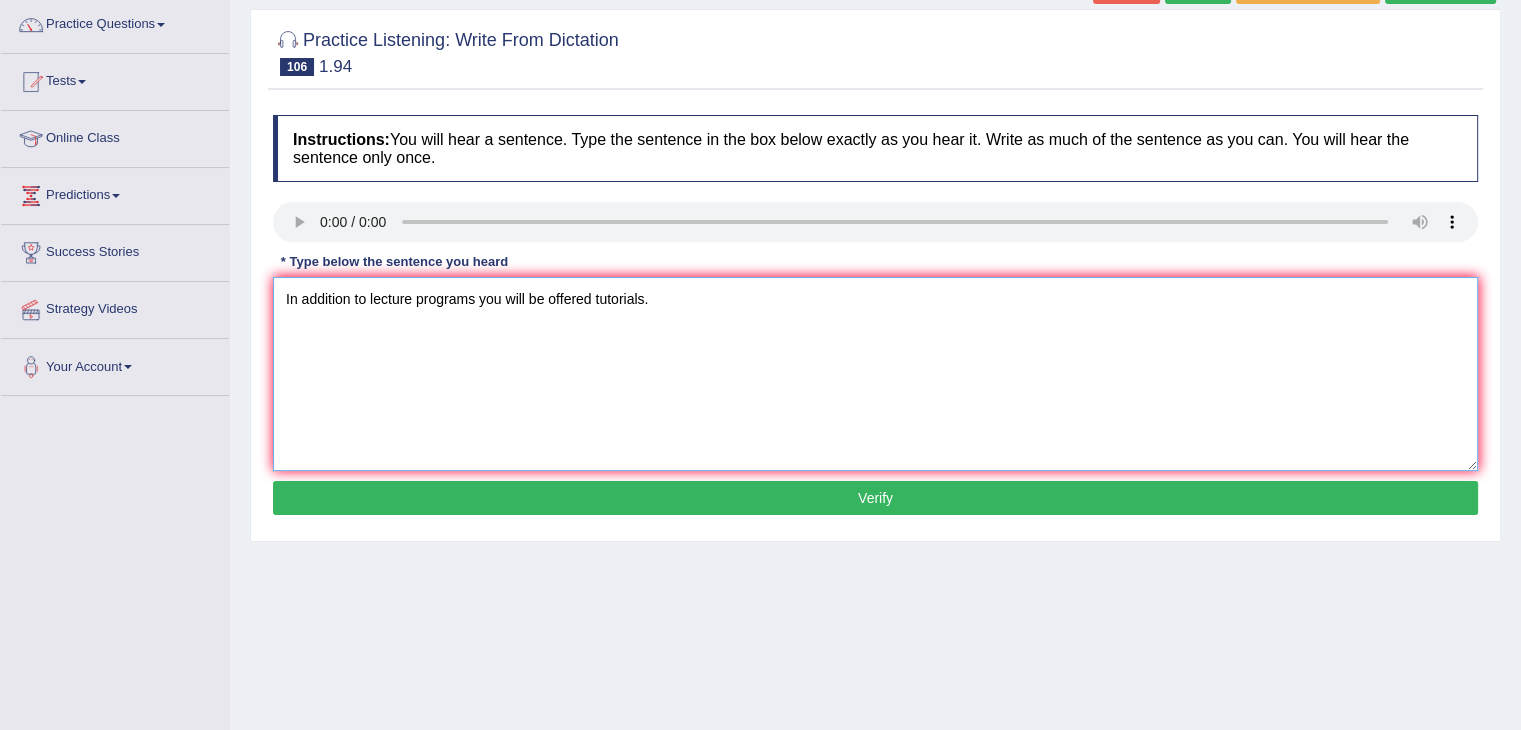 type on "In addition to lecture programs you will be offered tutorials." 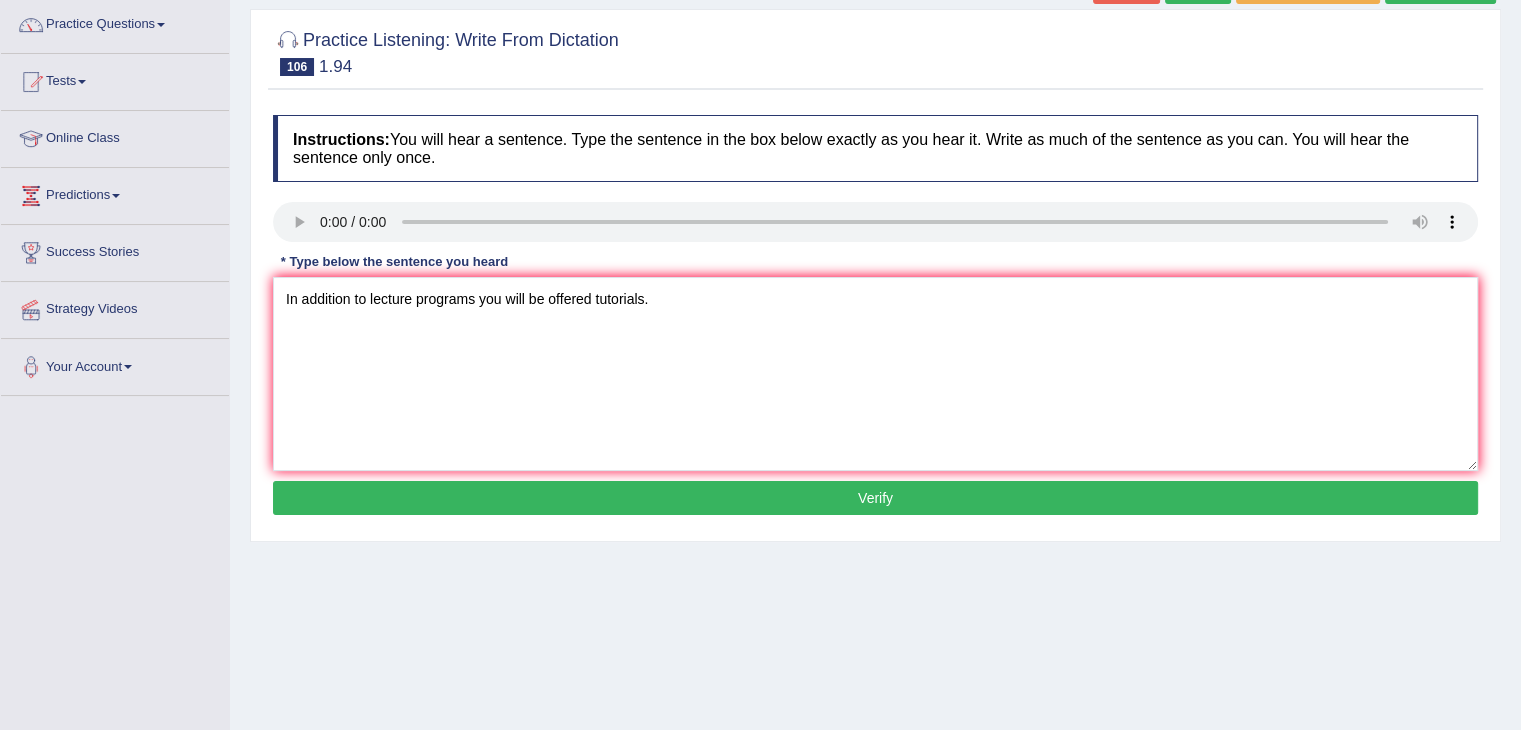 click on "Verify" at bounding box center (875, 498) 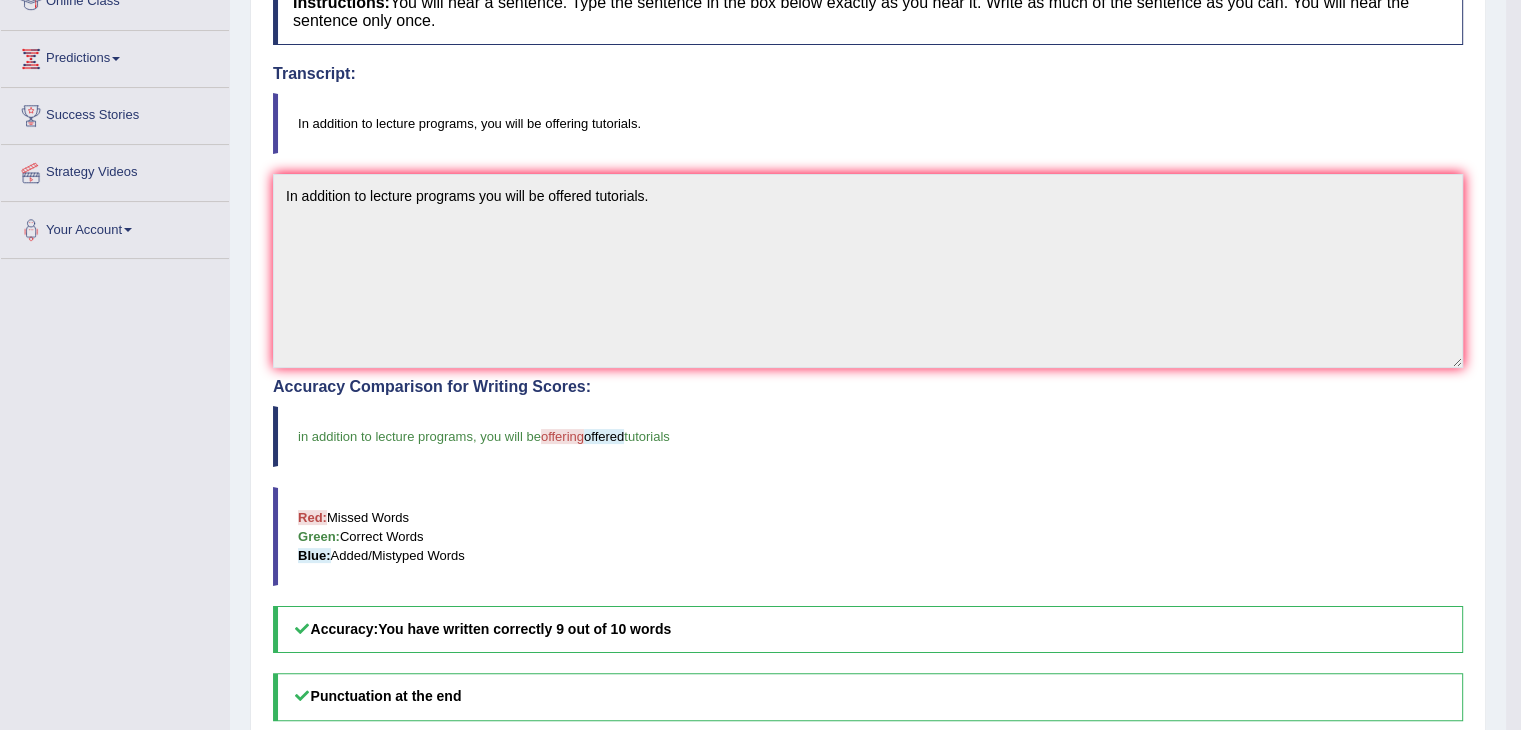scroll, scrollTop: 0, scrollLeft: 0, axis: both 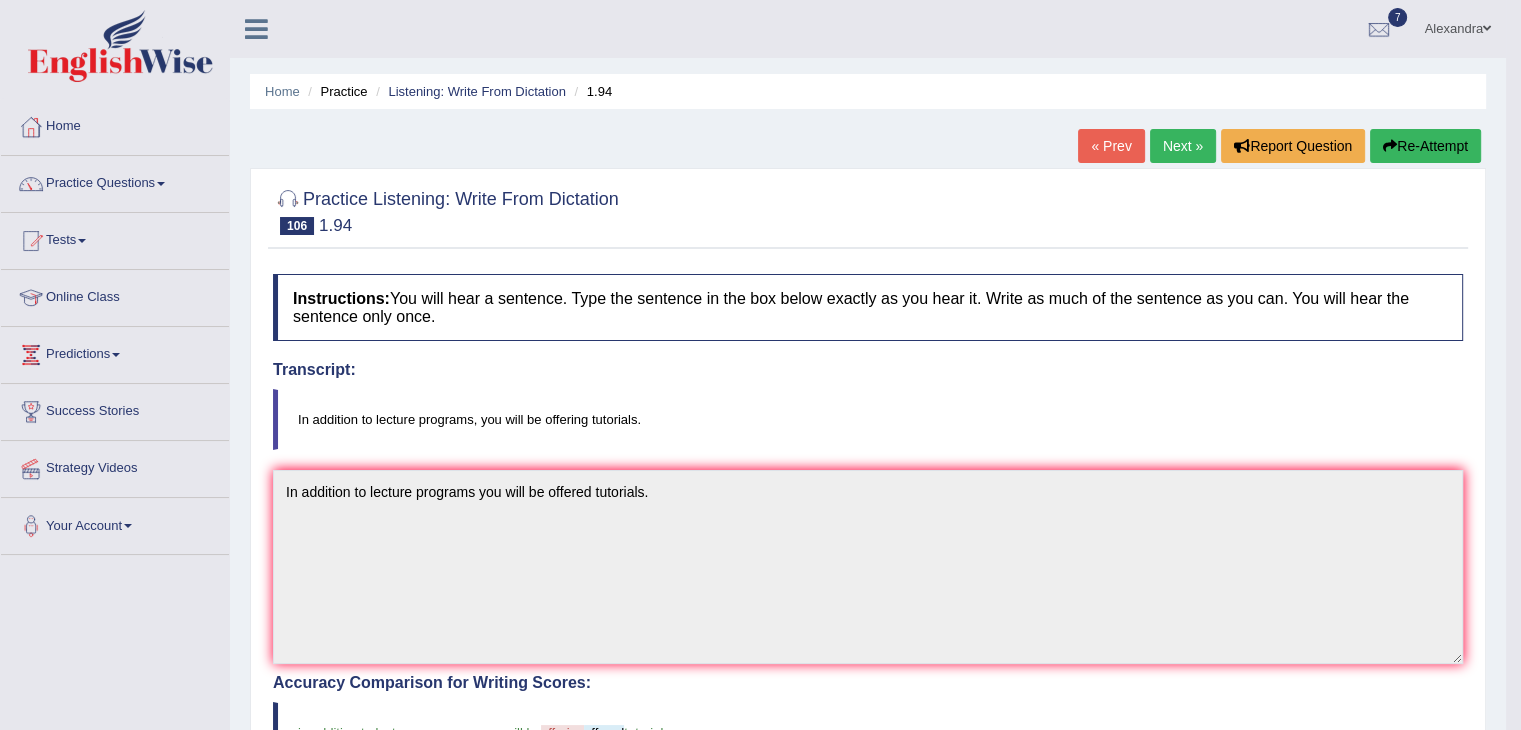 click on "Next »" at bounding box center [1183, 146] 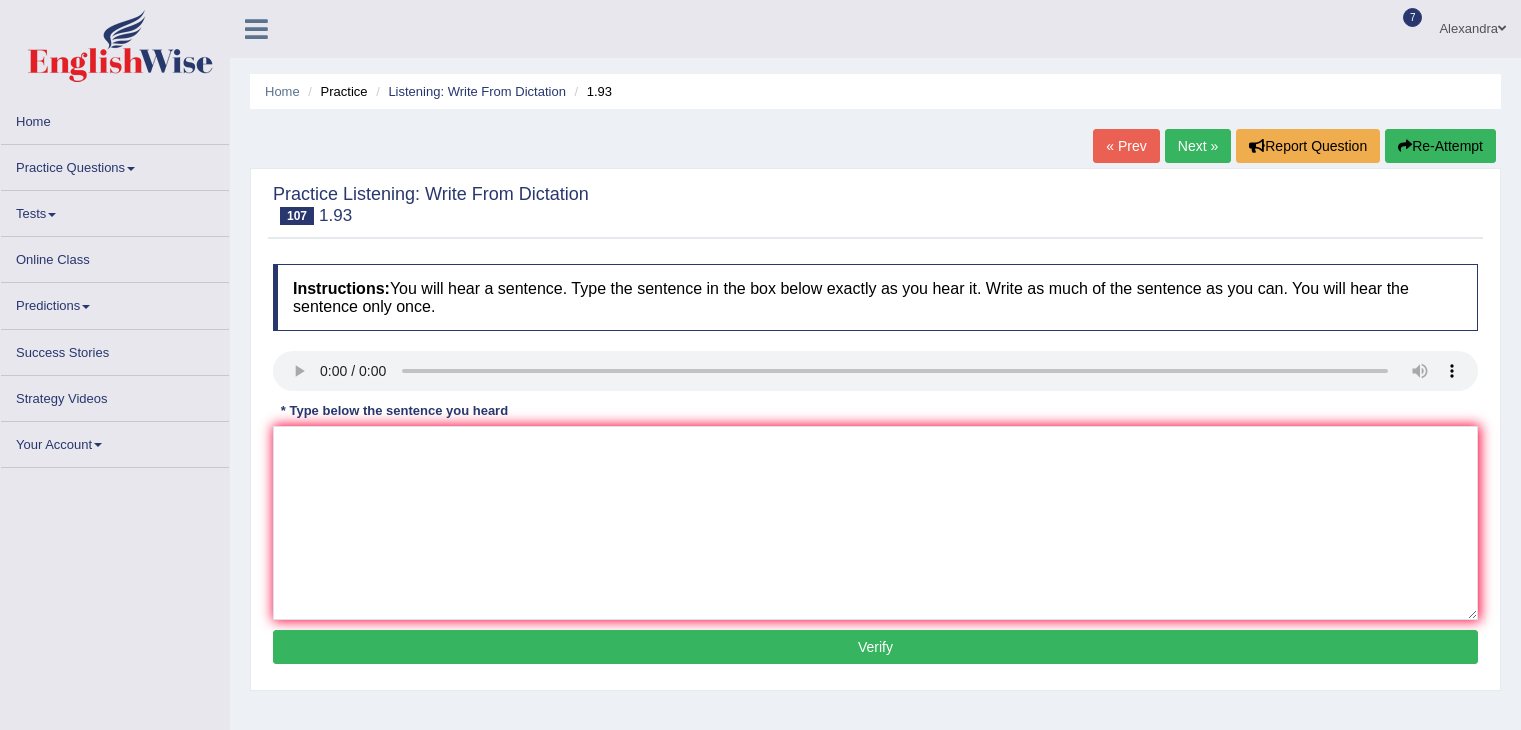 scroll, scrollTop: 0, scrollLeft: 0, axis: both 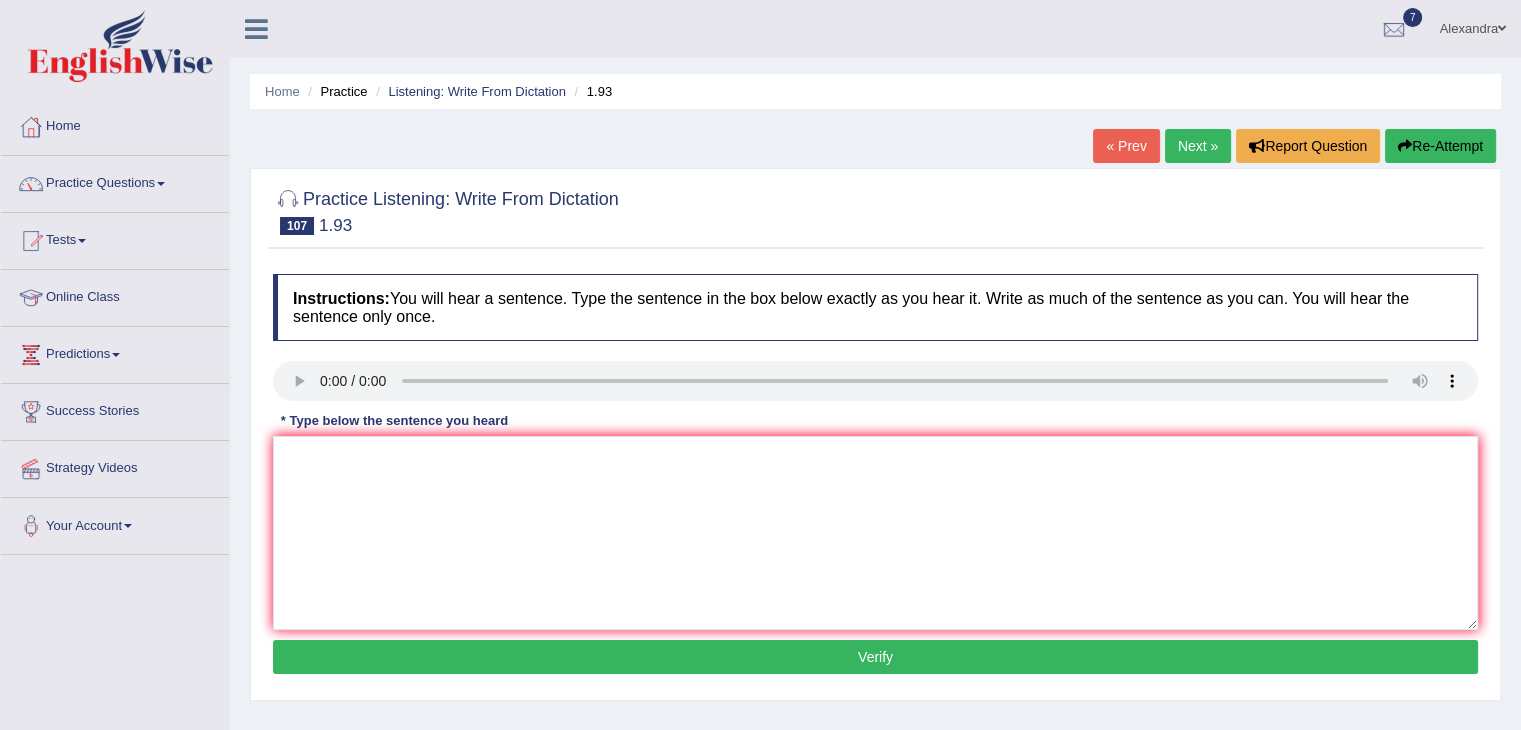 type 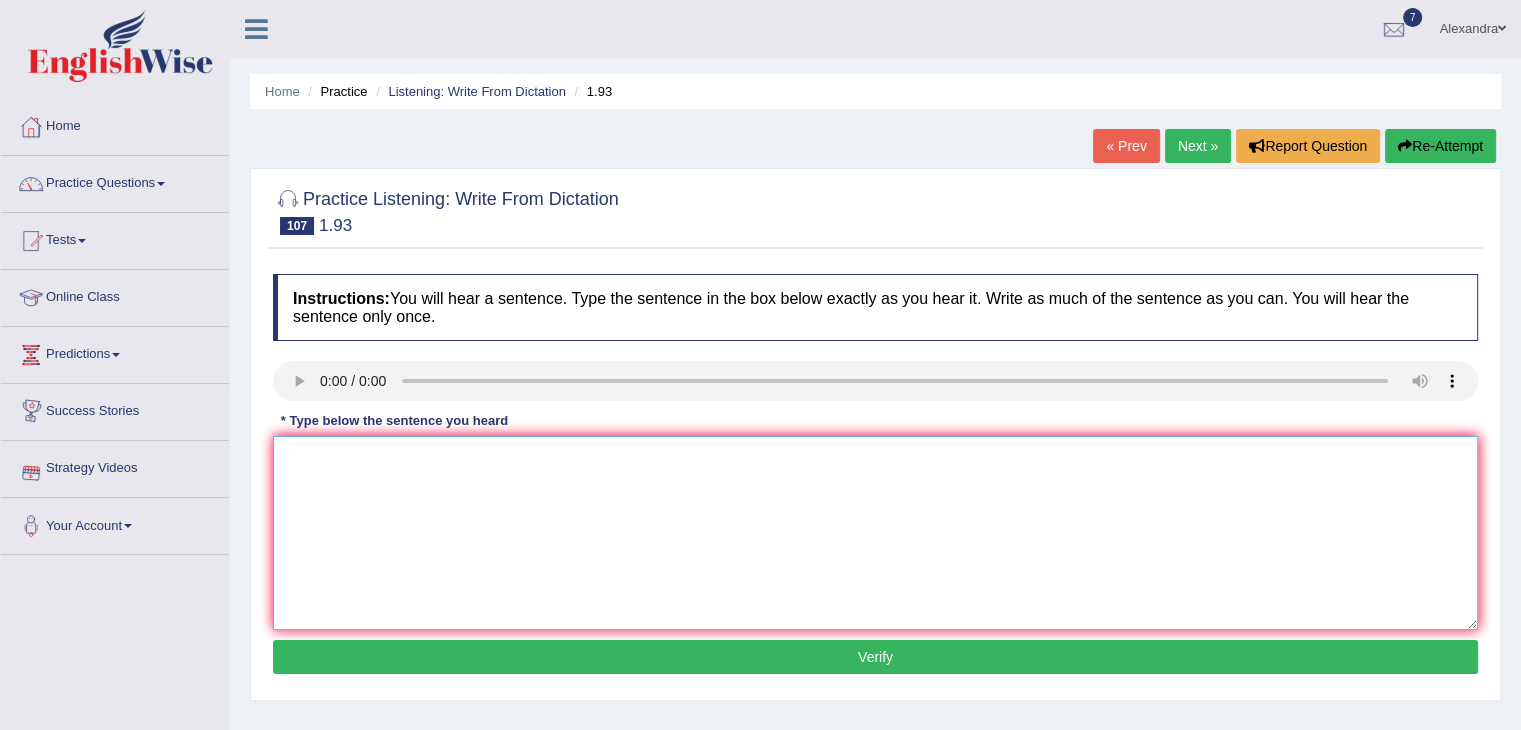 click at bounding box center [875, 533] 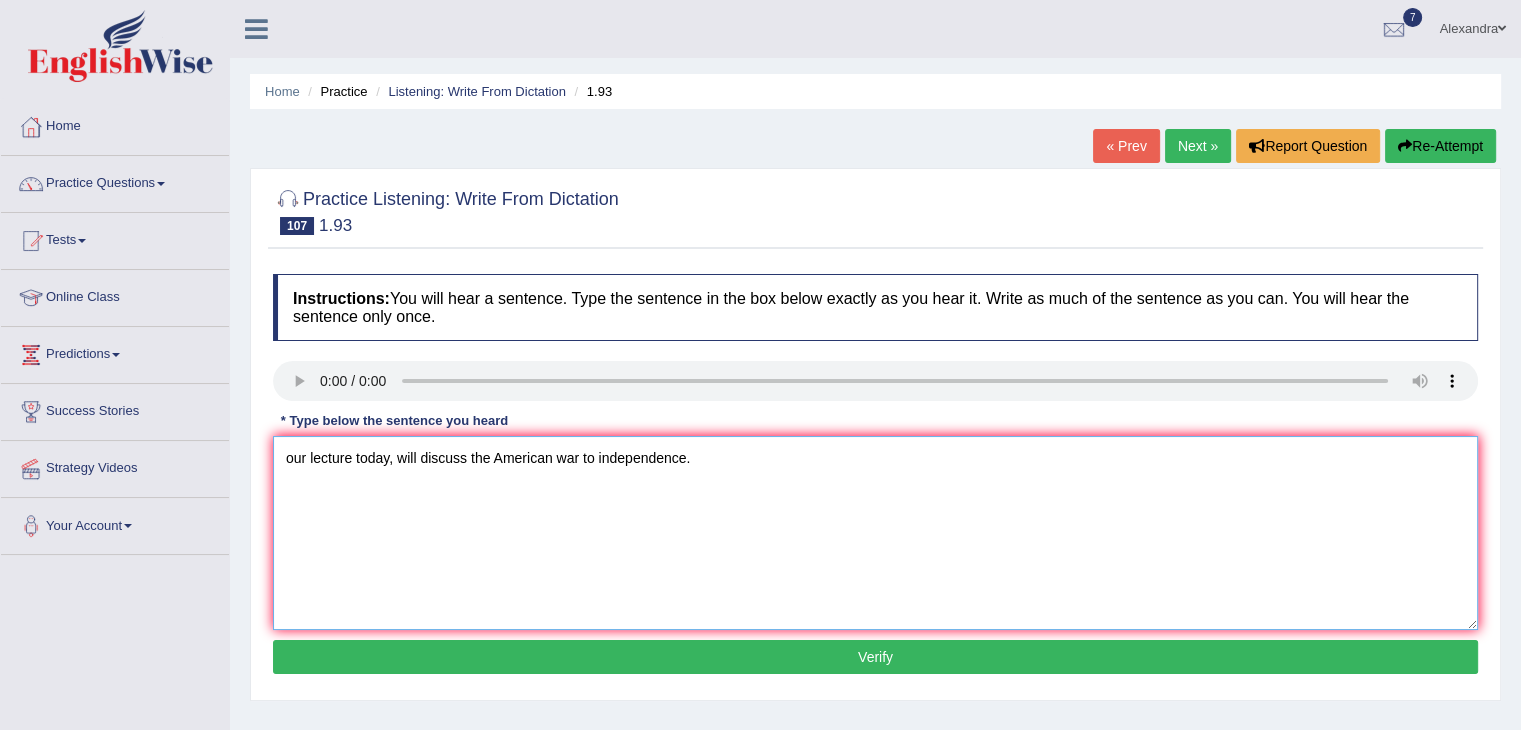 click on "our lecture today, will discuss the American war to independence." at bounding box center (875, 533) 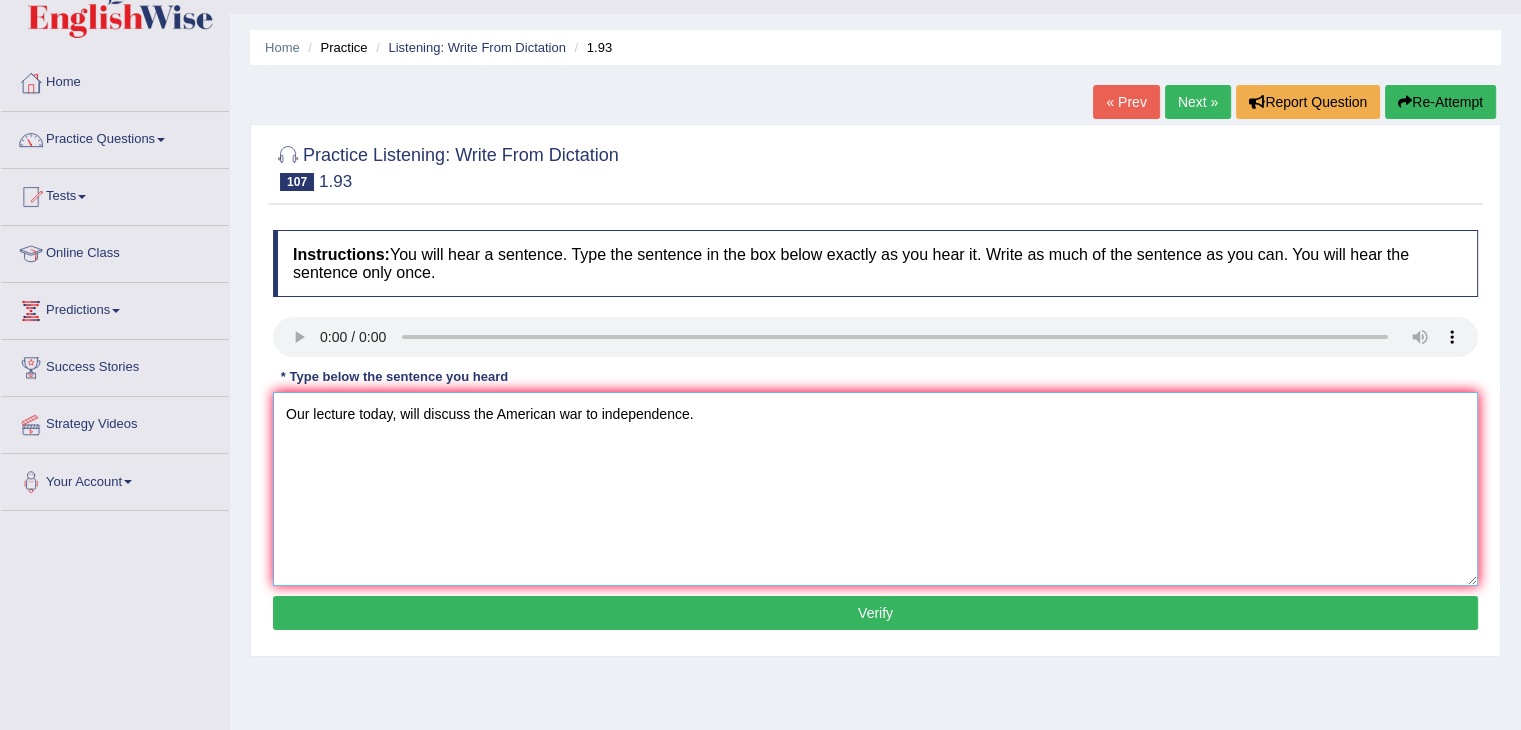 scroll, scrollTop: 47, scrollLeft: 0, axis: vertical 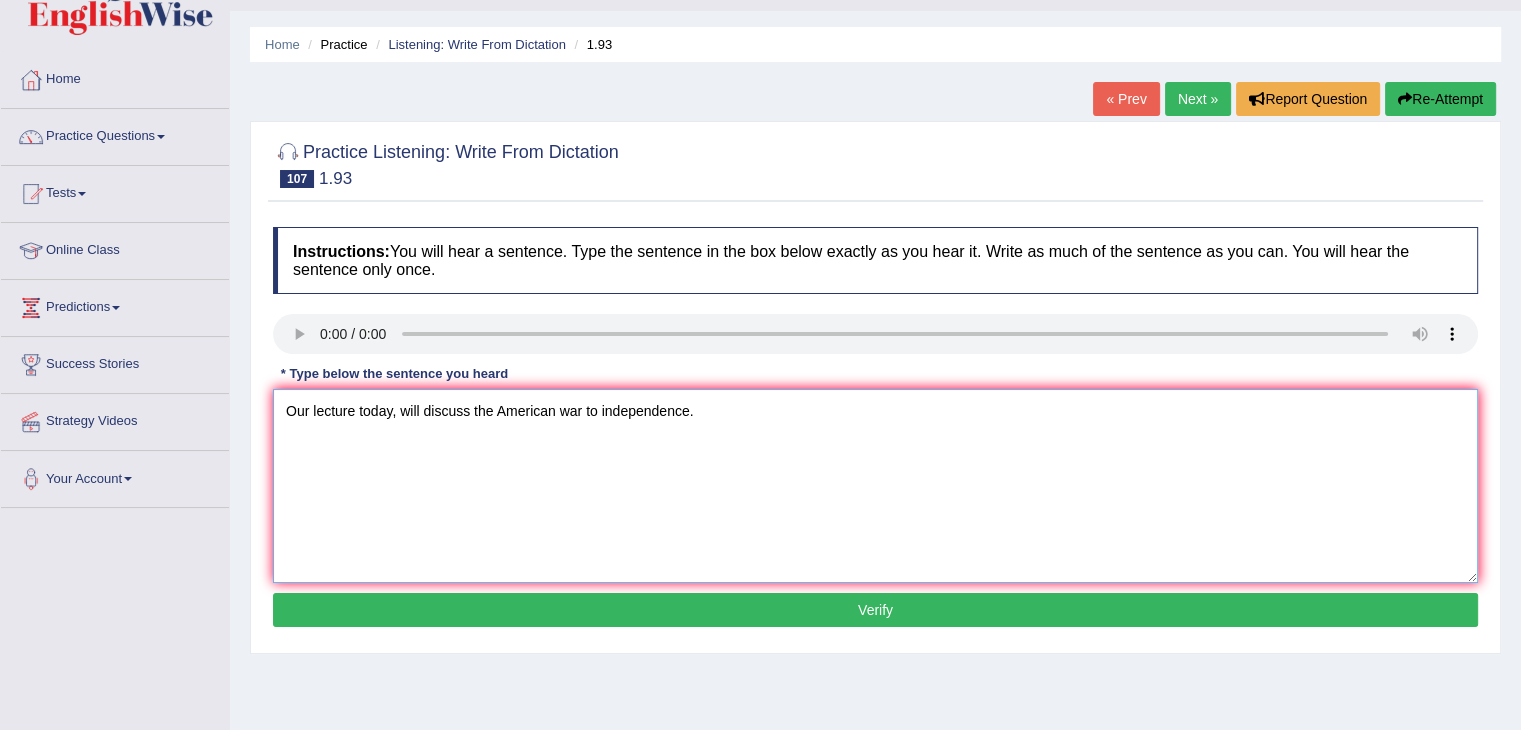 type on "Our lecture today, will discuss the American war to independence." 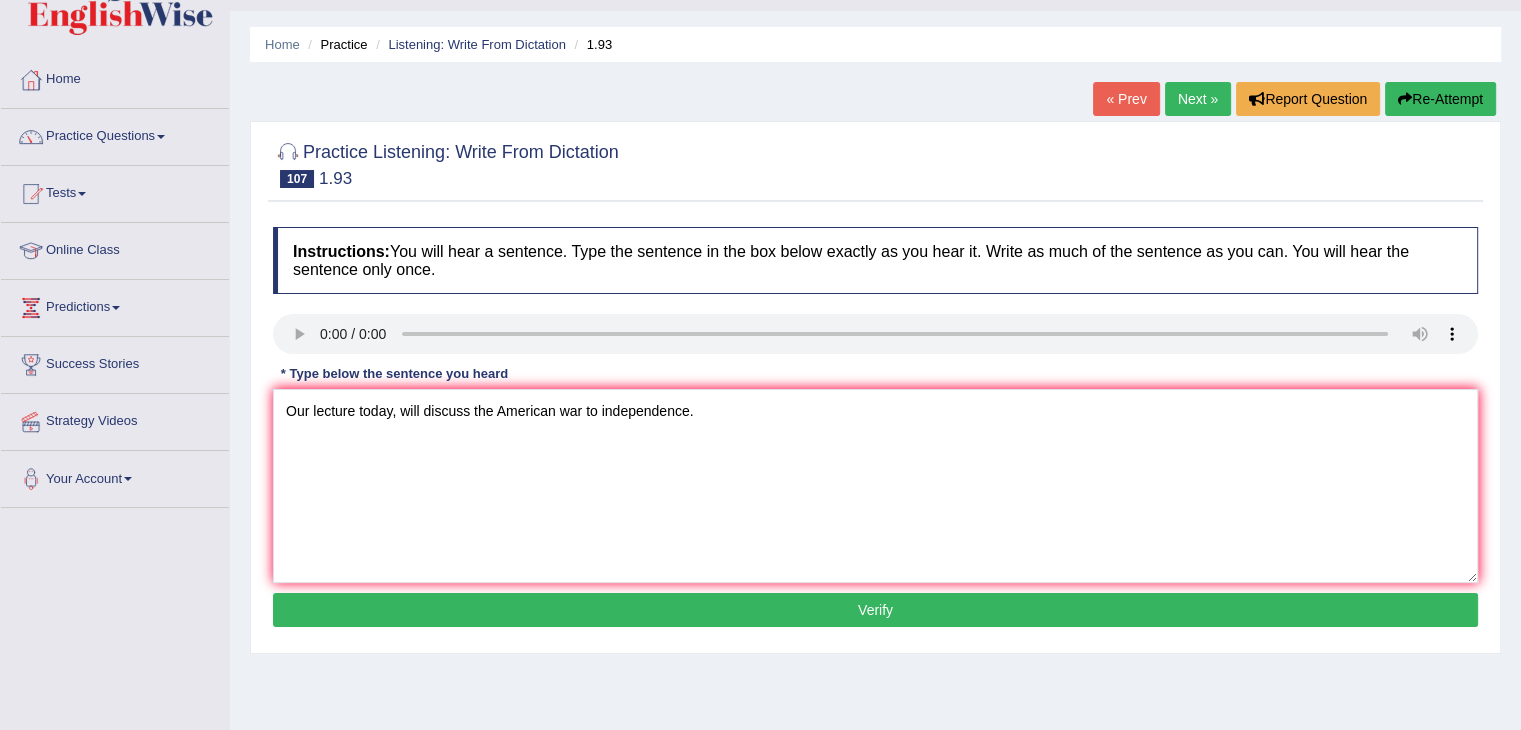 click on "Verify" at bounding box center (875, 610) 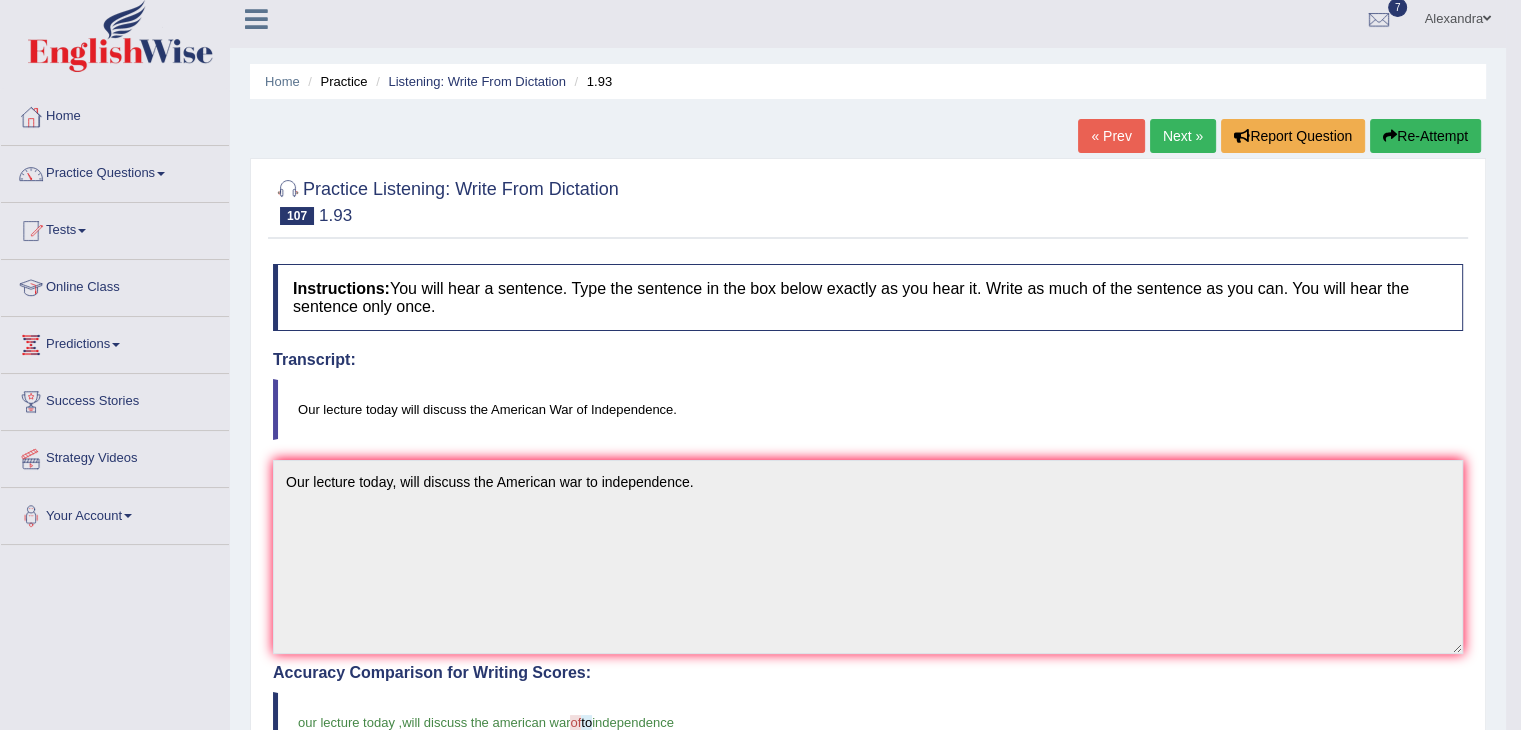 scroll, scrollTop: 0, scrollLeft: 0, axis: both 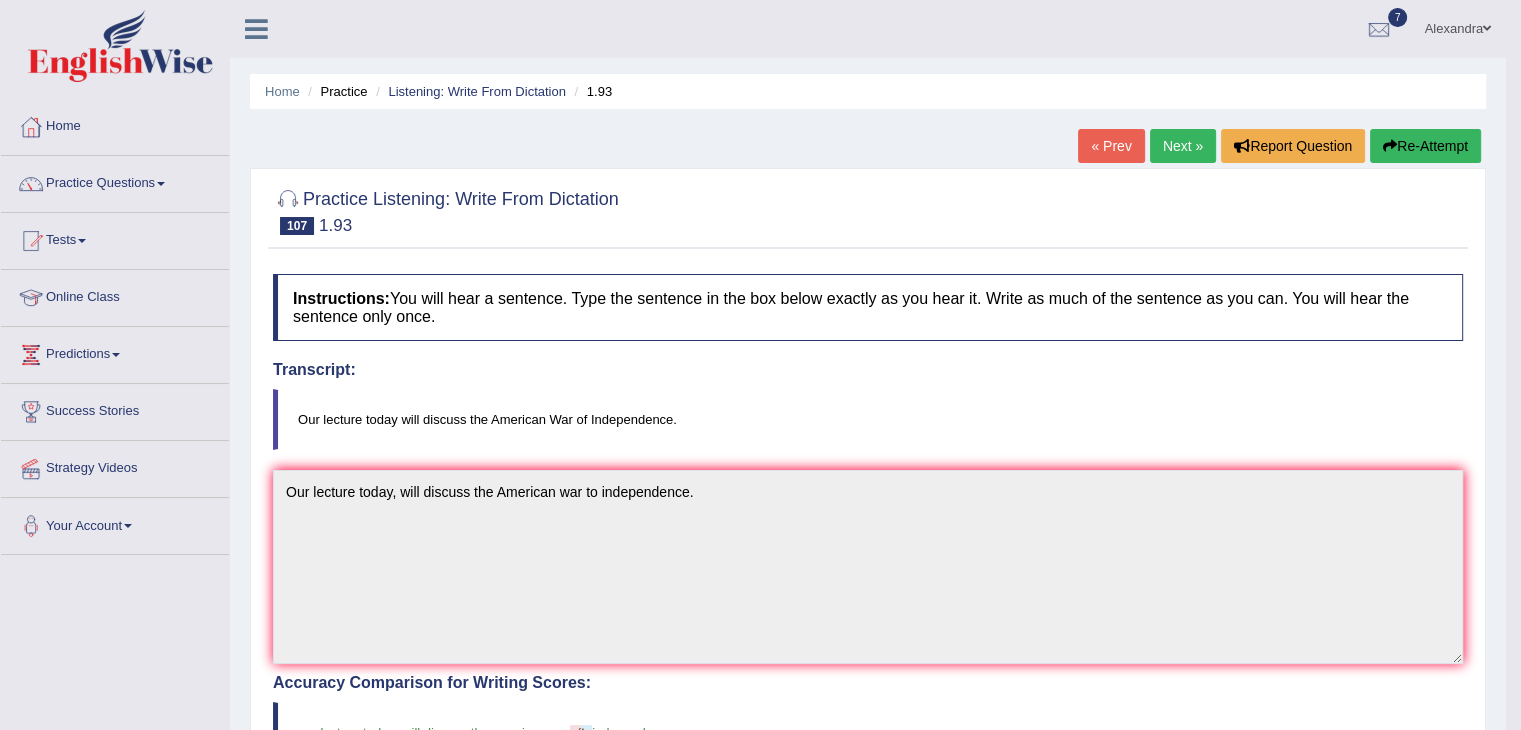 click on "Next »" at bounding box center [1183, 146] 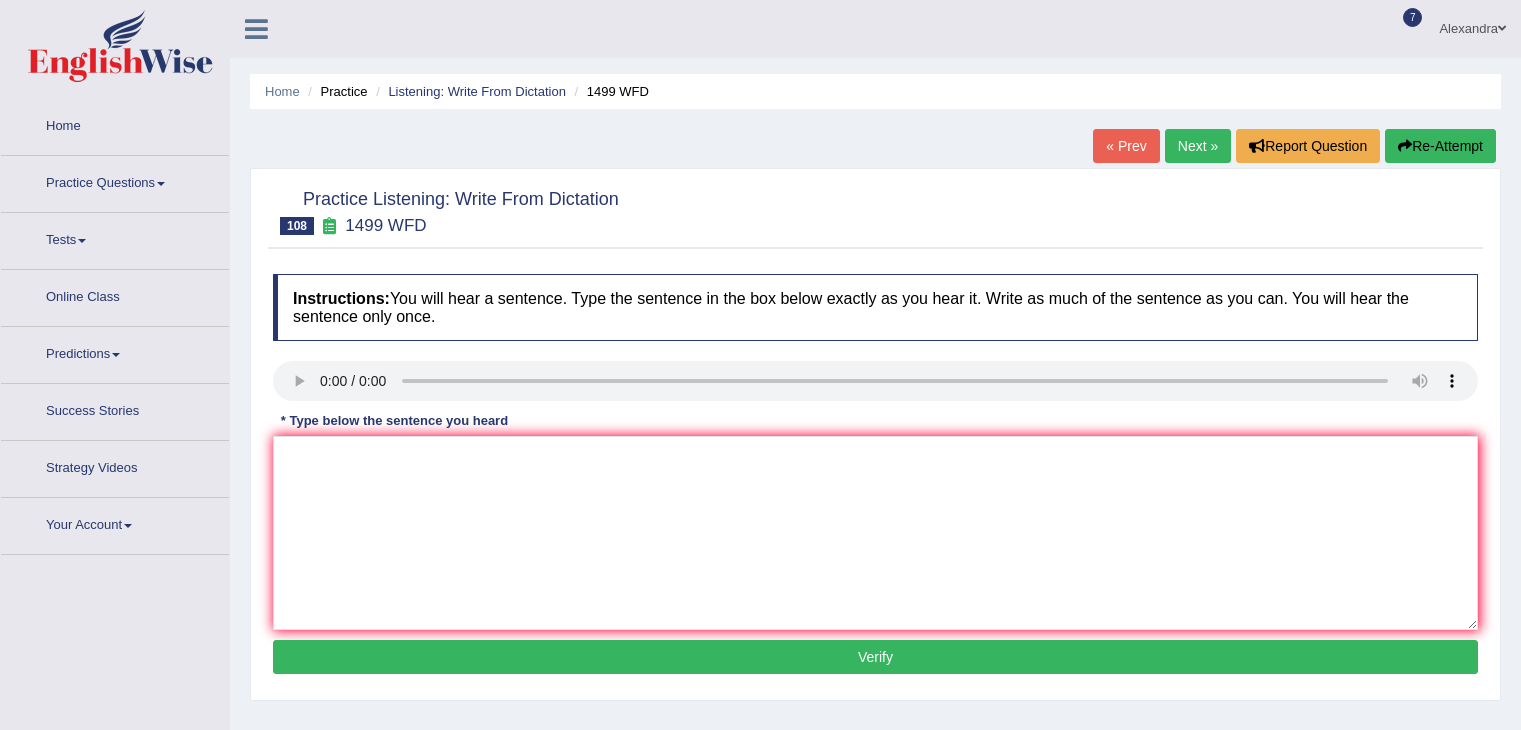 scroll, scrollTop: 0, scrollLeft: 0, axis: both 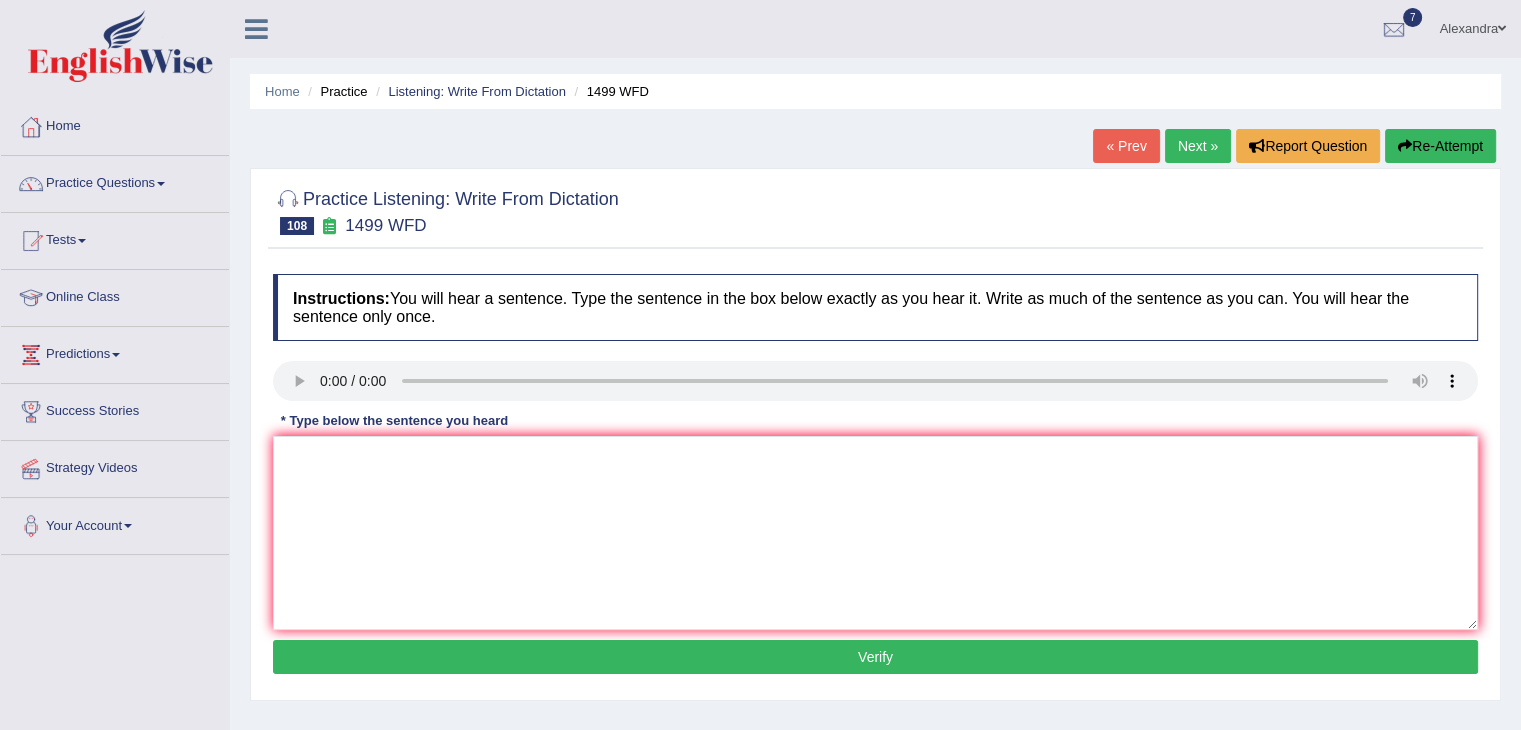 type 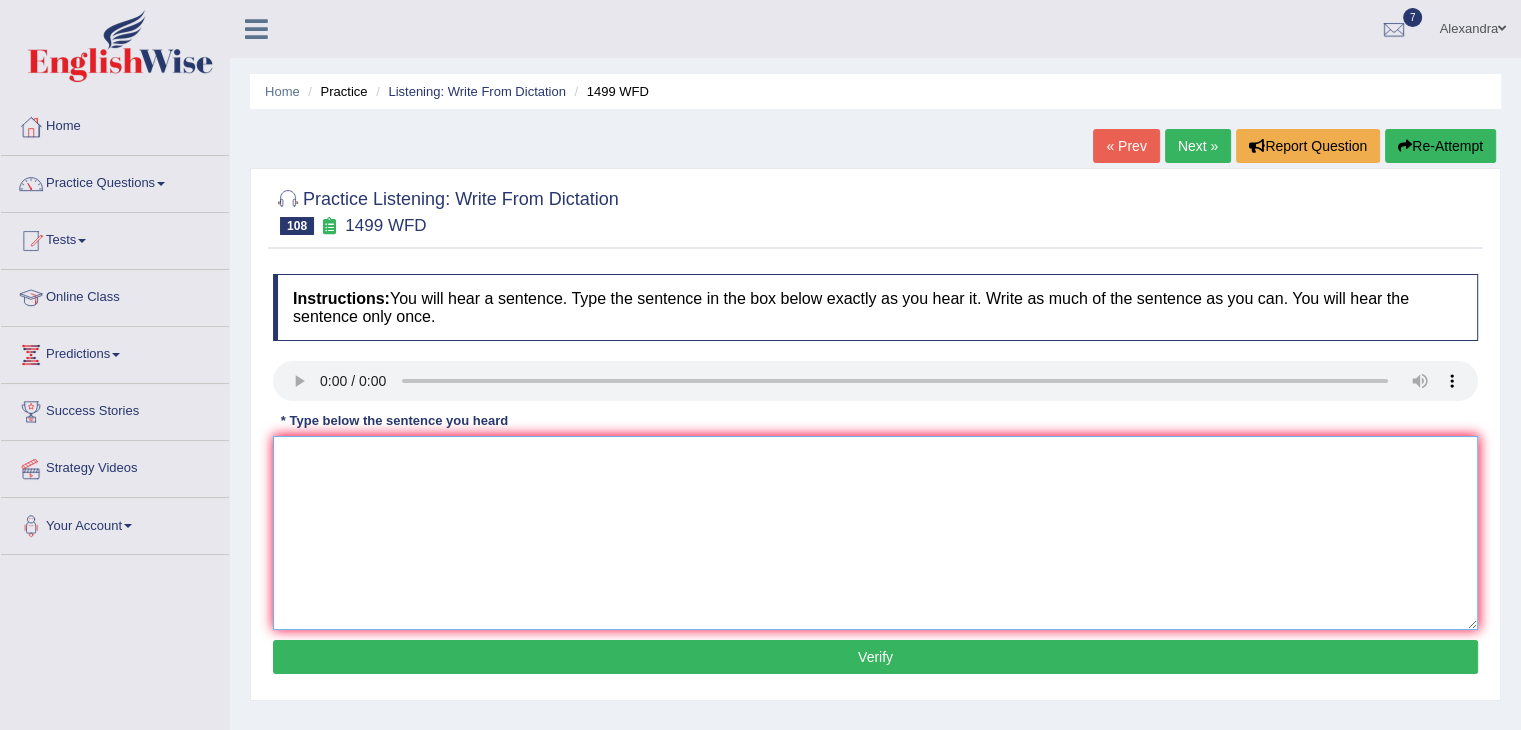 click at bounding box center [875, 533] 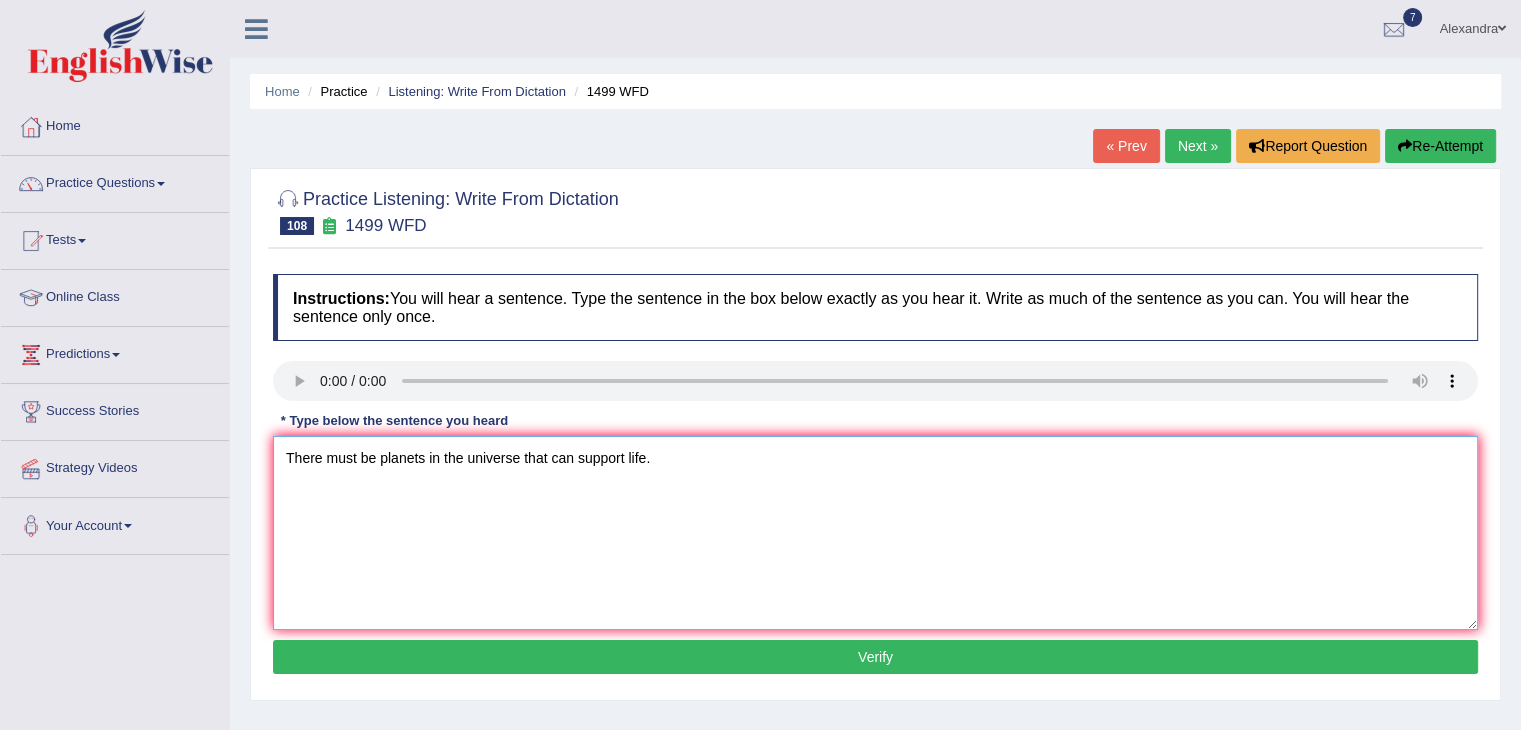type on "There must be planets in the universe that can support life." 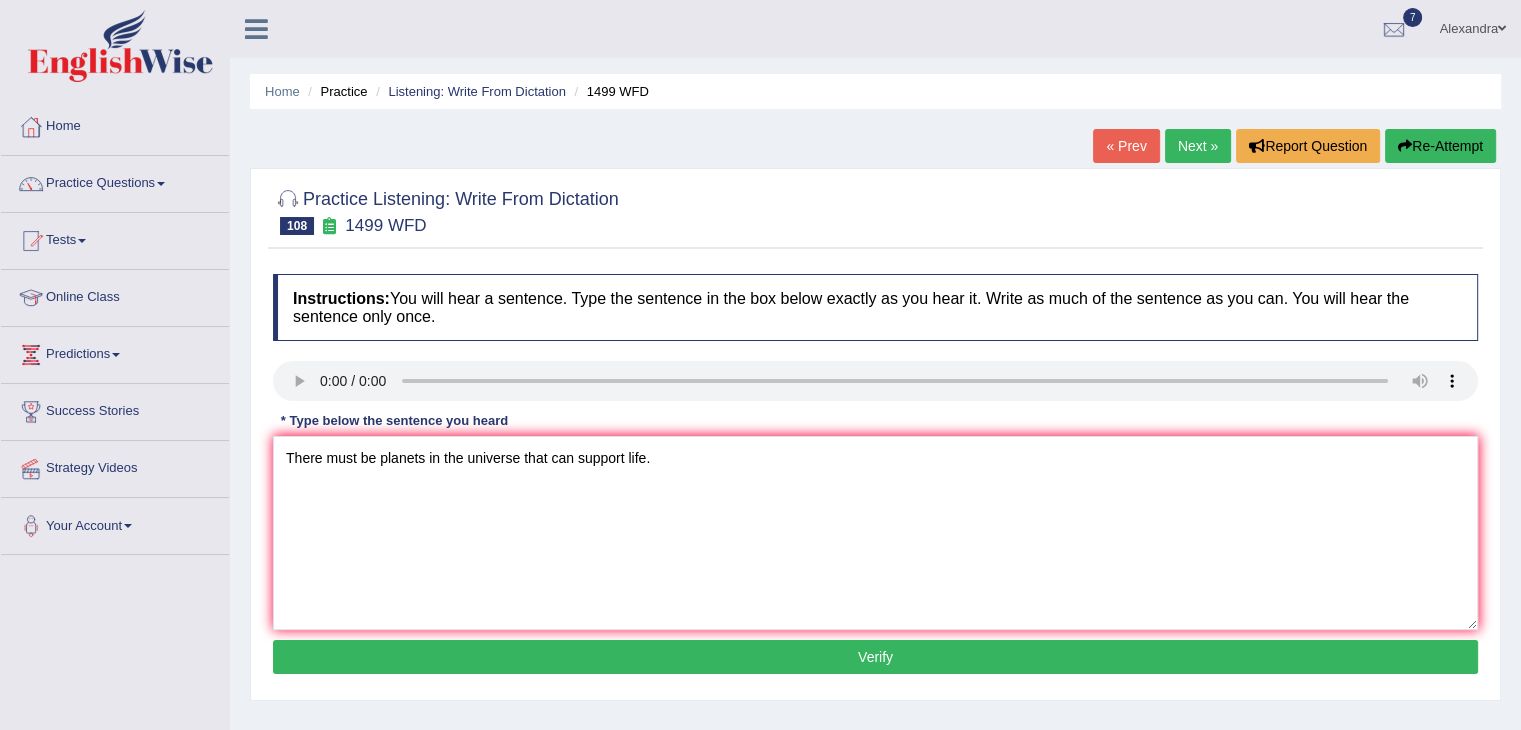 click on "Verify" at bounding box center (875, 657) 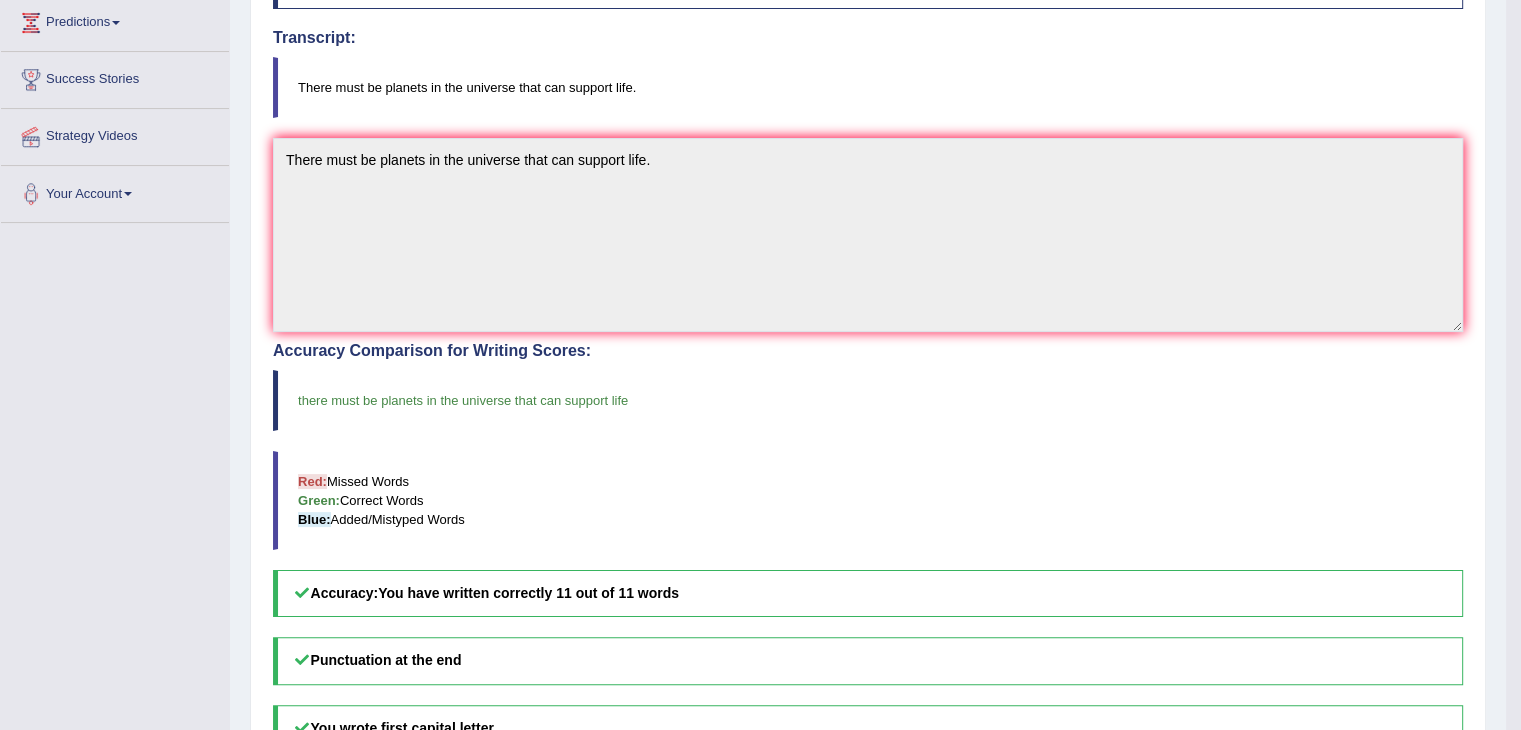 scroll, scrollTop: 0, scrollLeft: 0, axis: both 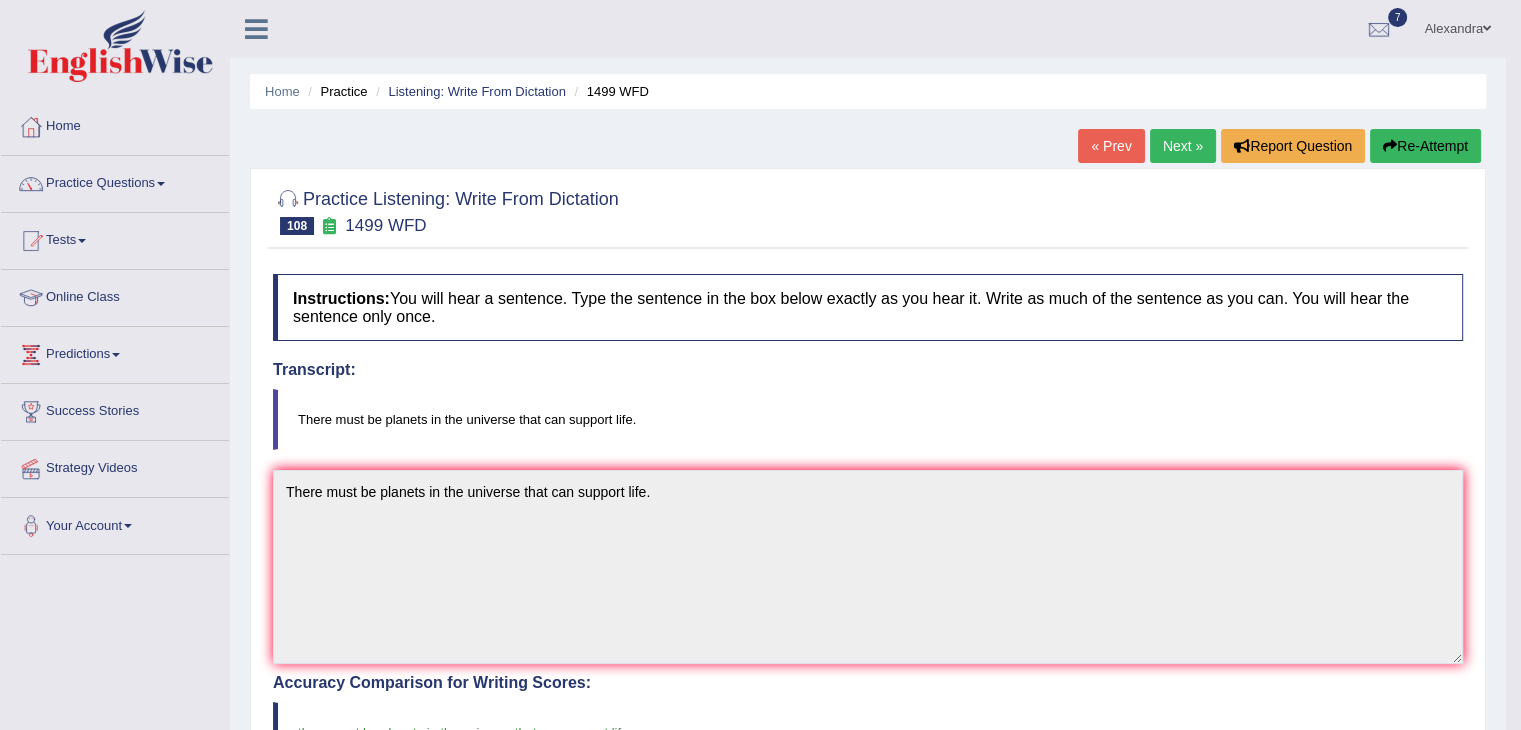 click on "Next »" at bounding box center [1183, 146] 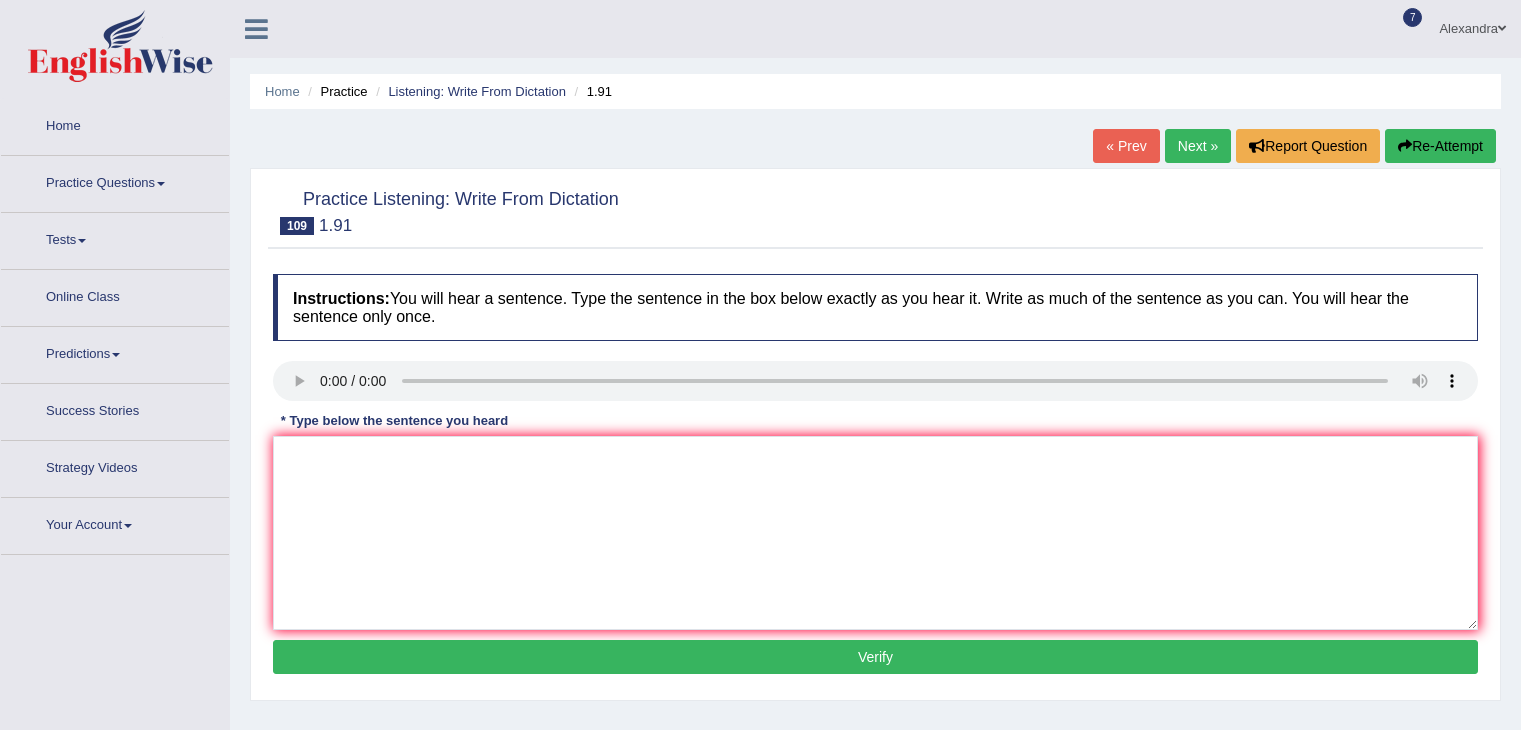 scroll, scrollTop: 0, scrollLeft: 0, axis: both 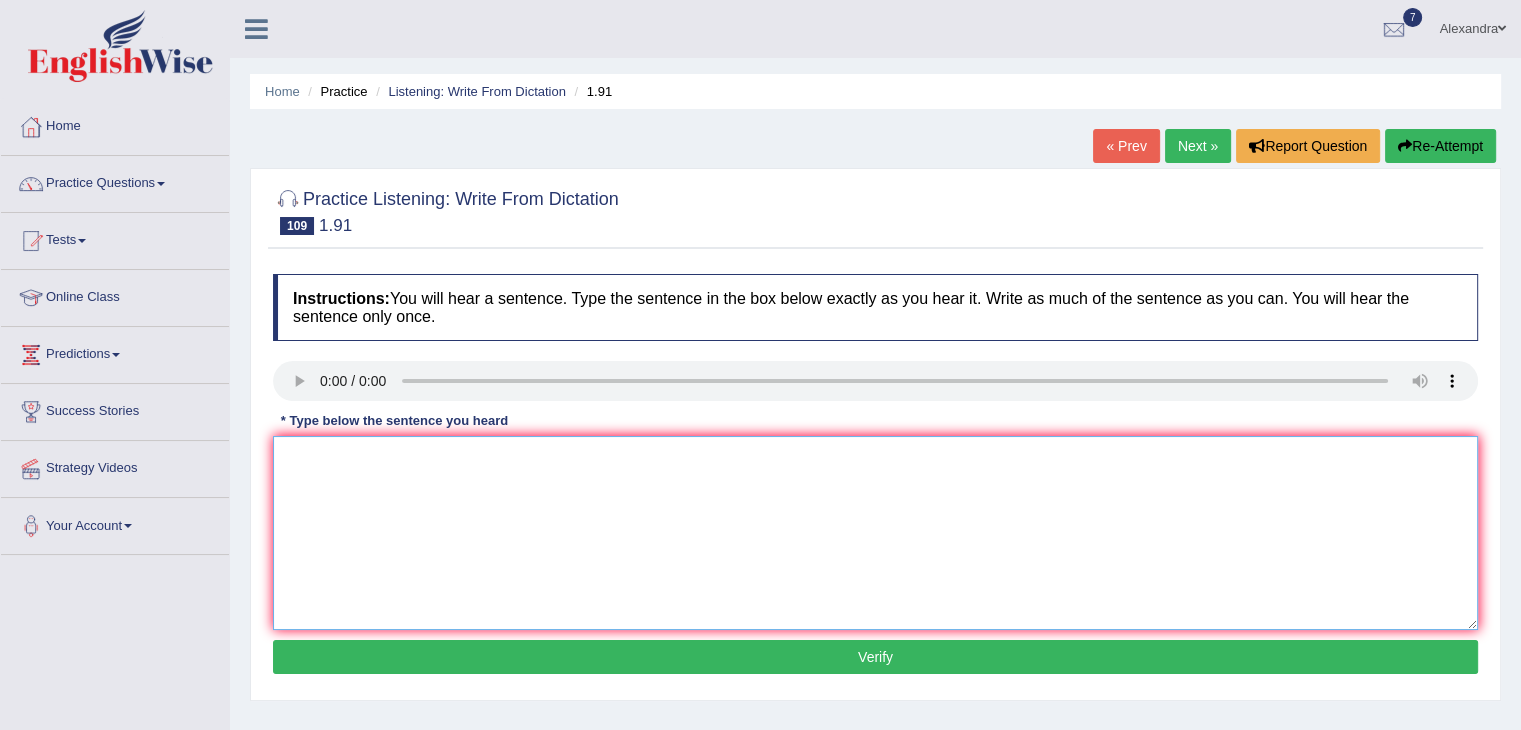 click at bounding box center (875, 533) 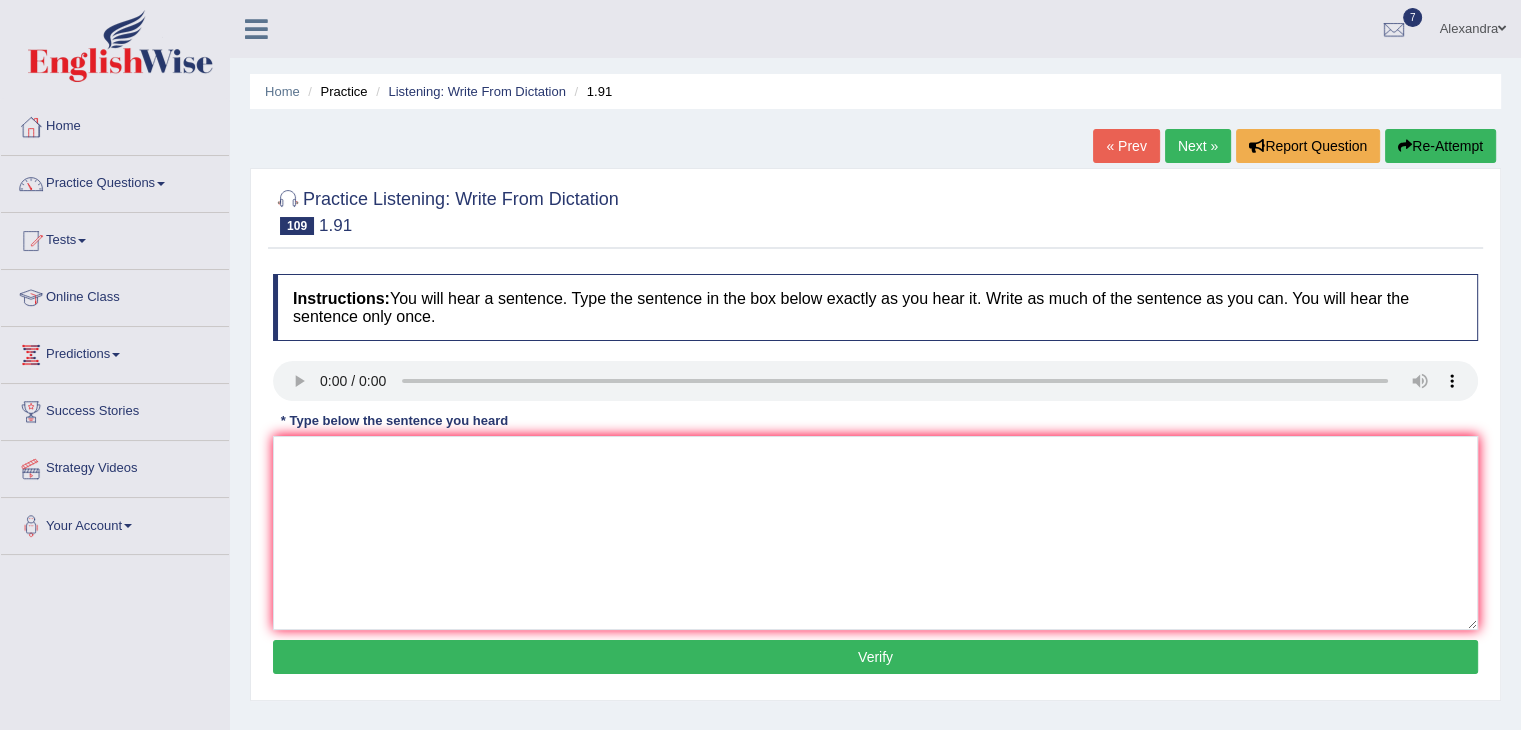 type 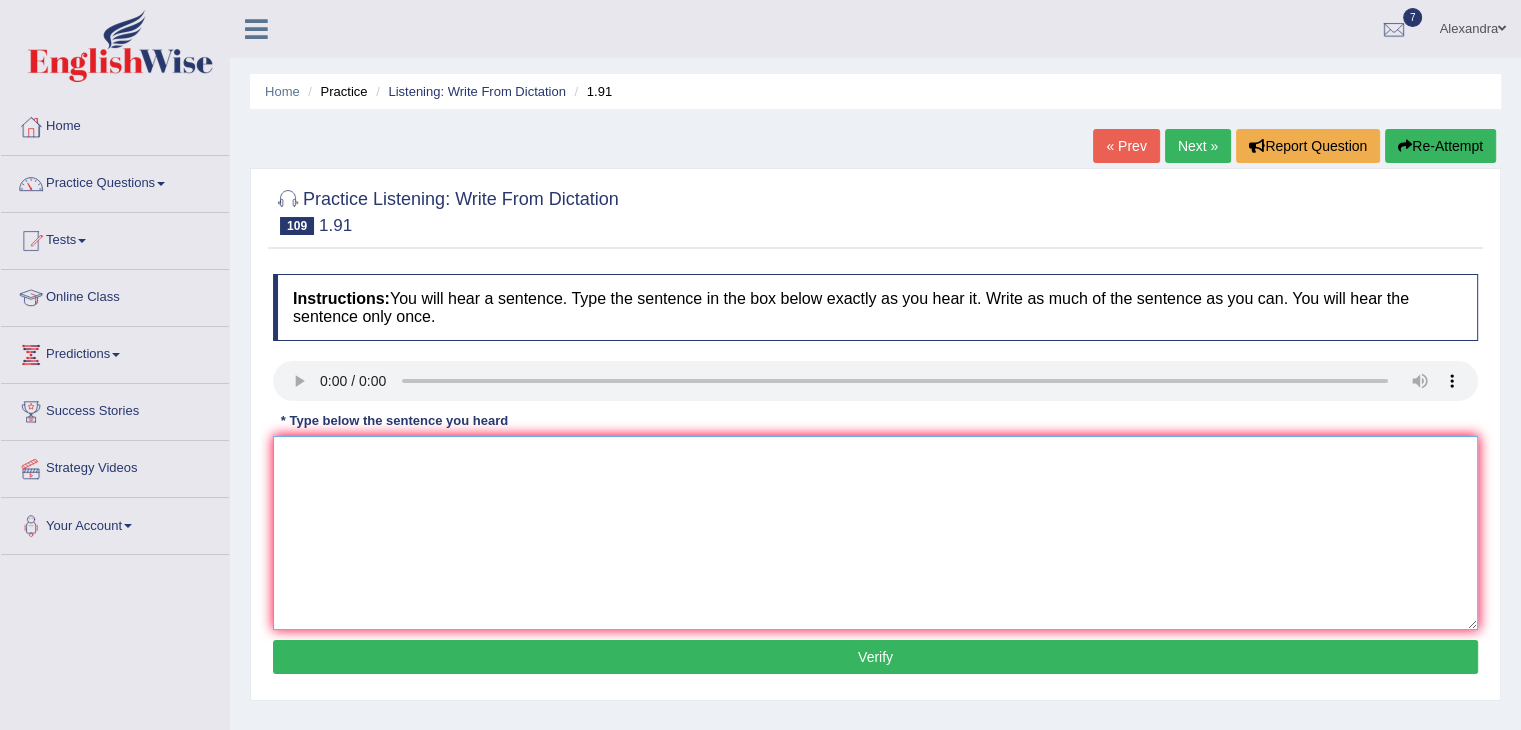 click at bounding box center (875, 533) 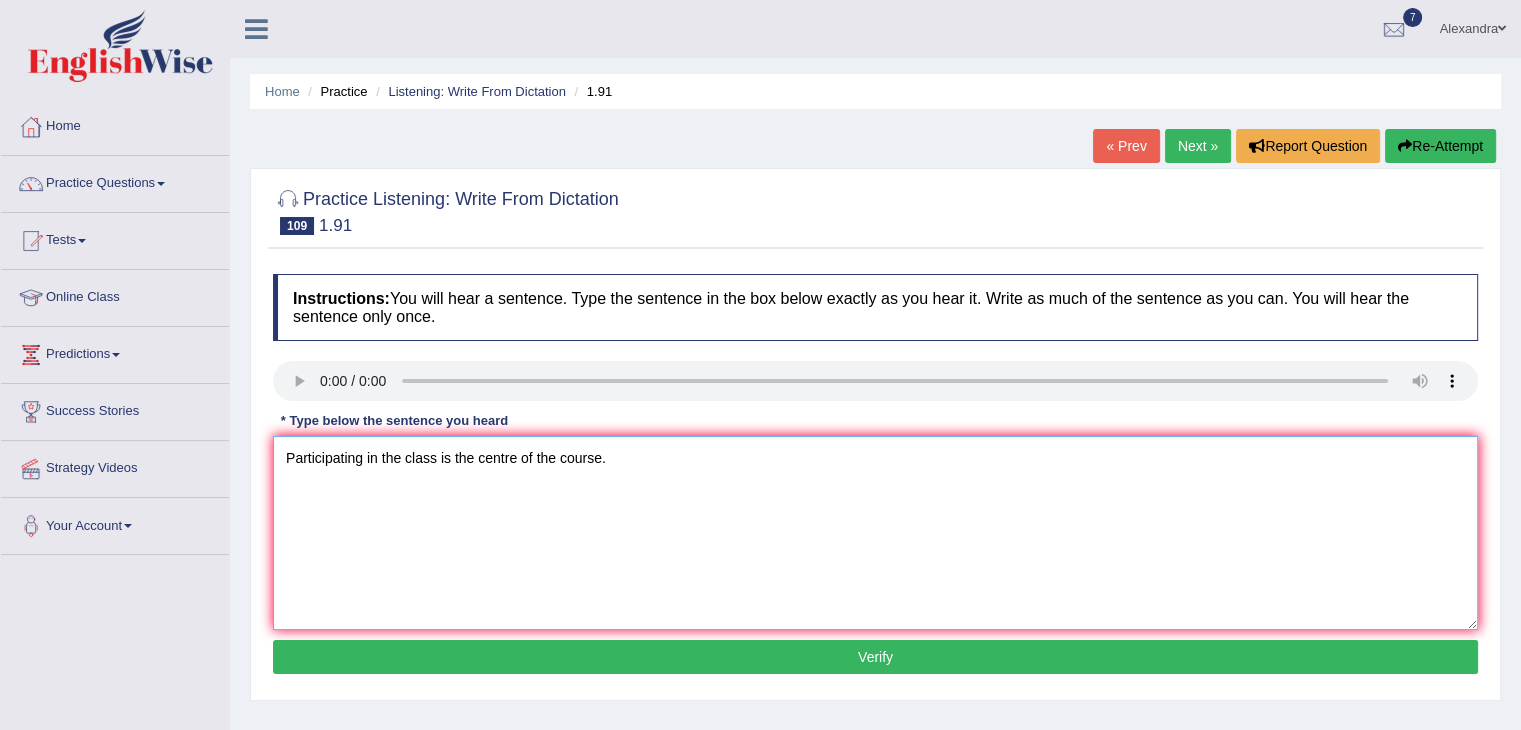 type on "Participating in the class is the centre of the course." 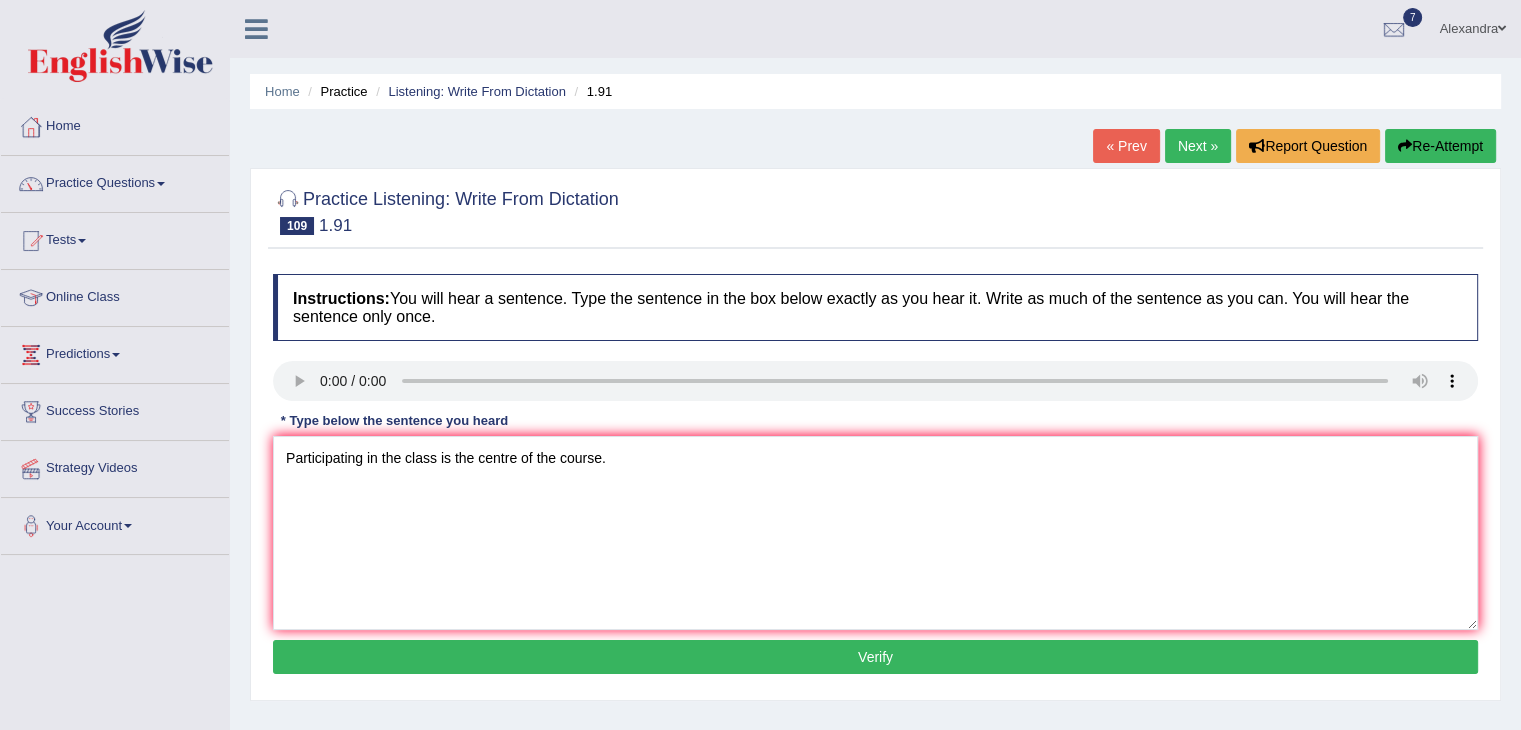 click on "Verify" at bounding box center [875, 657] 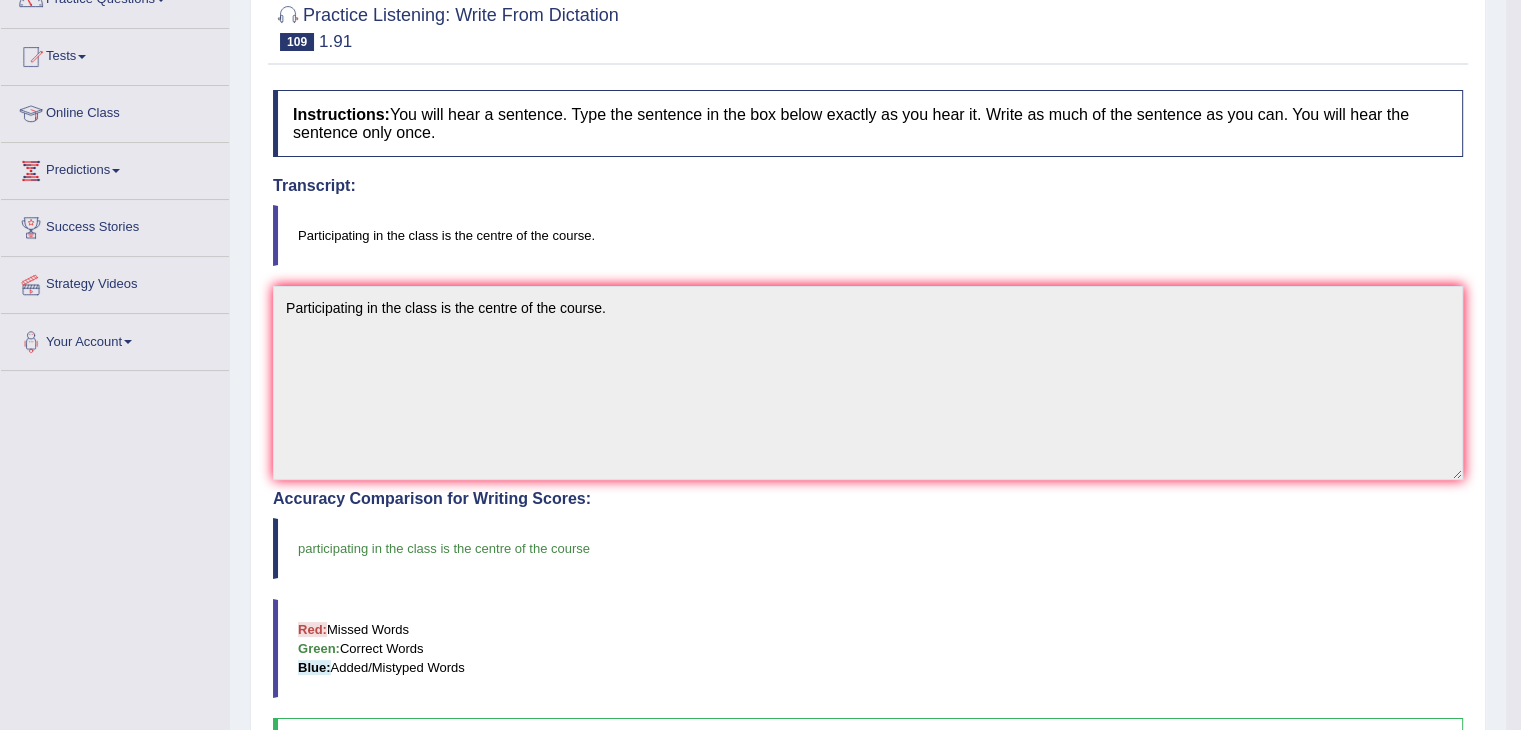 scroll, scrollTop: 0, scrollLeft: 0, axis: both 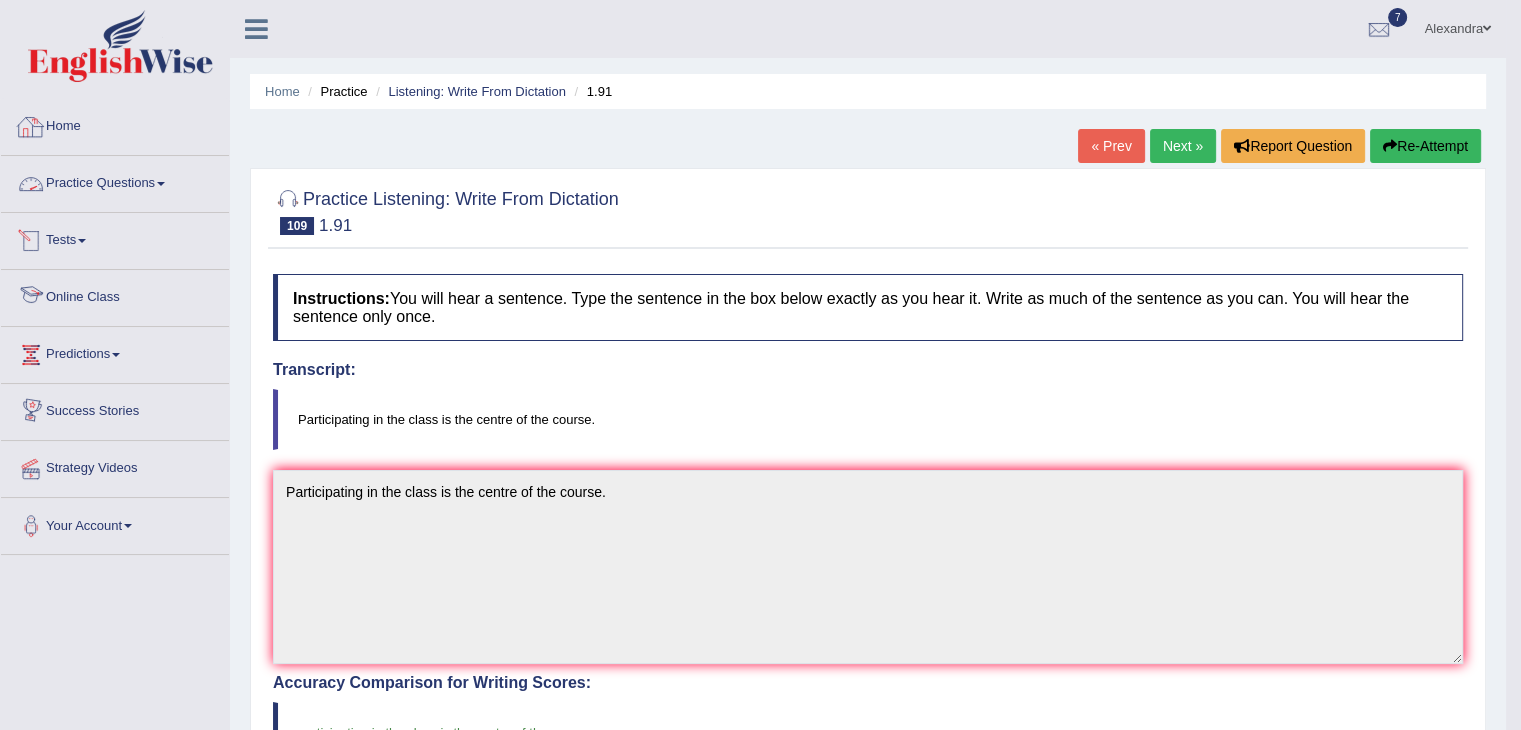 click on "Practice Questions" at bounding box center (115, 181) 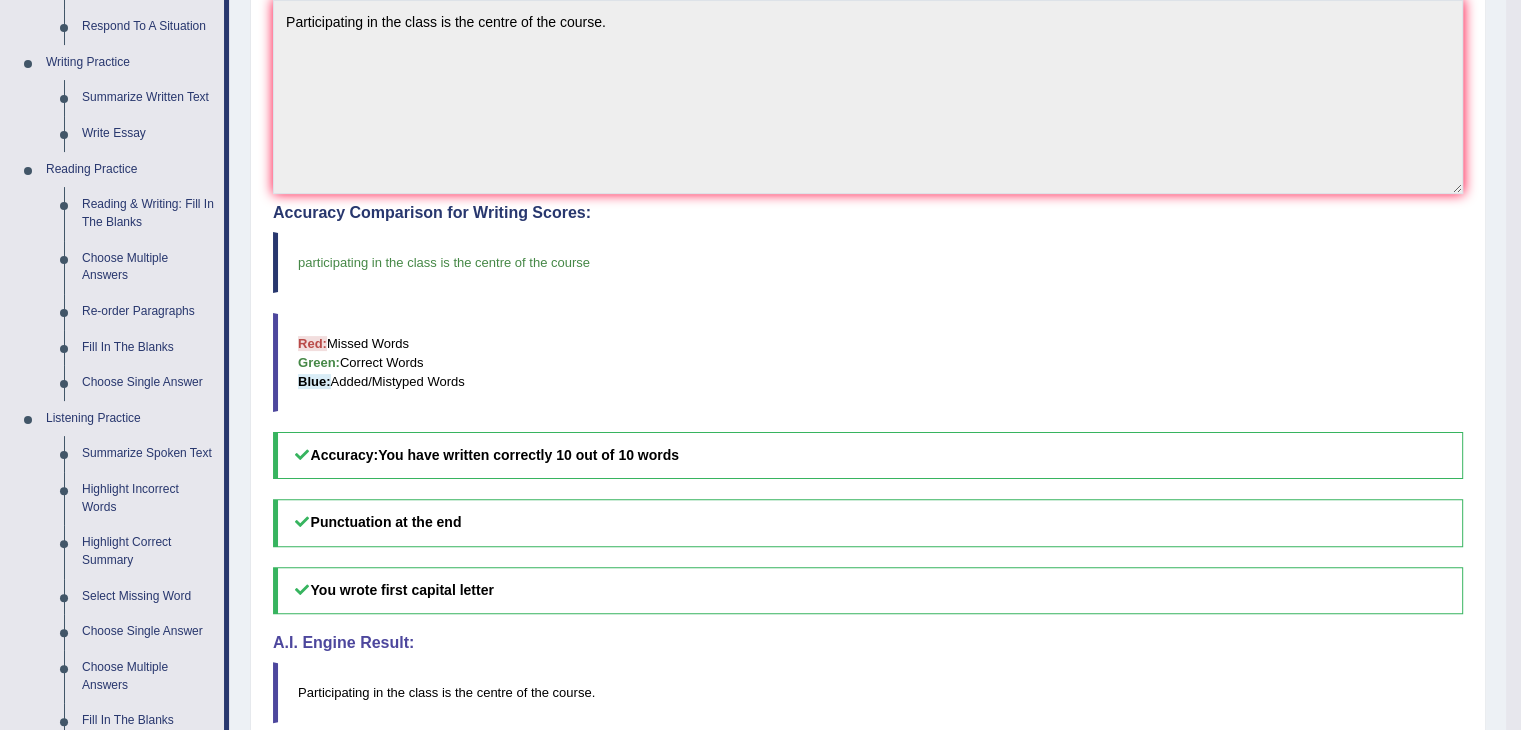 scroll, scrollTop: 484, scrollLeft: 0, axis: vertical 